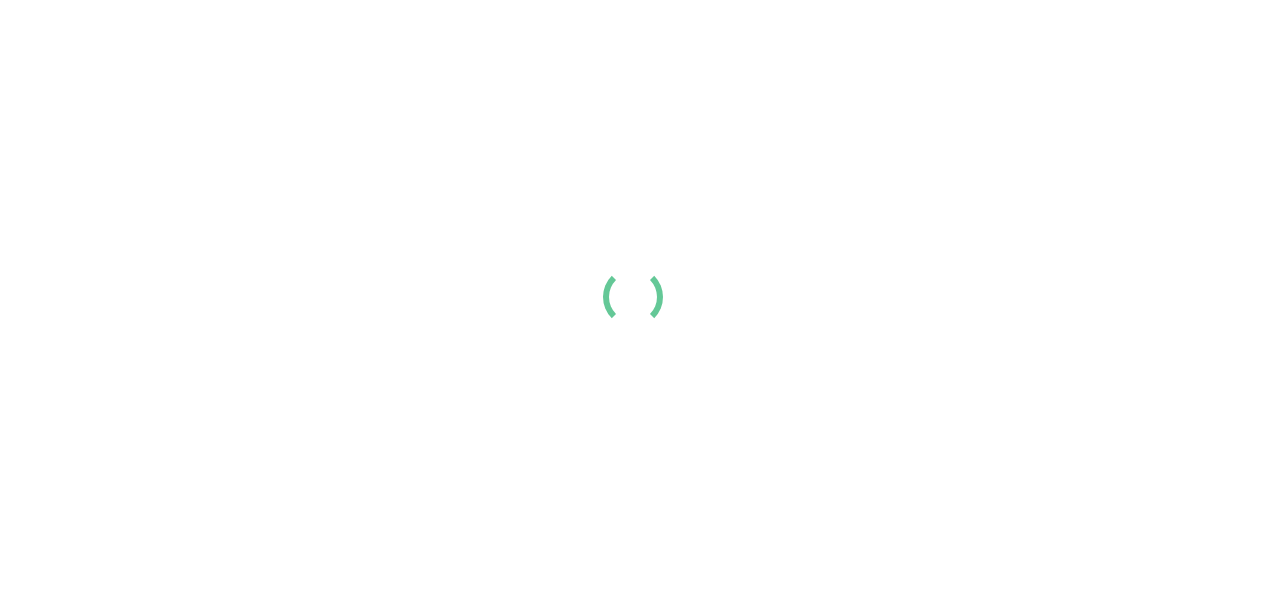 scroll, scrollTop: 0, scrollLeft: 0, axis: both 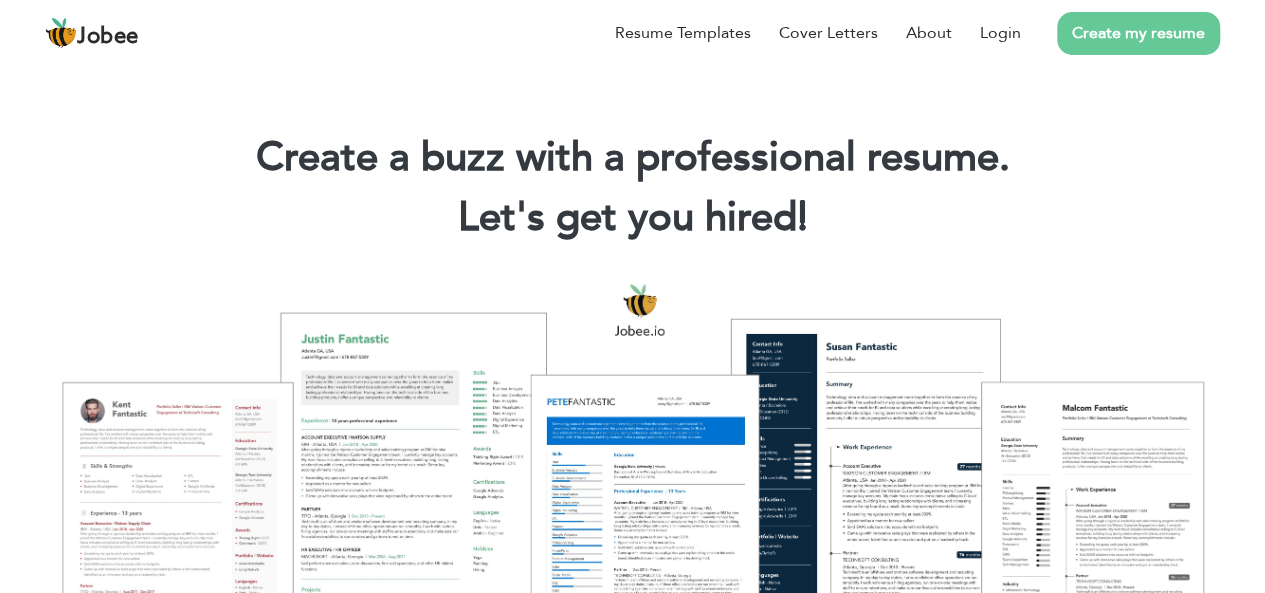 click on "Create my resume" at bounding box center [1138, 33] 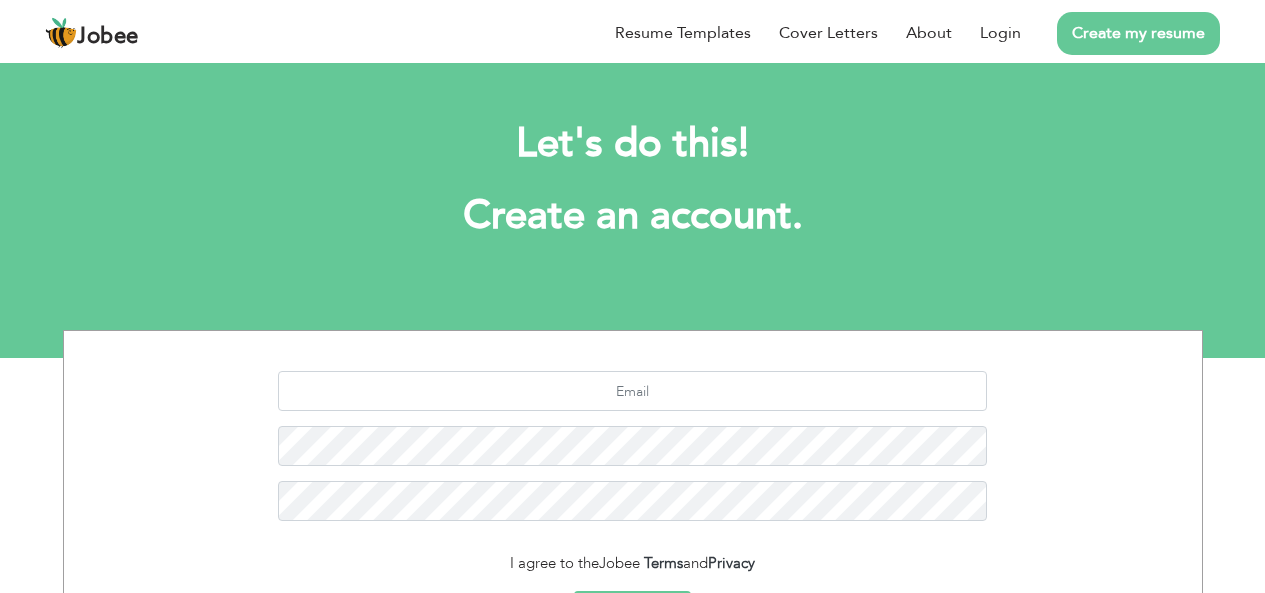 scroll, scrollTop: 0, scrollLeft: 0, axis: both 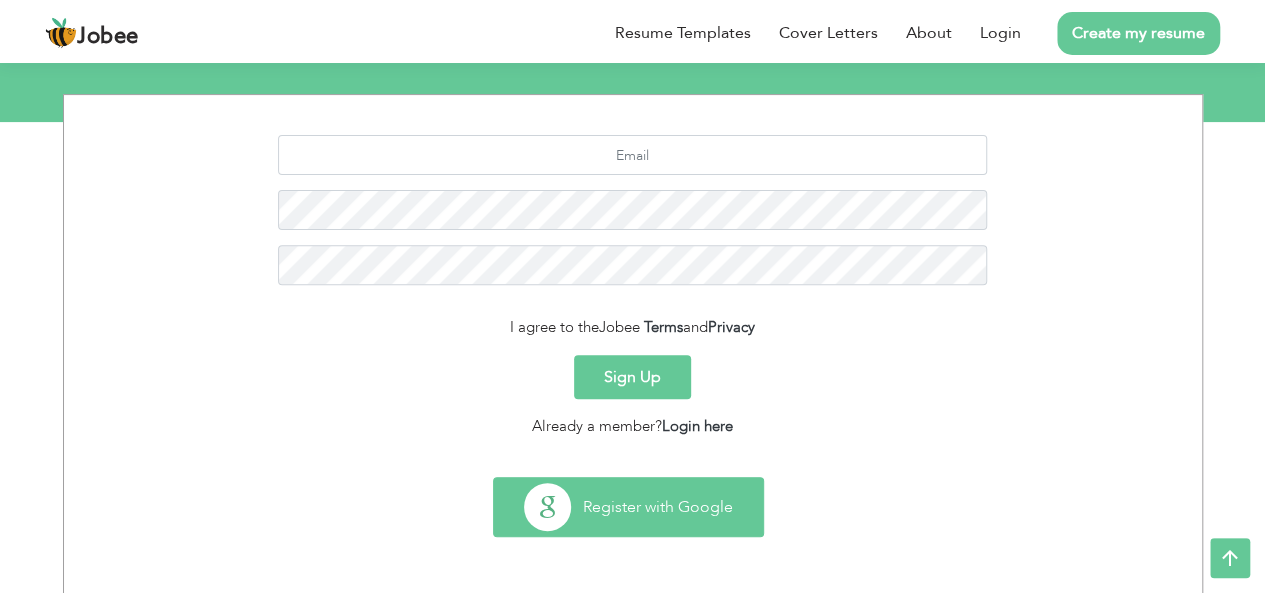 click on "Register with Google" at bounding box center (628, 507) 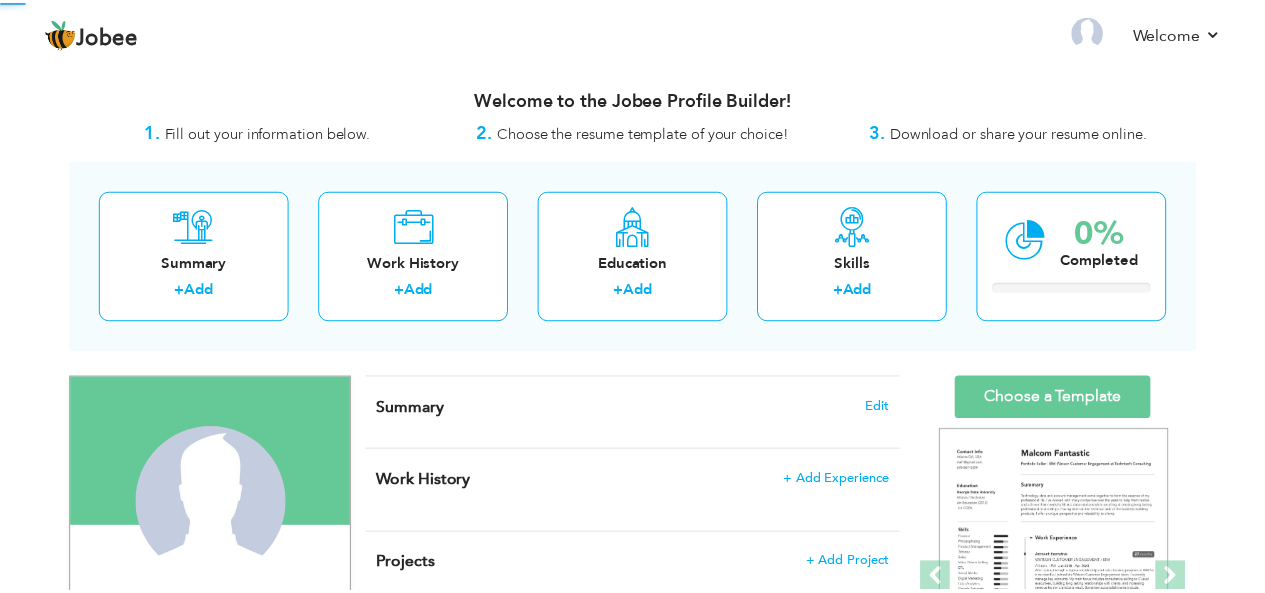 scroll, scrollTop: 0, scrollLeft: 0, axis: both 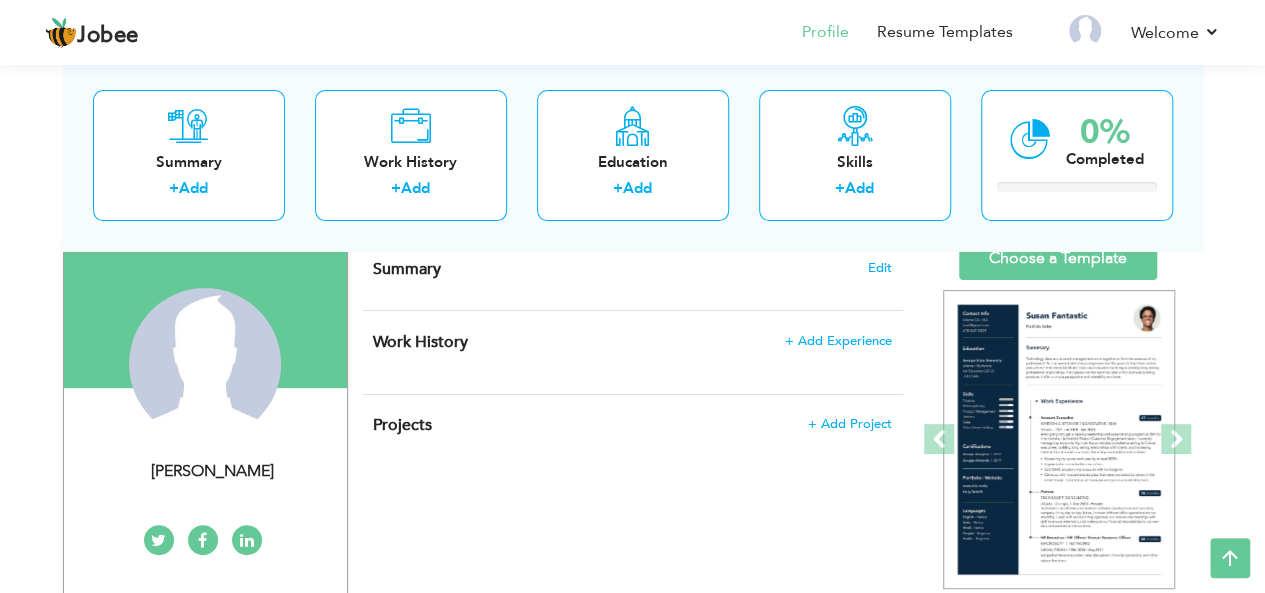 click on "CV Import
Profile Strength
0%
Select an Item from right menu
Work History
* Job Title Tools" at bounding box center [633, 693] 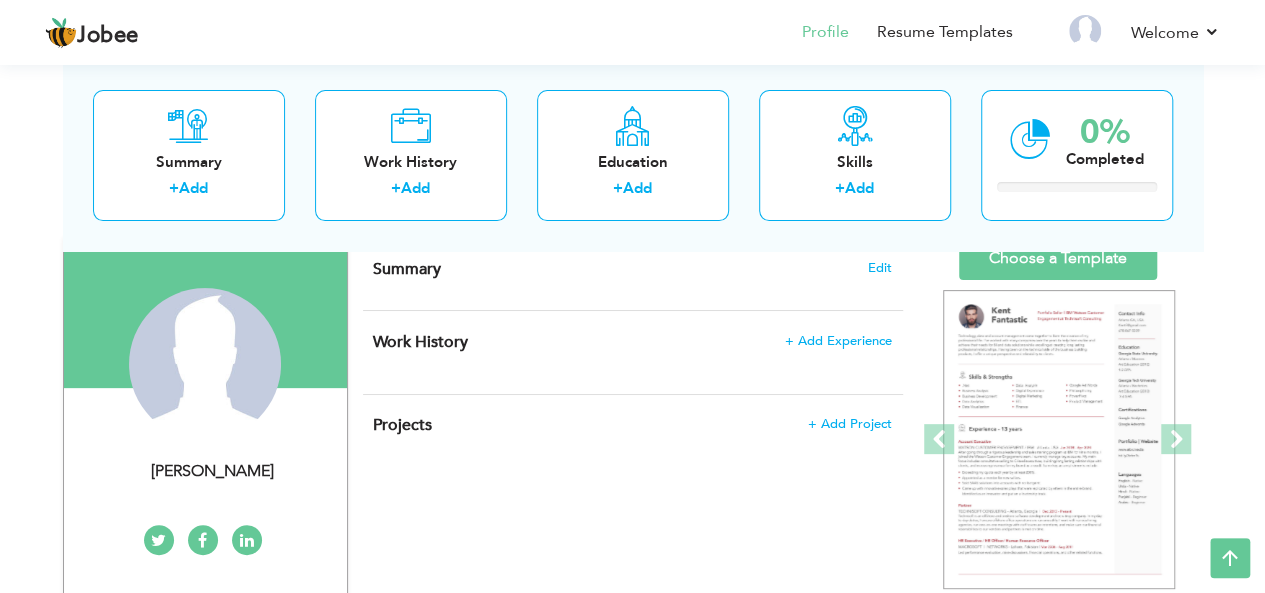 click on "Summary
Edit" at bounding box center (632, 269) 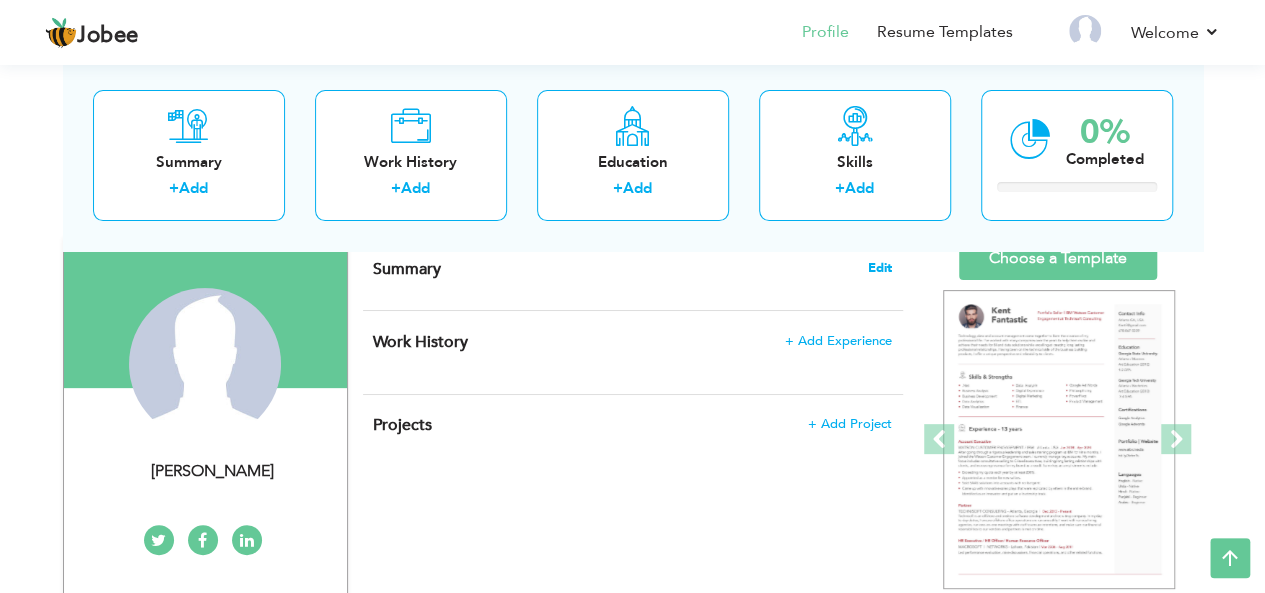 click on "Edit" at bounding box center [880, 268] 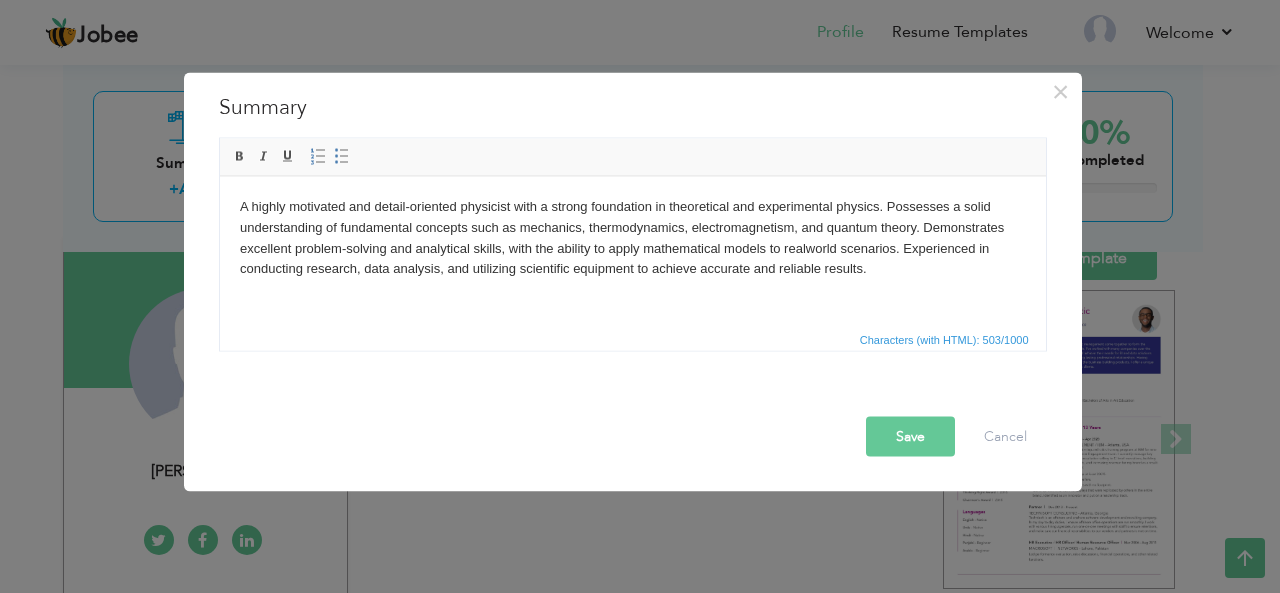 click on "Save" at bounding box center (910, 436) 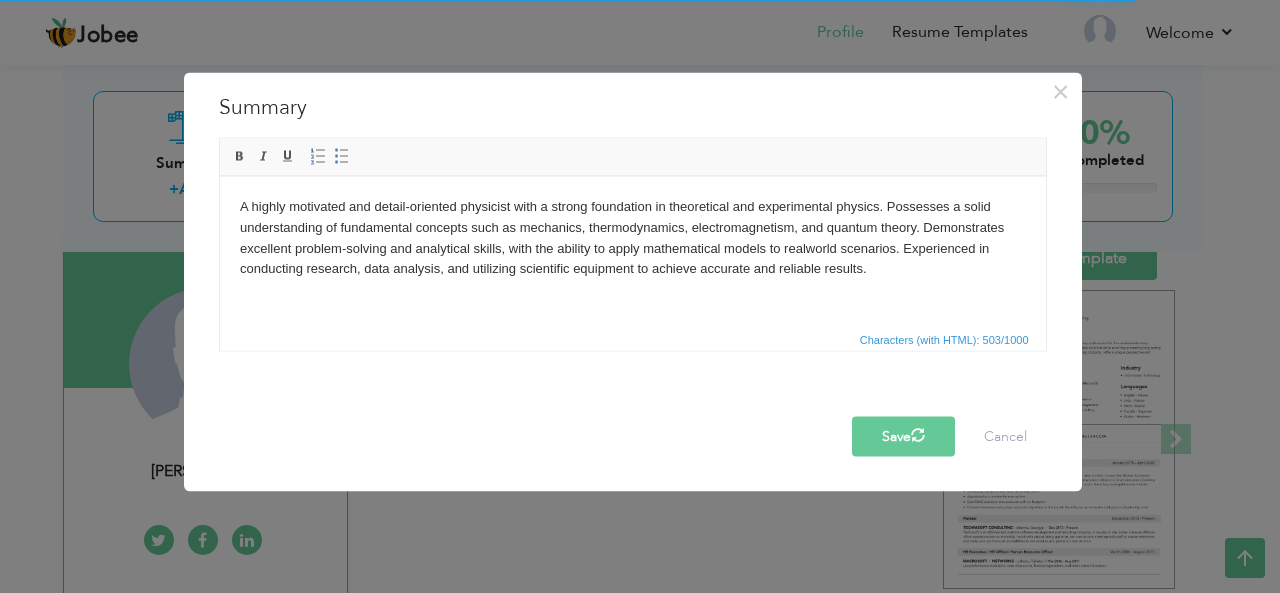 click on "Save" at bounding box center [903, 436] 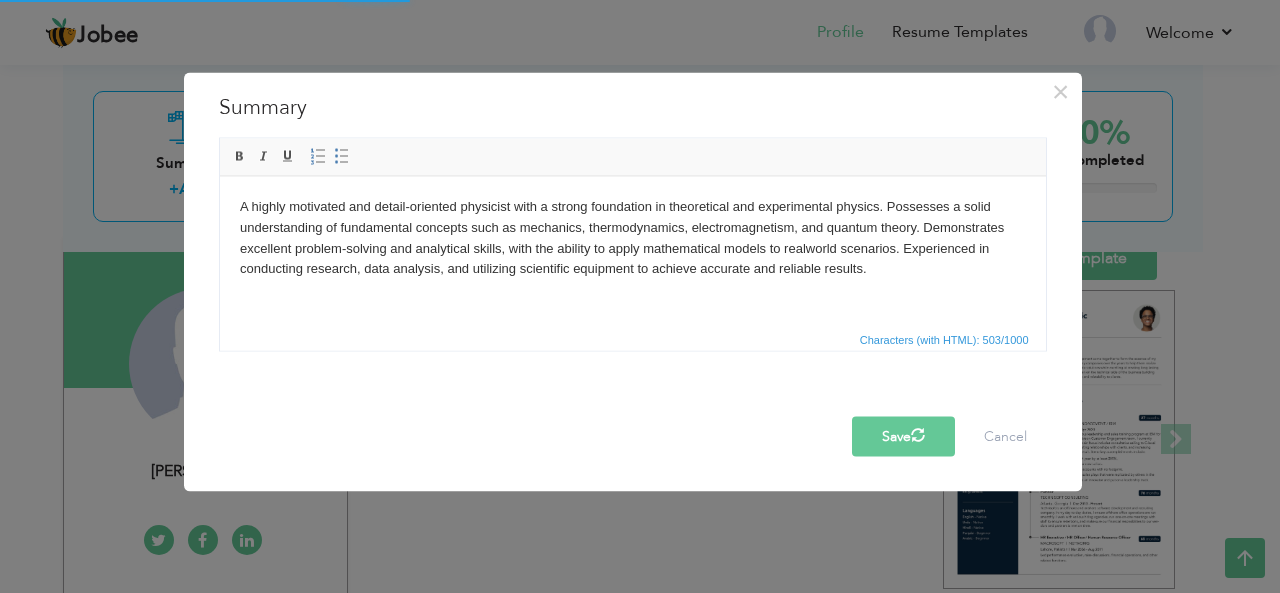 click on "Save" at bounding box center (903, 436) 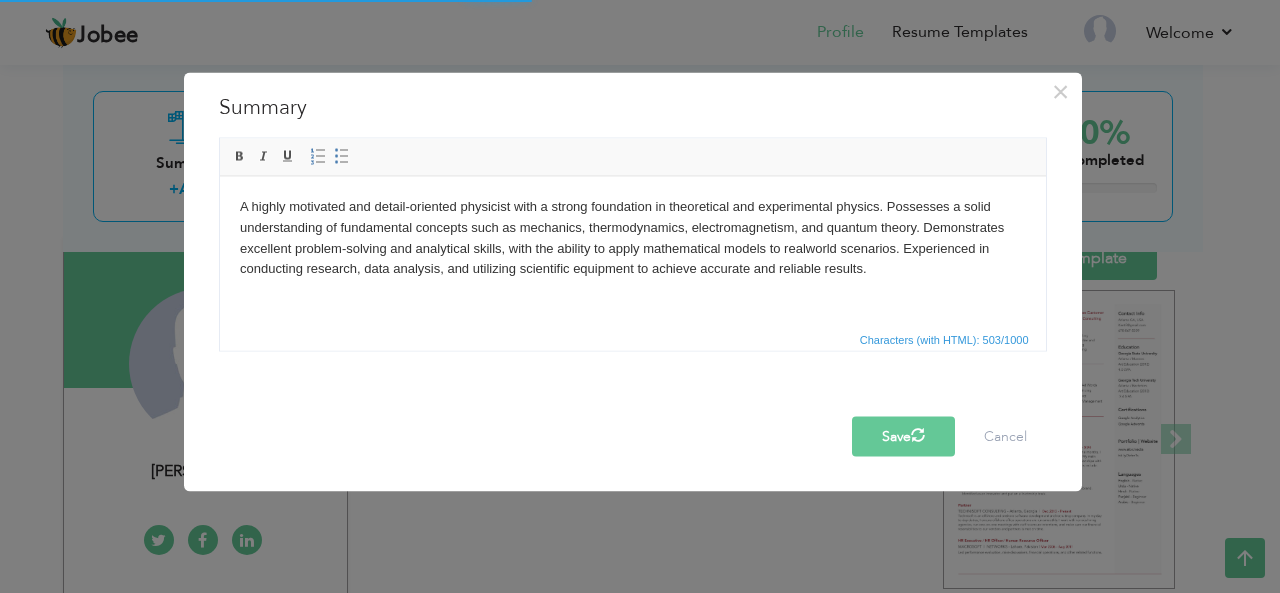 click on "A highly motivated and detail-oriented physicist with a strong foundation in theoretical and experimental physics. Possesses a solid understanding of fundamental concepts such as mechanics, thermodynamics, electromagnetism, and quantum theory. Demonstrates excellent problem-solving and analytical skills, with the ability to apply mathematical models to realworld scenarios. Experienced in conducting research, data analysis, and utilizing scientific equipment to achieve accurate and reliable results." at bounding box center [632, 237] 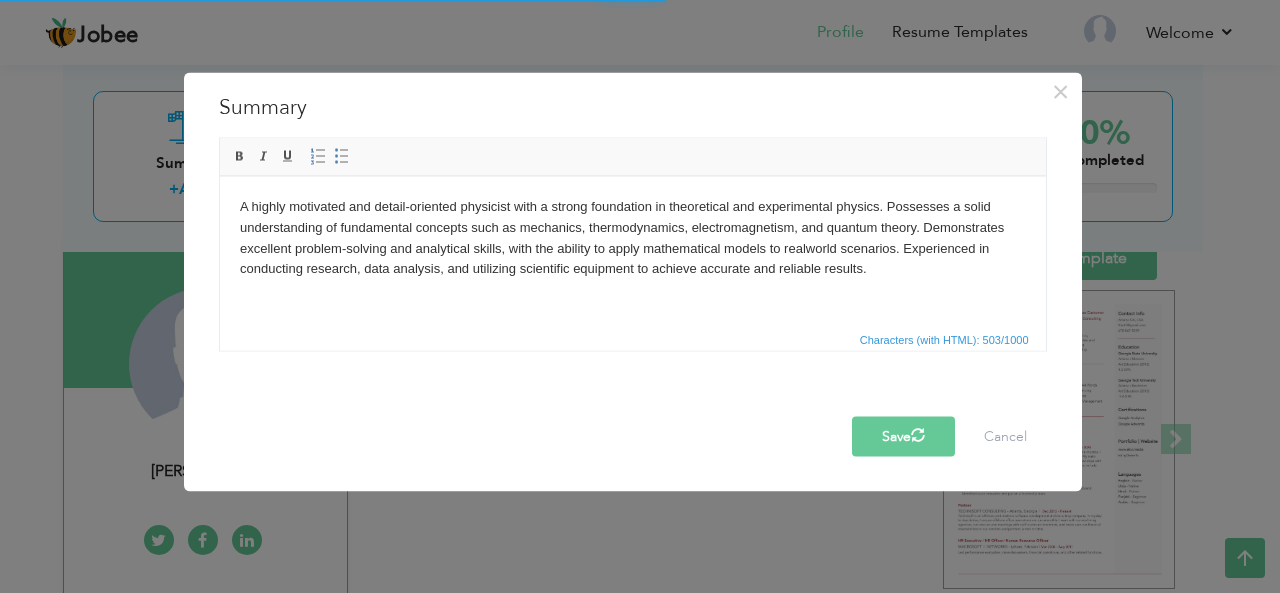 click on "A highly motivated and detail-oriented physicist with a strong foundation in theoretical and experimental physics. Possesses a solid understanding of fundamental concepts such as mechanics, thermodynamics, electromagnetism, and quantum theory. Demonstrates excellent problem-solving and analytical skills, with the ability to apply mathematical models to realworld scenarios. Experienced in conducting research, data analysis, and utilizing scientific equipment to achieve accurate and reliable results." at bounding box center (632, 237) 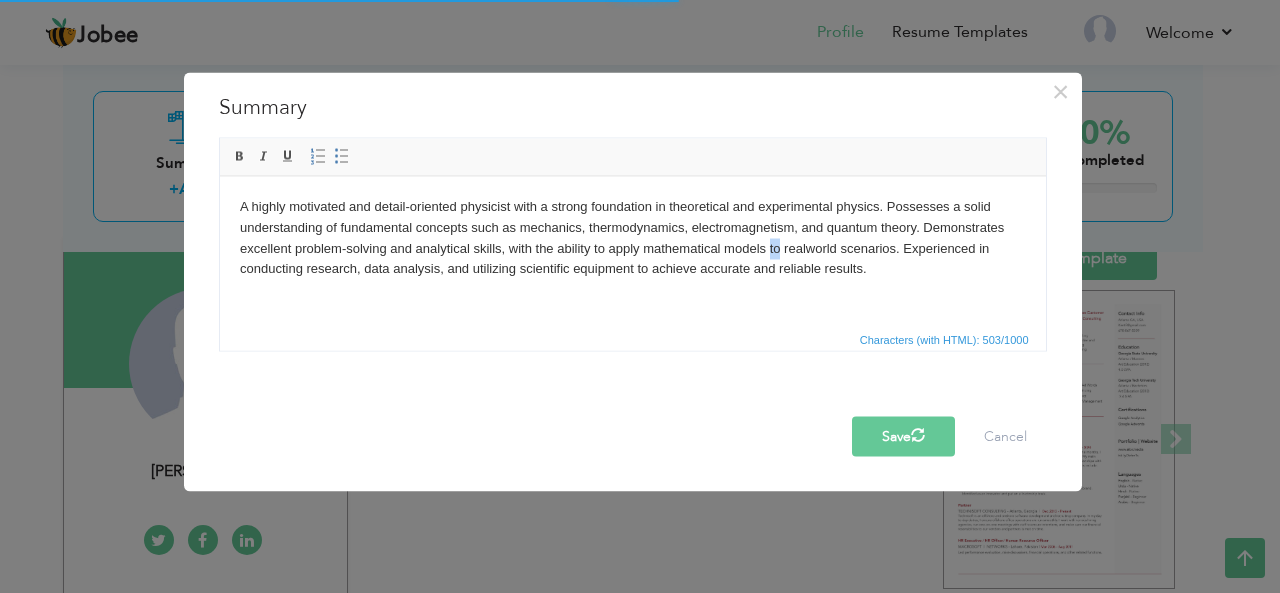 click on "A highly motivated and detail-oriented physicist with a strong foundation in theoretical and experimental physics. Possesses a solid understanding of fundamental concepts such as mechanics, thermodynamics, electromagnetism, and quantum theory. Demonstrates excellent problem-solving and analytical skills, with the ability to apply mathematical models to realworld scenarios. Experienced in conducting research, data analysis, and utilizing scientific equipment to achieve accurate and reliable results." at bounding box center [632, 237] 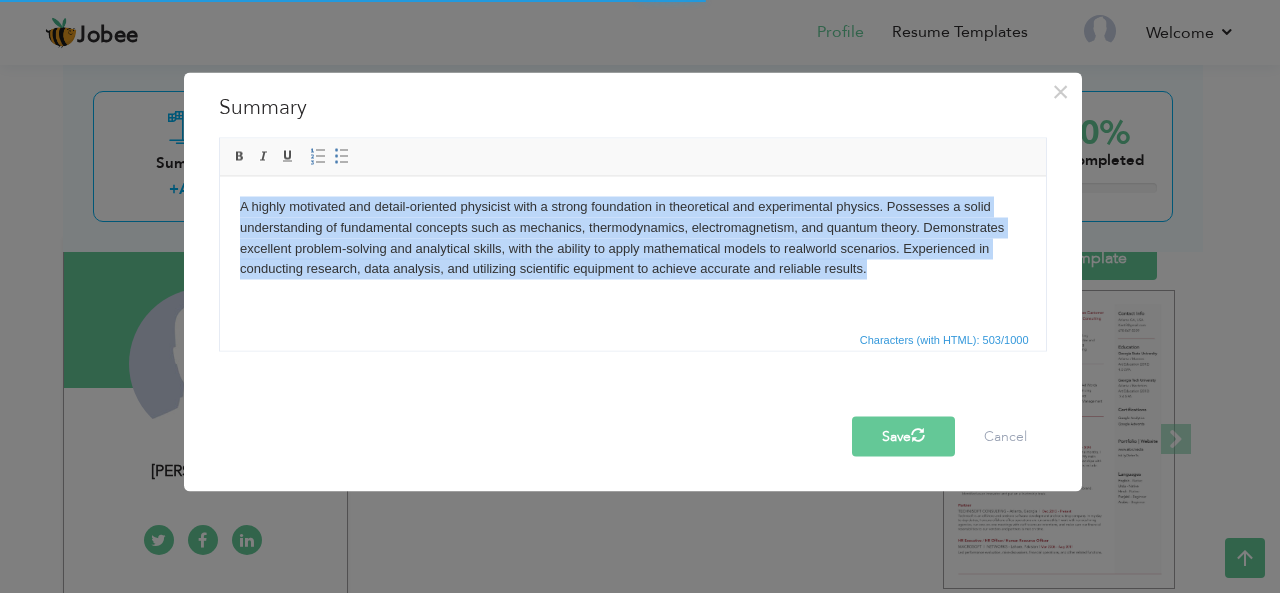 click on "A highly motivated and detail-oriented physicist with a strong foundation in theoretical and experimental physics. Possesses a solid understanding of fundamental concepts such as mechanics, thermodynamics, electromagnetism, and quantum theory. Demonstrates excellent problem-solving and analytical skills, with the ability to apply mathematical models to realworld scenarios. Experienced in conducting research, data analysis, and utilizing scientific equipment to achieve accurate and reliable results." at bounding box center (632, 237) 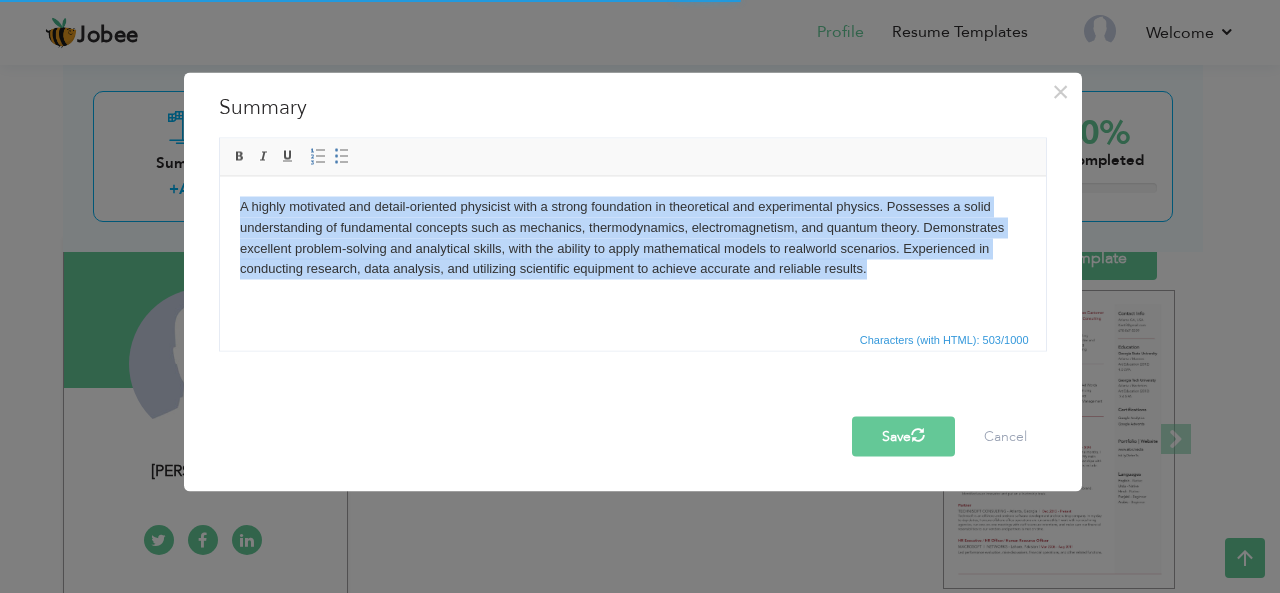 click on "A highly motivated and detail-oriented physicist with a strong foundation in theoretical and experimental physics. Possesses a solid understanding of fundamental concepts such as mechanics, thermodynamics, electromagnetism, and quantum theory. Demonstrates excellent problem-solving and analytical skills, with the ability to apply mathematical models to realworld scenarios. Experienced in conducting research, data analysis, and utilizing scientific equipment to achieve accurate and reliable results." at bounding box center (632, 237) 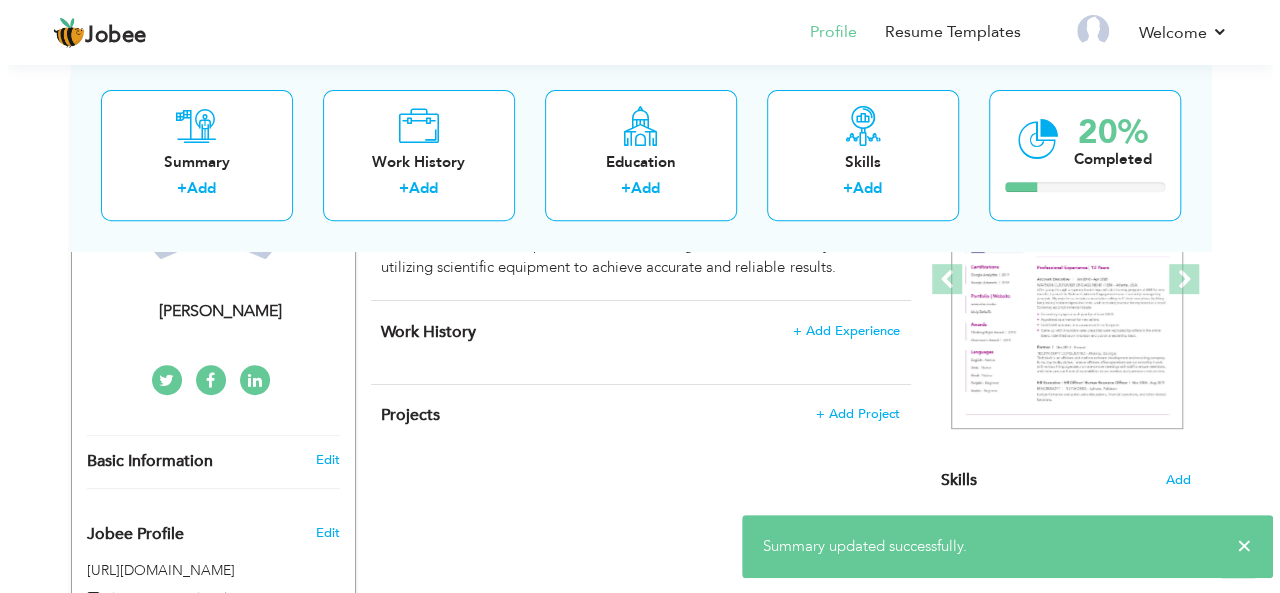 scroll, scrollTop: 246, scrollLeft: 0, axis: vertical 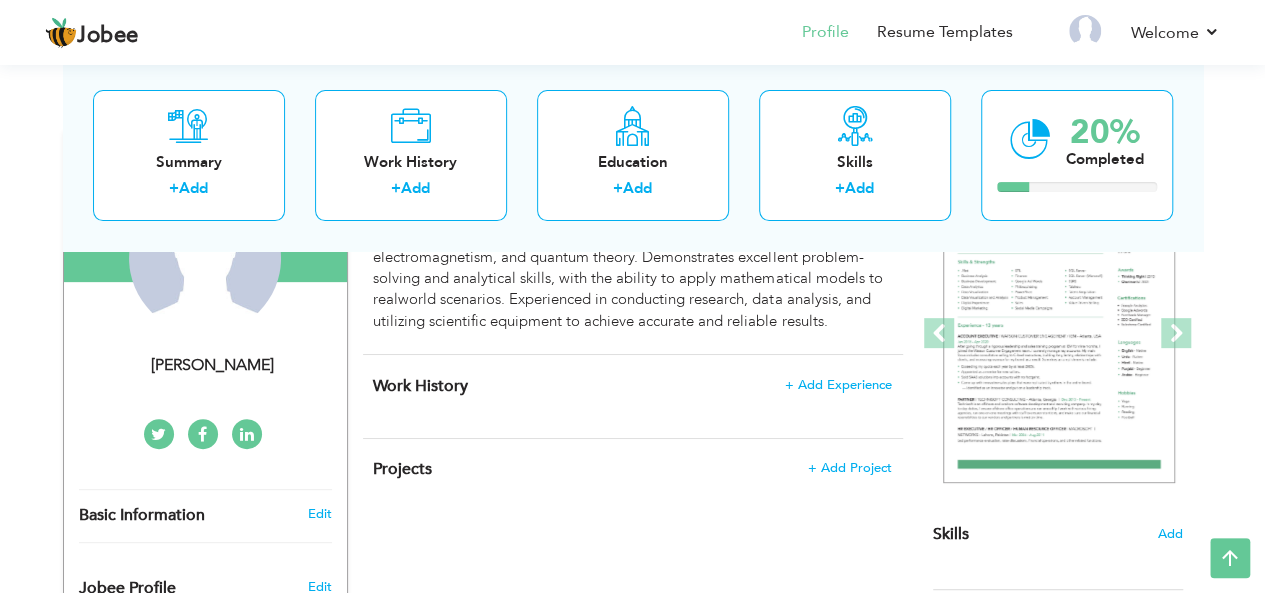 click on "Work History
+ Add Experience" at bounding box center [632, 386] 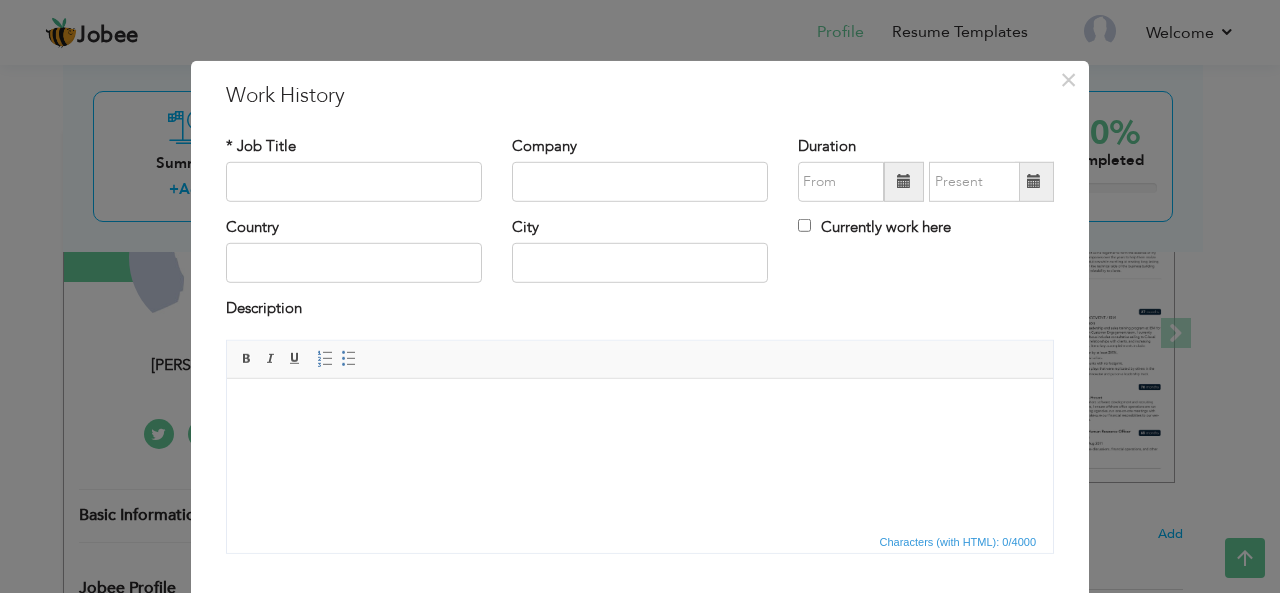 click at bounding box center (640, 408) 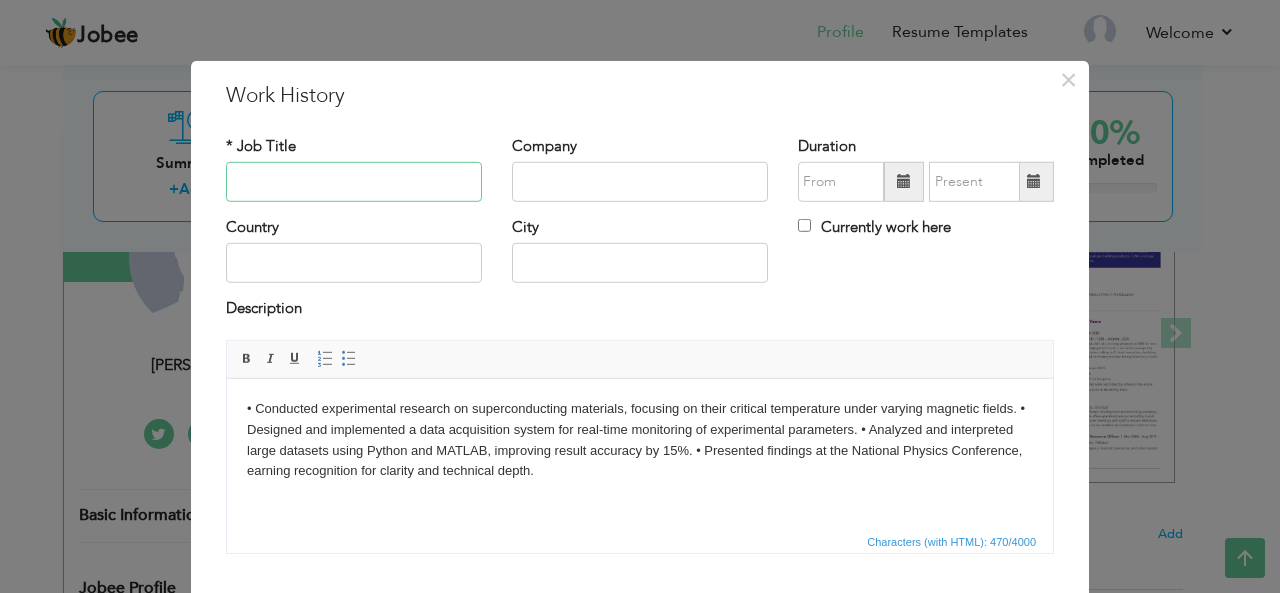 click at bounding box center [354, 182] 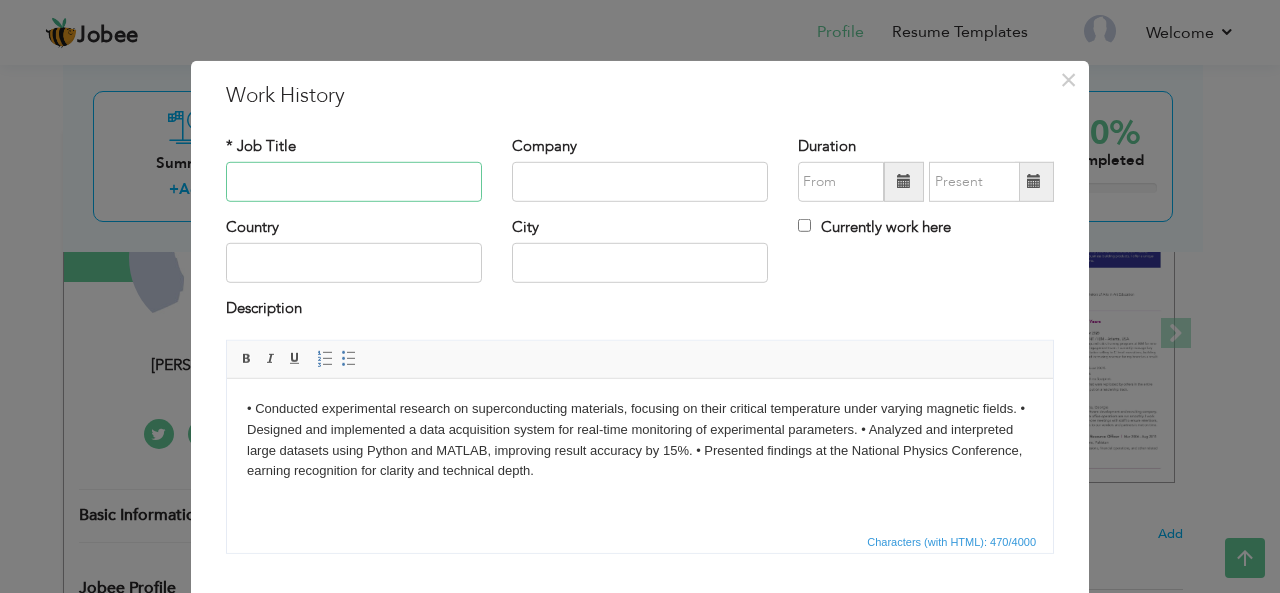 paste on "Research Assistant" 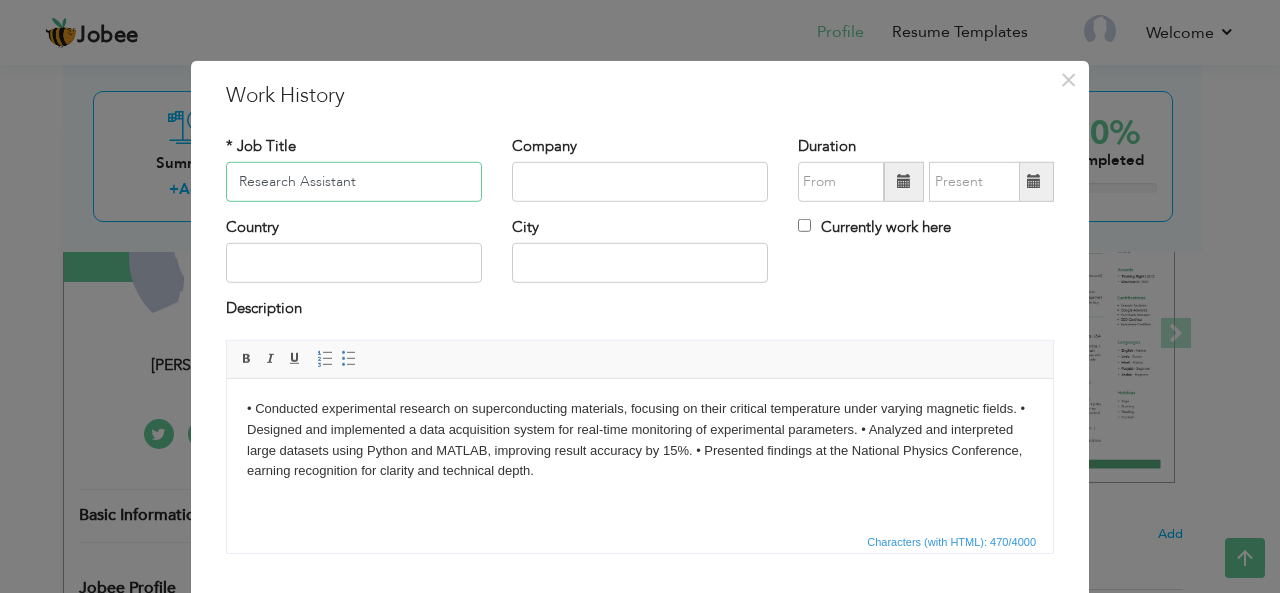 type on "Research Assistant" 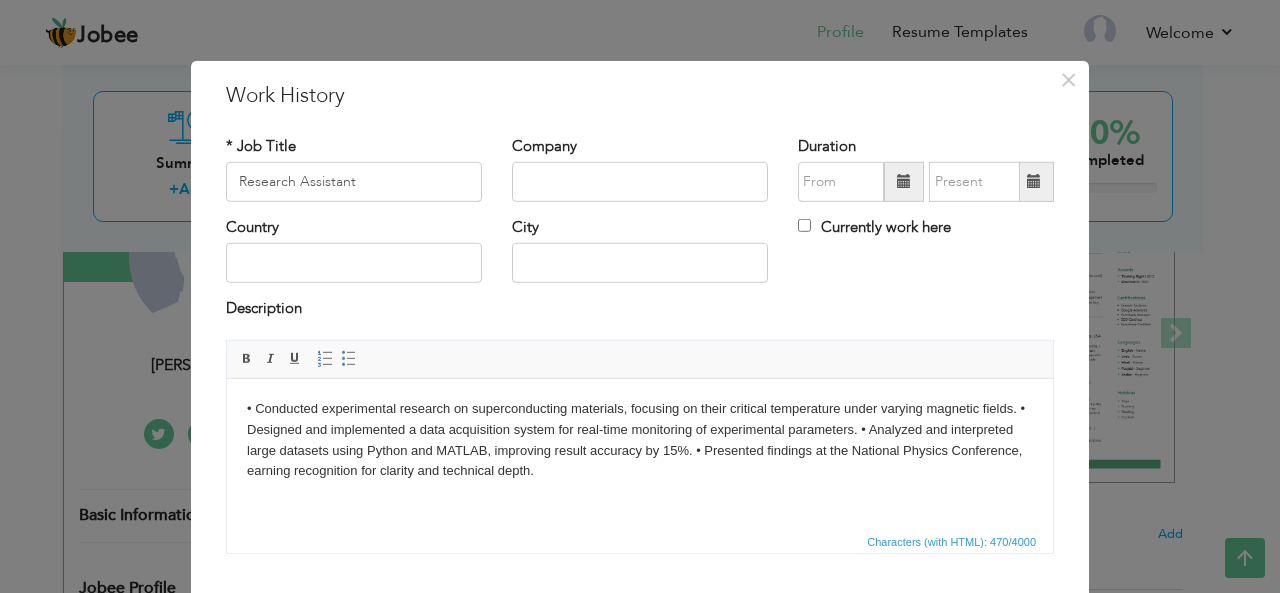 click on "• Conducted experimental research on superconducting materials, focusing on their critical temperature under varying magnetic fields. • Designed and implemented a data acquisition system for real-time monitoring of experimental parameters. • Analyzed and interpreted large datasets using Python and MATLAB, improving result accuracy by 15%. • Presented findings at the National Physics Conference, earning recognition for clarity and technical depth." at bounding box center (640, 439) 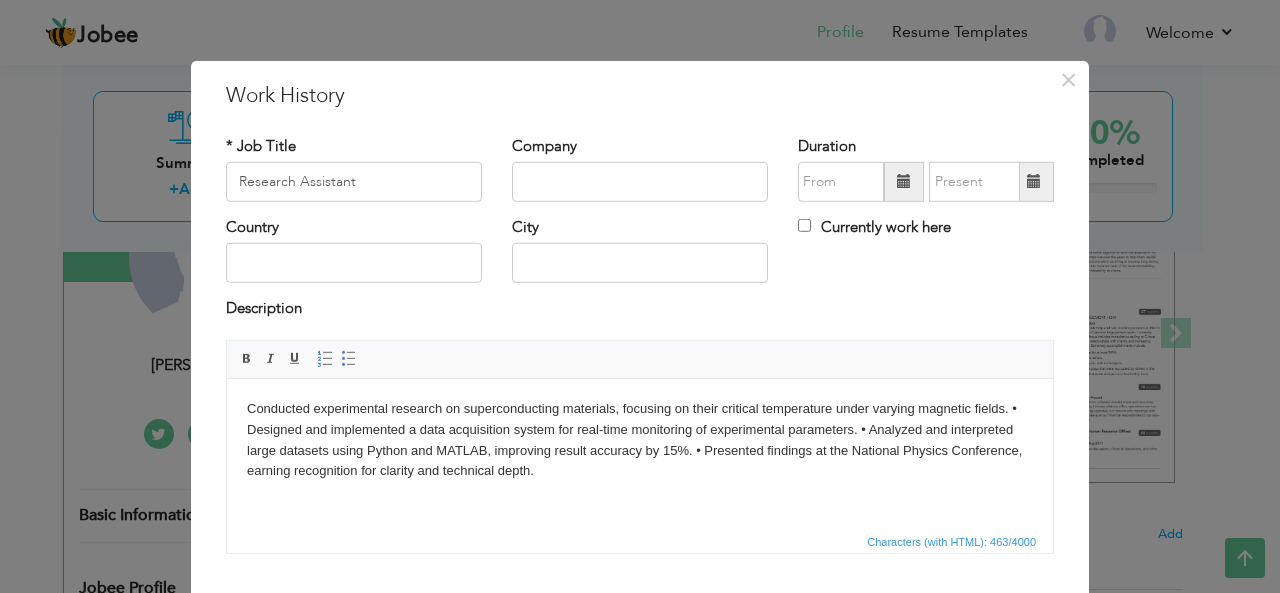 click on "Conducted experimental research on superconducting materials, focusing on their critical temperature under varying magnetic fields. • Designed and implemented a data acquisition system for real-time monitoring of experimental parameters. • Analyzed and interpreted large datasets using Python and MATLAB, improving result accuracy by 15%. • Presented findings at the National Physics Conference, earning recognition for clarity and technical depth." at bounding box center [640, 439] 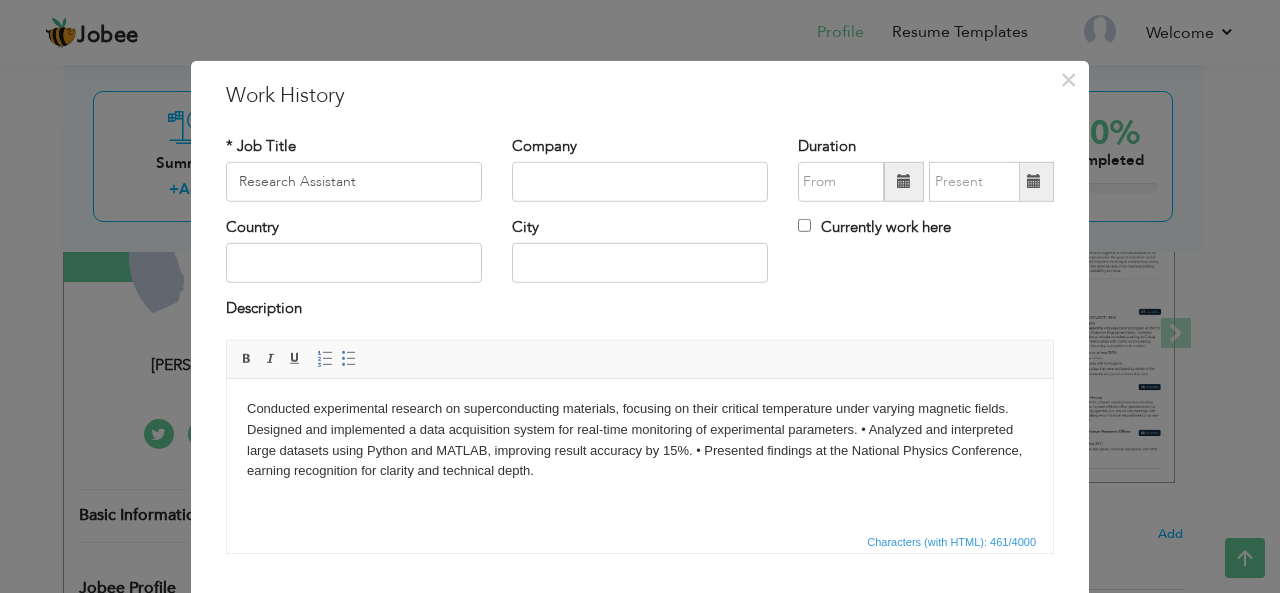click on "Conducted experimental research on superconducting materials, focusing on their critical temperature under varying magnetic fields. ​​​​​​​ Designed and implemented a data acquisition system for real-time monitoring of experimental parameters. • Analyzed and interpreted large datasets using Python and MATLAB, improving result accuracy by 15%. • Presented findings at the National Physics Conference, earning recognition for clarity and technical depth." at bounding box center [640, 439] 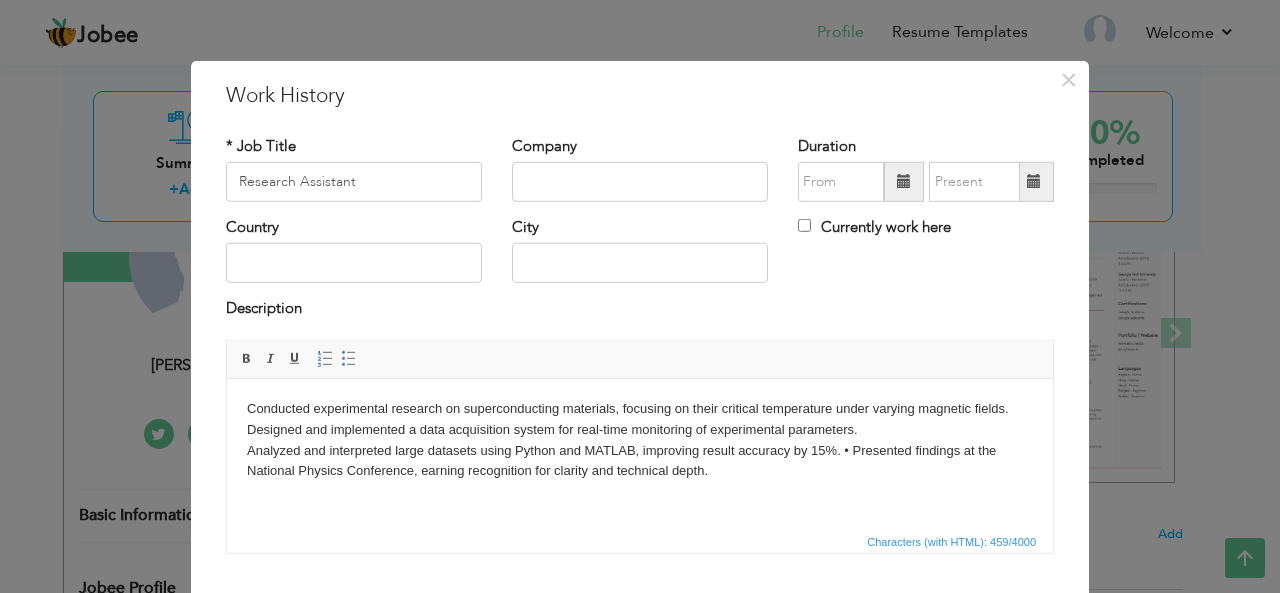 click on "Conducted experimental research on superconducting materials, focusing on their critical temperature under varying magnetic fields. Designed and implemented a data acquisition system for real-time monitoring of experimental parameters. ​​​​​​​ Analyzed and interpreted large datasets using Python and MATLAB, improving result accuracy by 15%. • Presented findings at the National Physics Conference, earning recognition for clarity and technical depth." at bounding box center [640, 439] 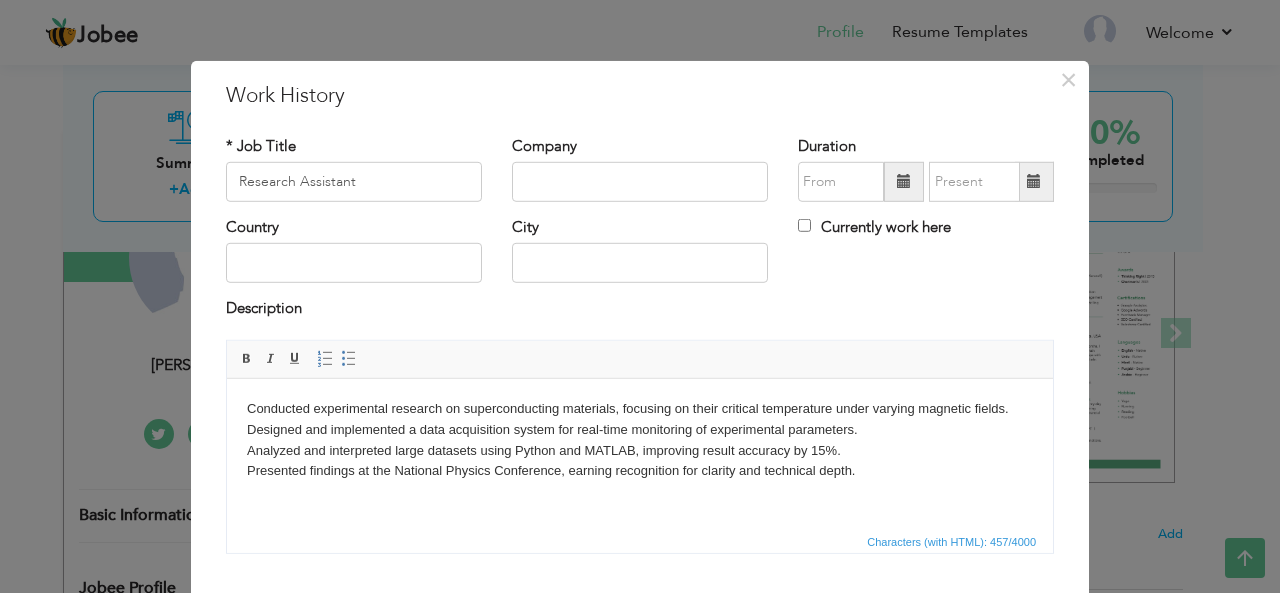 drag, startPoint x: 884, startPoint y: 480, endPoint x: 262, endPoint y: 410, distance: 625.9265 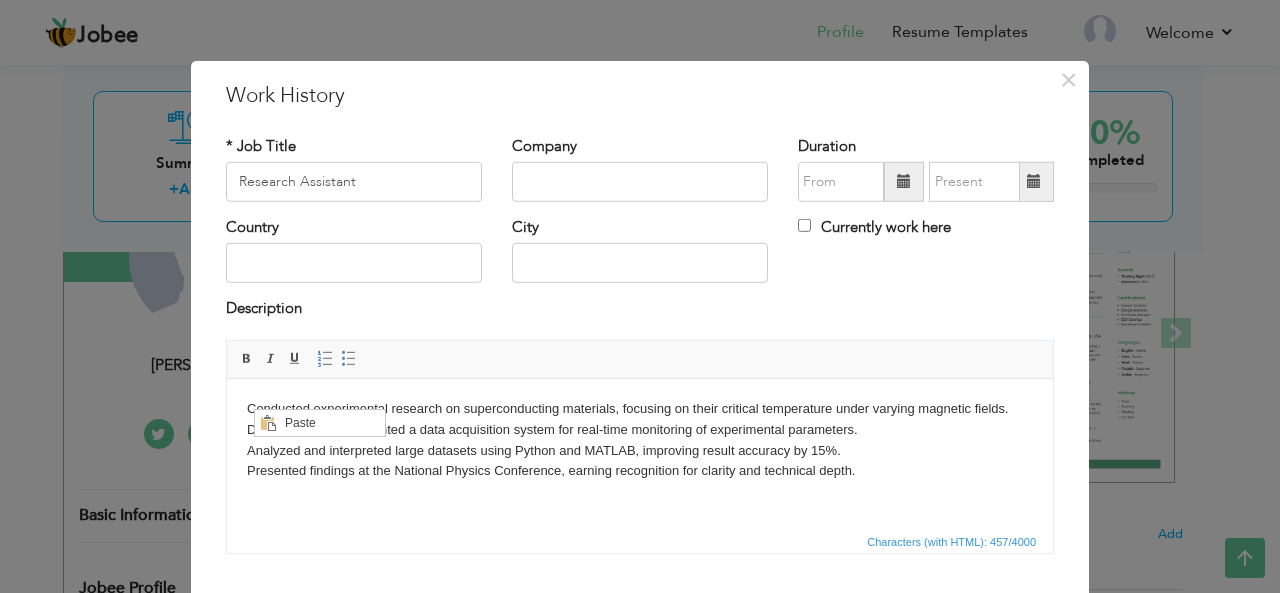 scroll, scrollTop: 0, scrollLeft: 0, axis: both 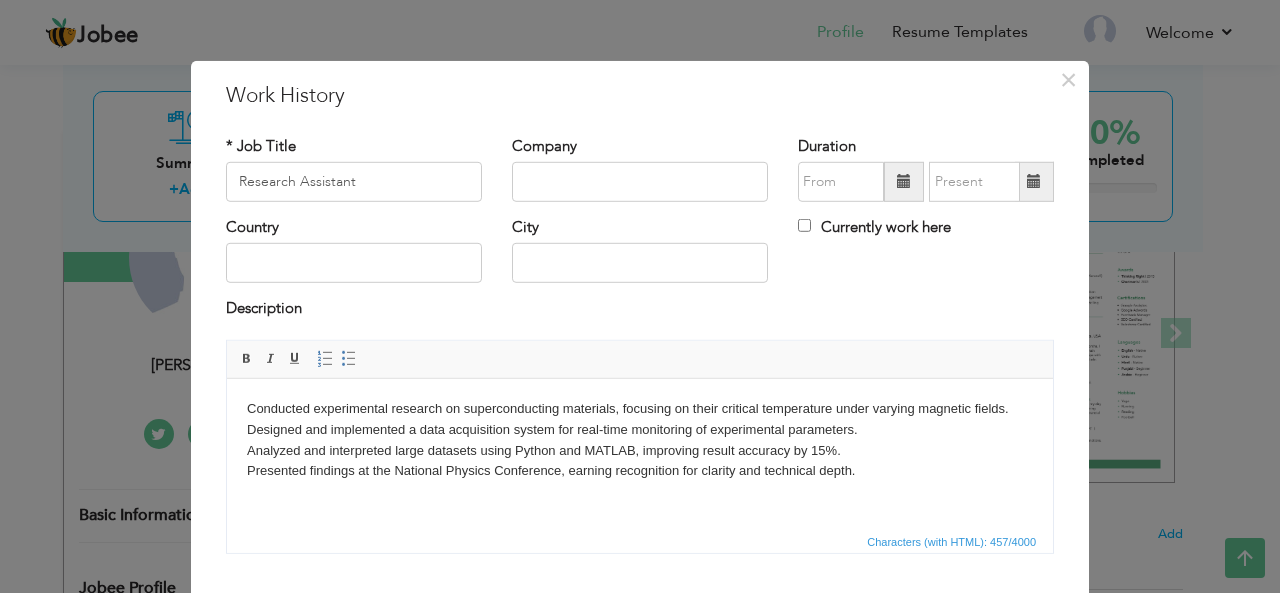 click on "Conducted experimental research on superconducting materials, focusing on their critical temperature under varying magnetic fields. Designed and implemented a data acquisition system for real-time monitoring of experimental parameters. Analyzed and interpreted large datasets using Python and MATLAB, improving result accuracy by 15%. ​​​​​​​ Presented findings at the National Physics Conference, earning recognition for clarity and technical depth." at bounding box center (640, 439) 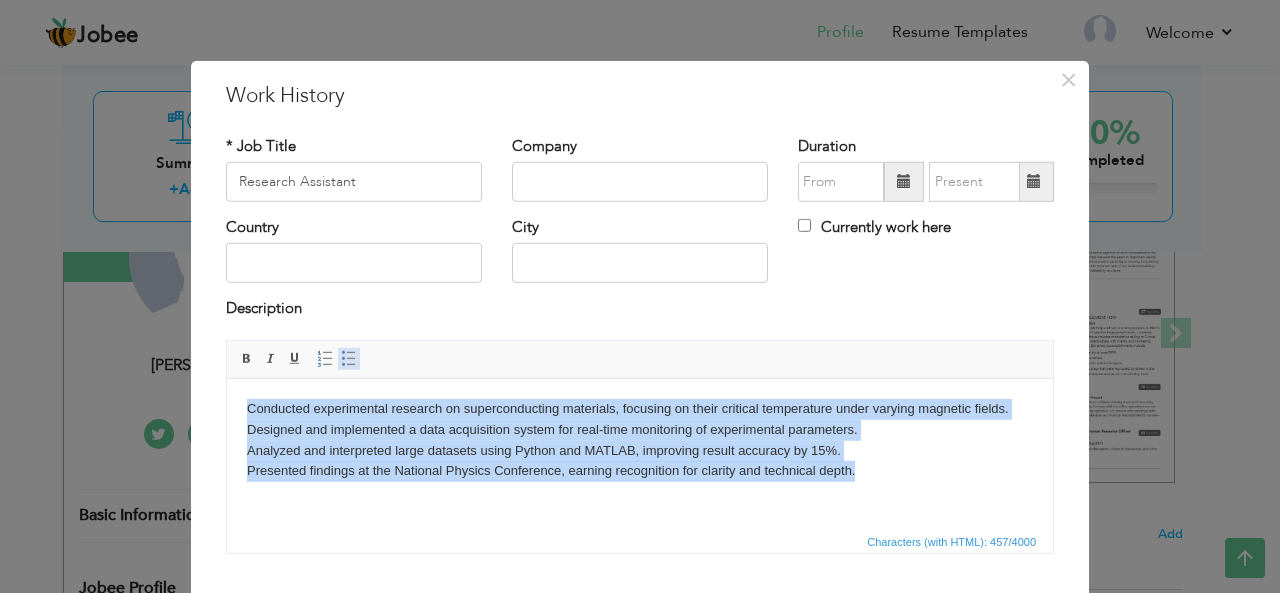click at bounding box center [349, 359] 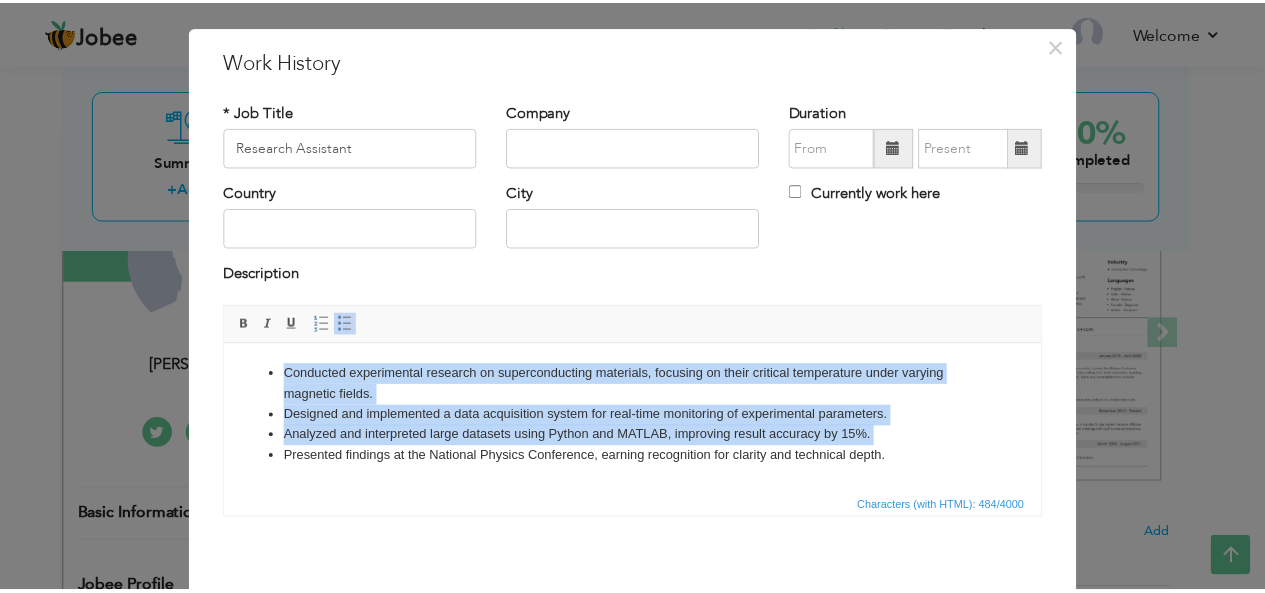 scroll, scrollTop: 120, scrollLeft: 0, axis: vertical 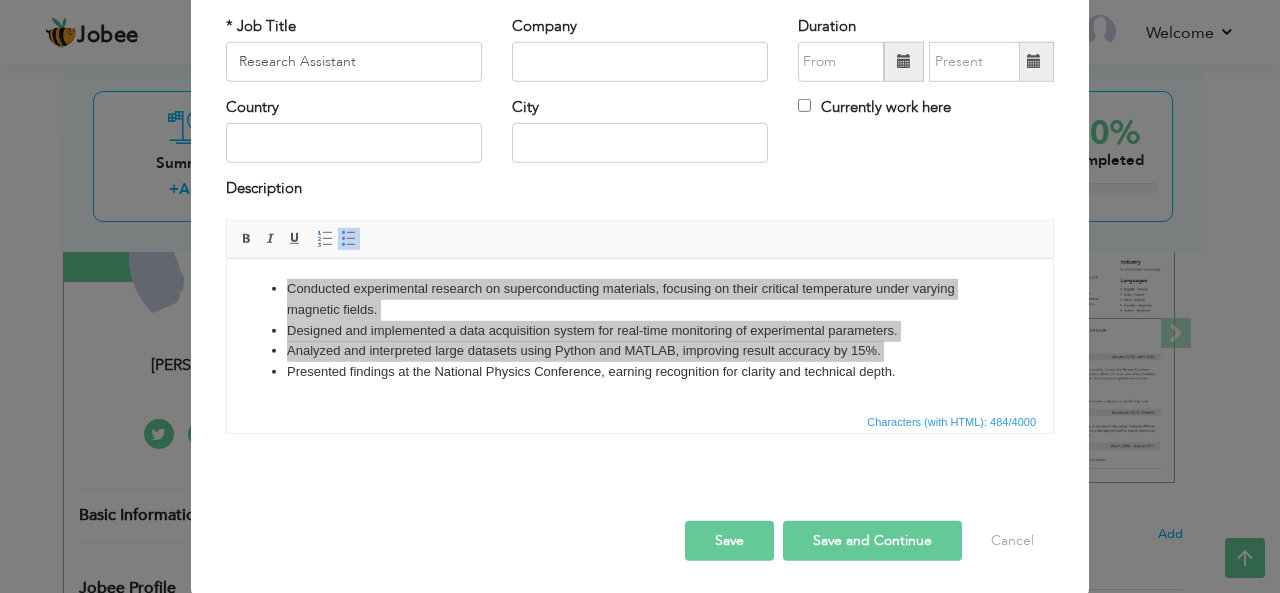 click on "Save" at bounding box center (729, 541) 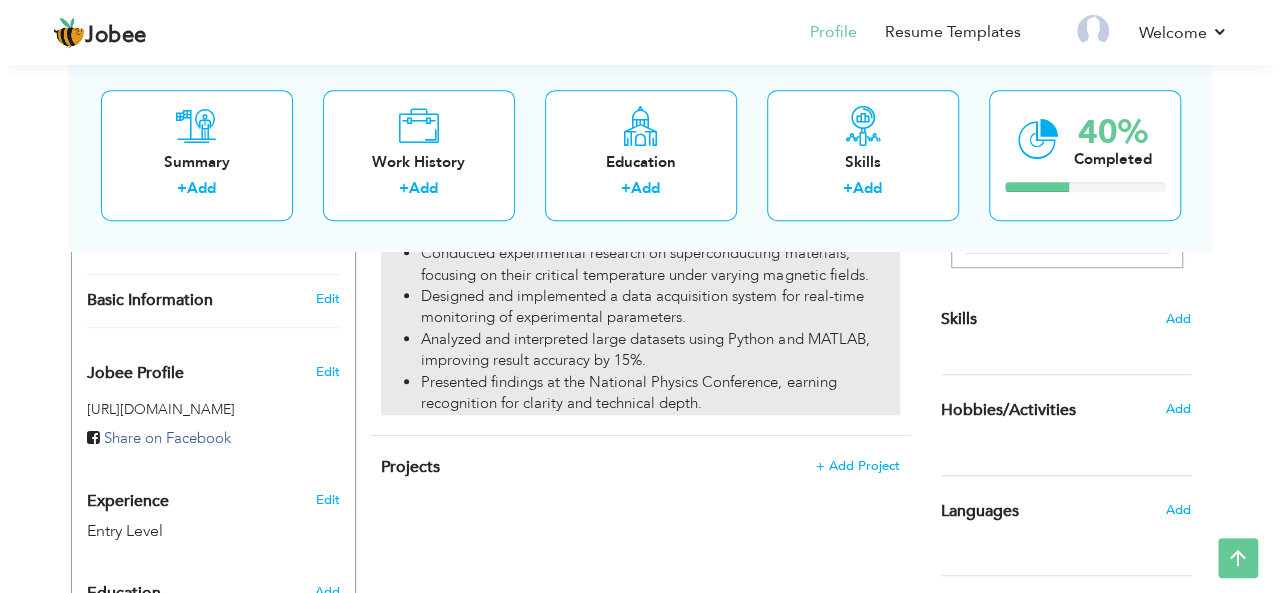 scroll, scrollTop: 503, scrollLeft: 0, axis: vertical 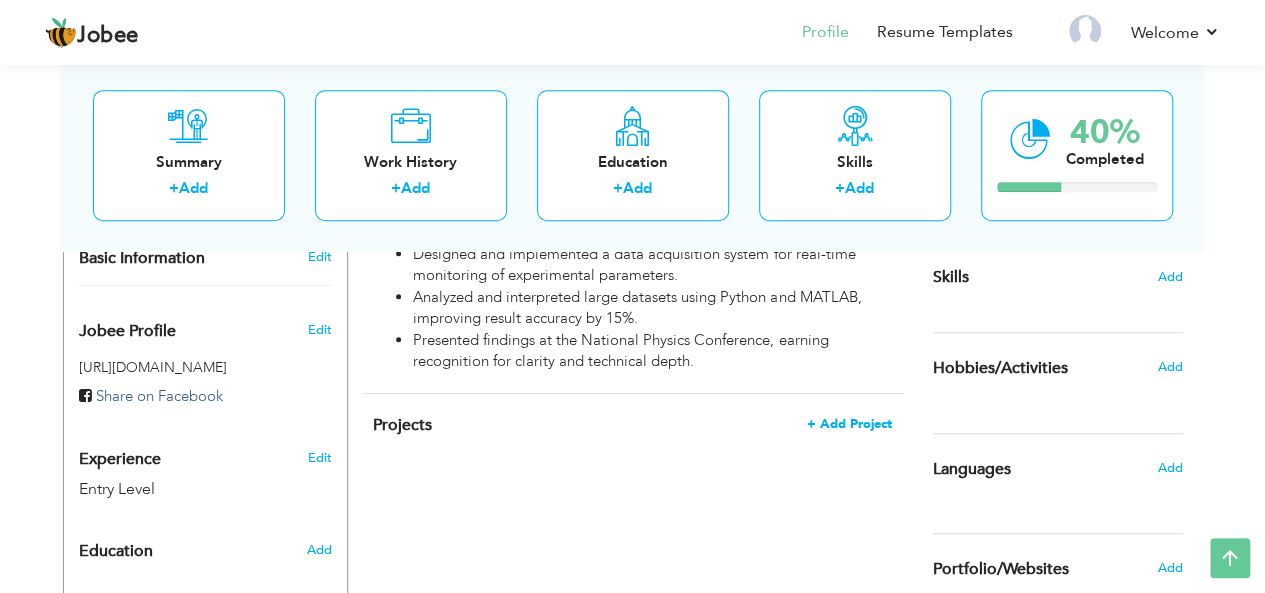 click on "+ Add Project" at bounding box center (849, 424) 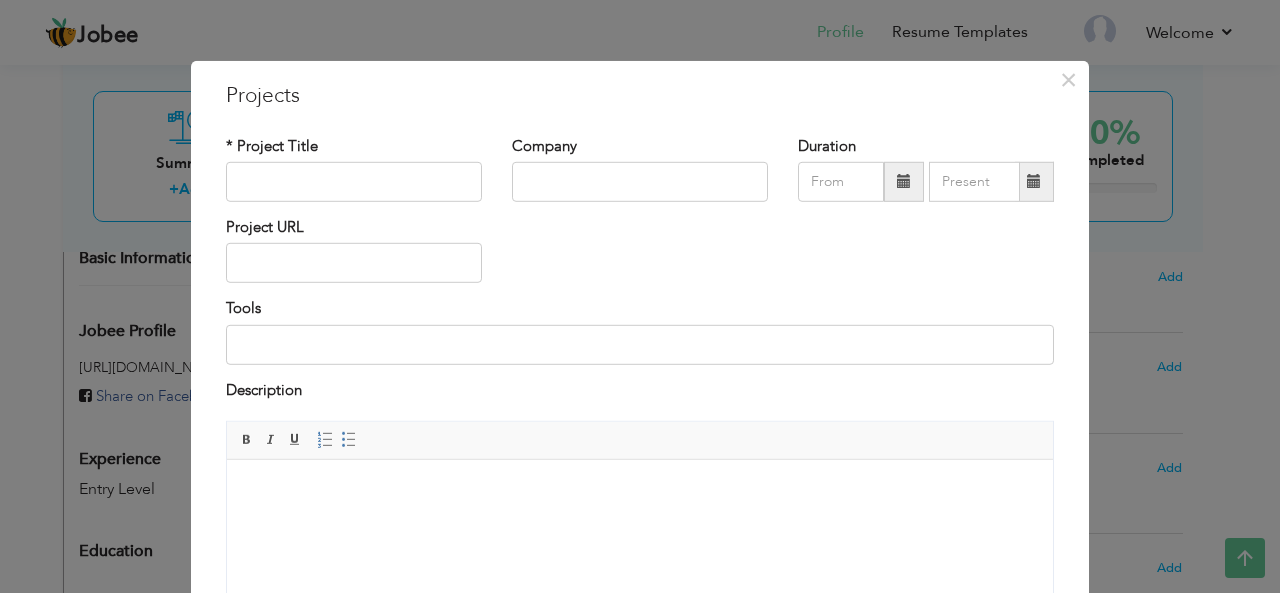 click on "Editor toolbars Basic Styles   Bold   Italic   Underline Paragraph   Insert/Remove Numbered List   Insert/Remove Bulleted List" at bounding box center (640, 441) 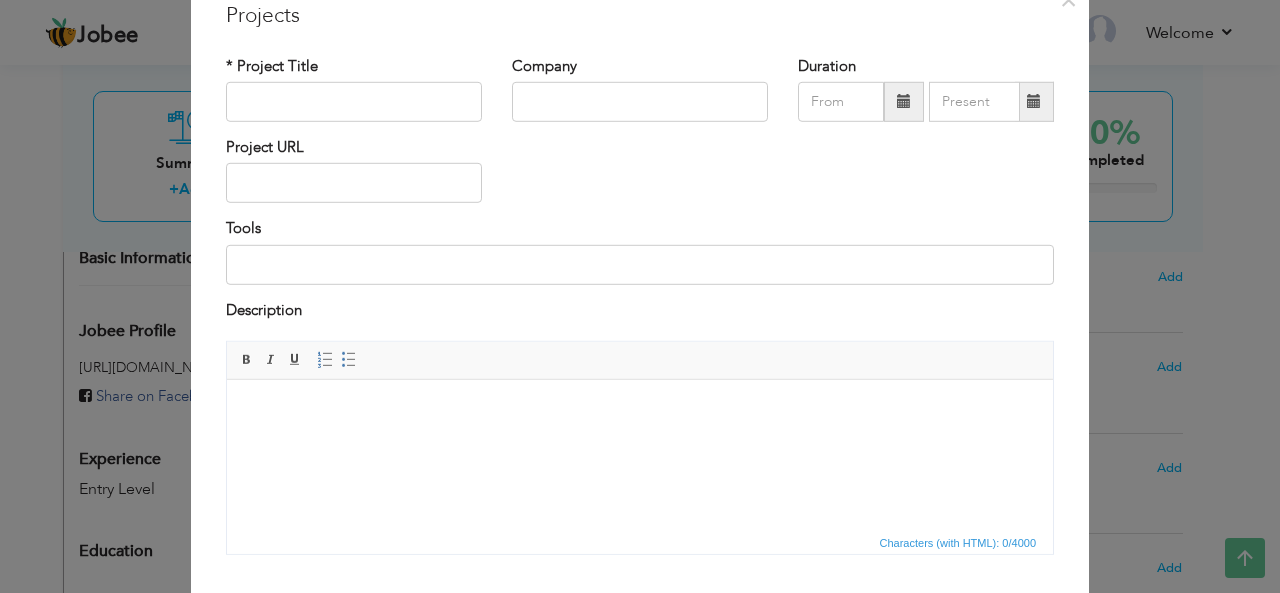 click at bounding box center (640, 410) 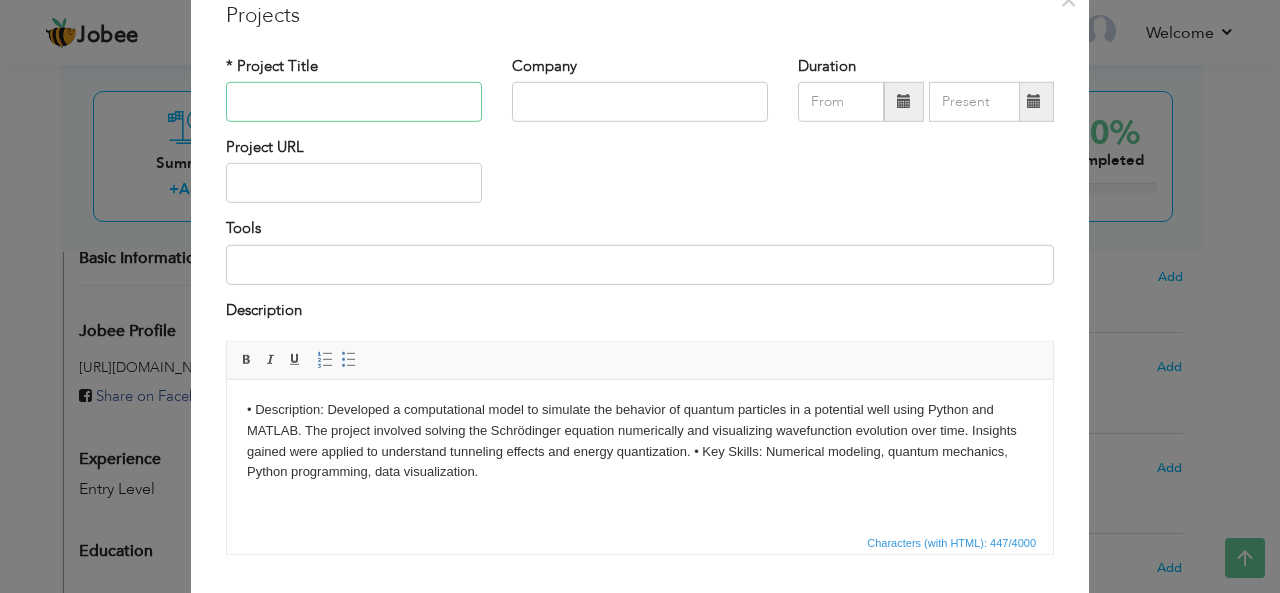 click at bounding box center [354, 102] 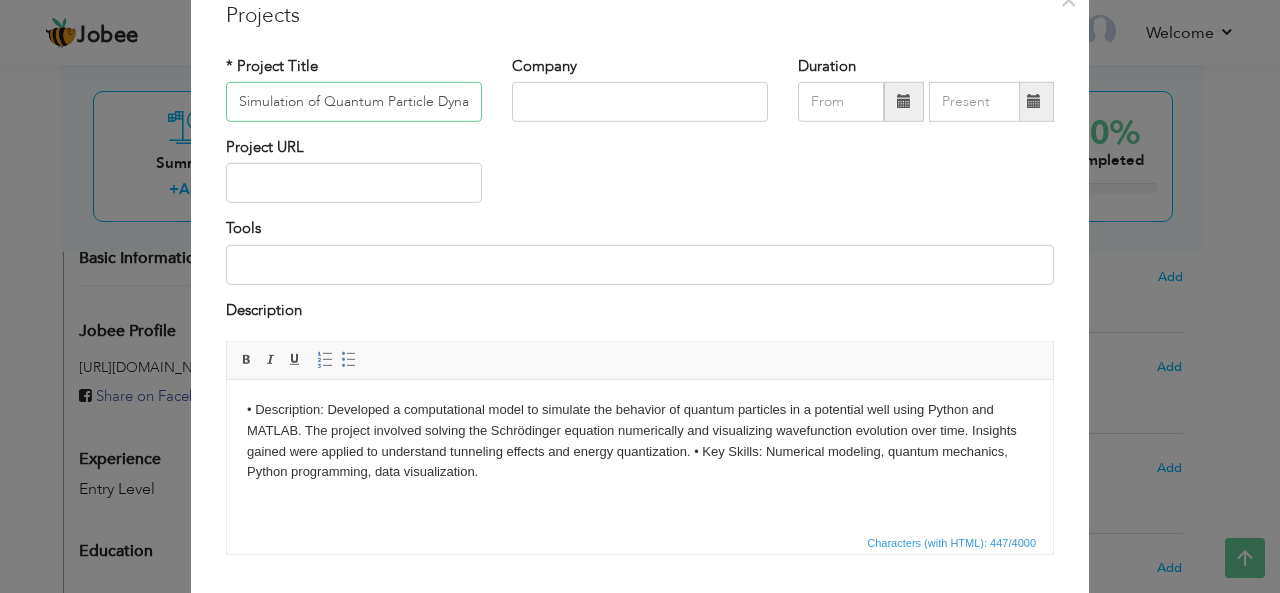 scroll, scrollTop: 0, scrollLeft: 26, axis: horizontal 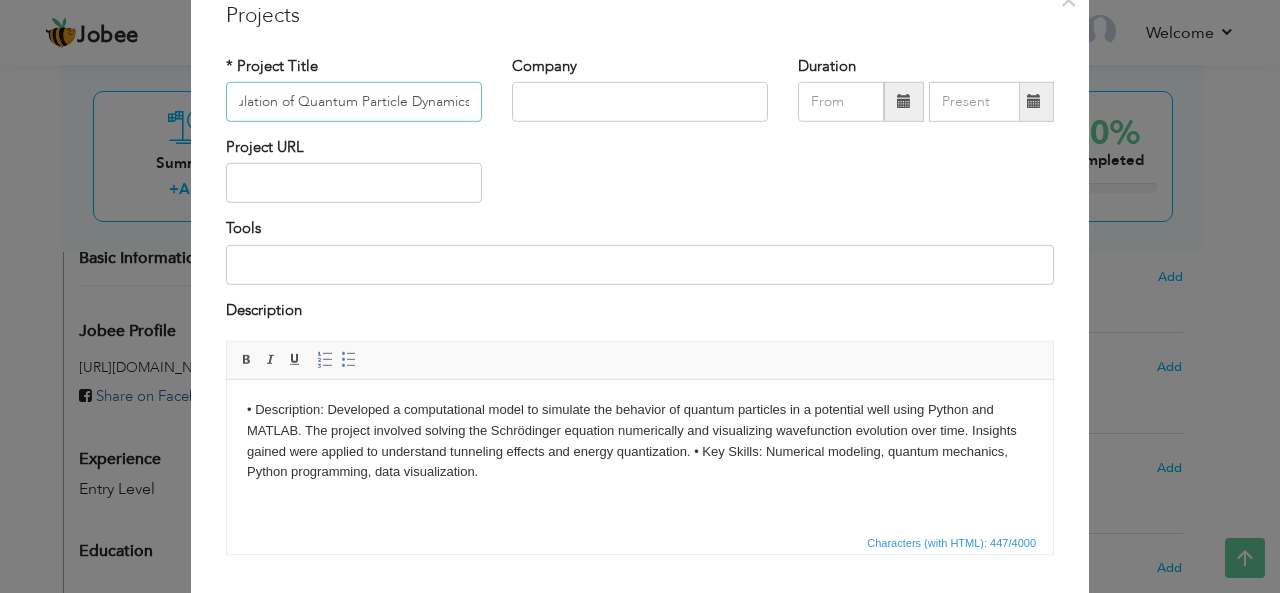 type on "Simulation of Quantum Particle Dynamics" 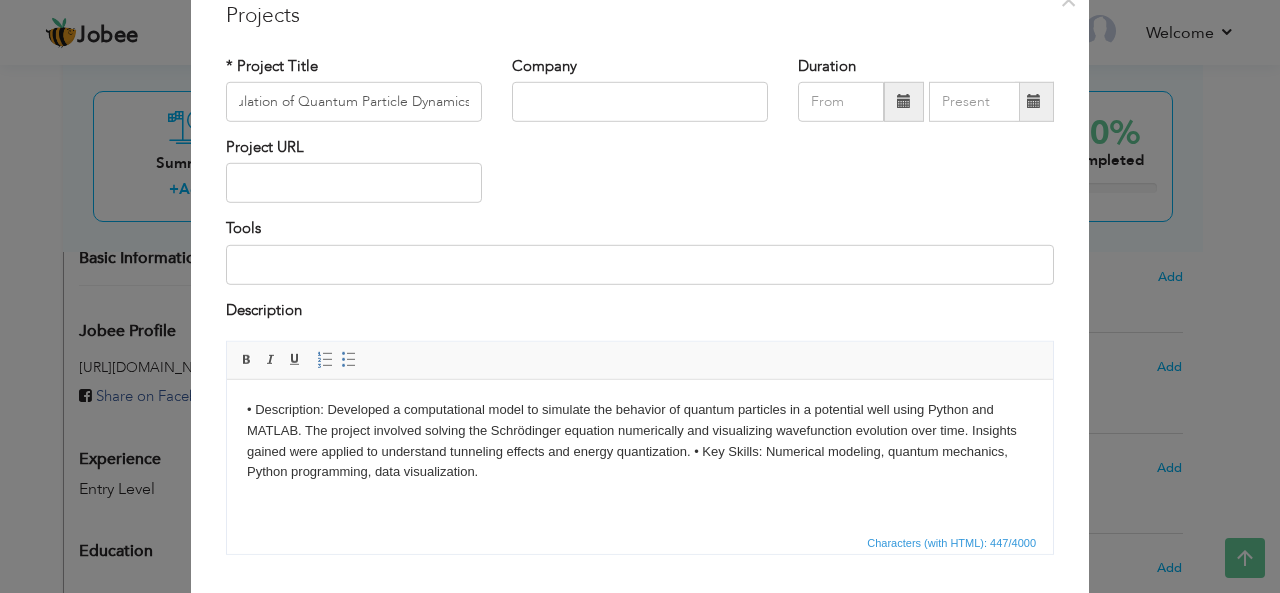 scroll, scrollTop: 0, scrollLeft: 0, axis: both 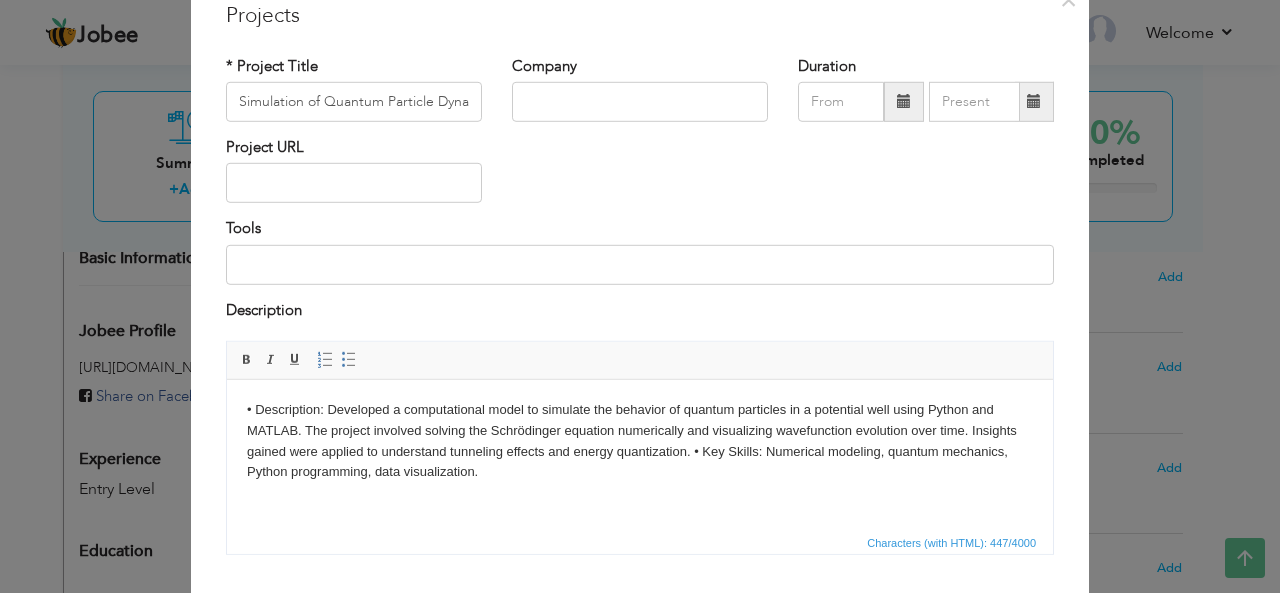 click on "• Description: Developed a computational model to simulate the behavior of quantum particles in a potential well using Python and MATLAB. The project involved solving the Schrödinger equation numerically and visualizing wavefunction evolution over time. Insights gained were applied to understand tunneling effects and energy quantization. • Key Skills: Numerical modeling, quantum mechanics, Python programming, data visualization." at bounding box center [640, 441] 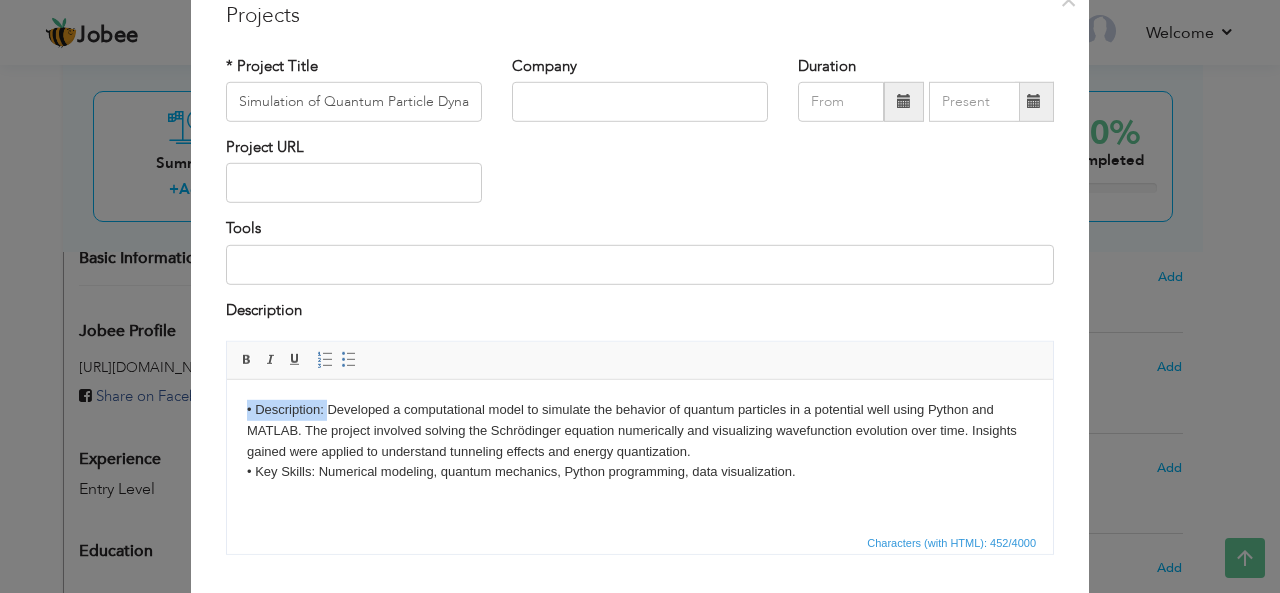 drag, startPoint x: 326, startPoint y: 412, endPoint x: 239, endPoint y: 417, distance: 87.14356 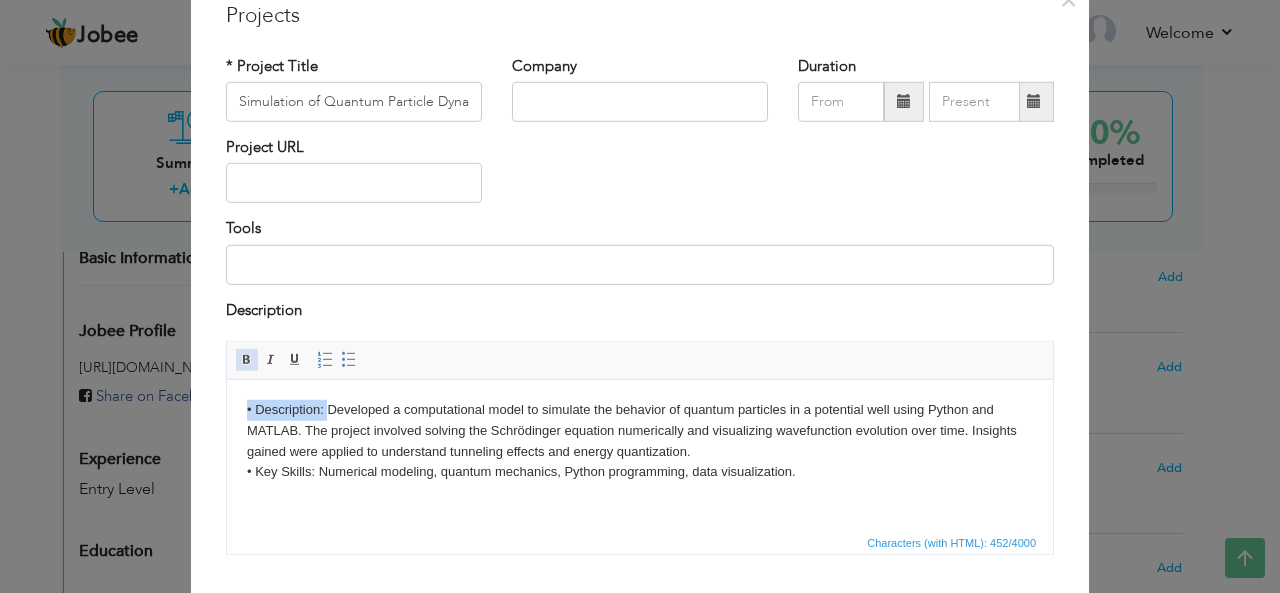click at bounding box center (247, 360) 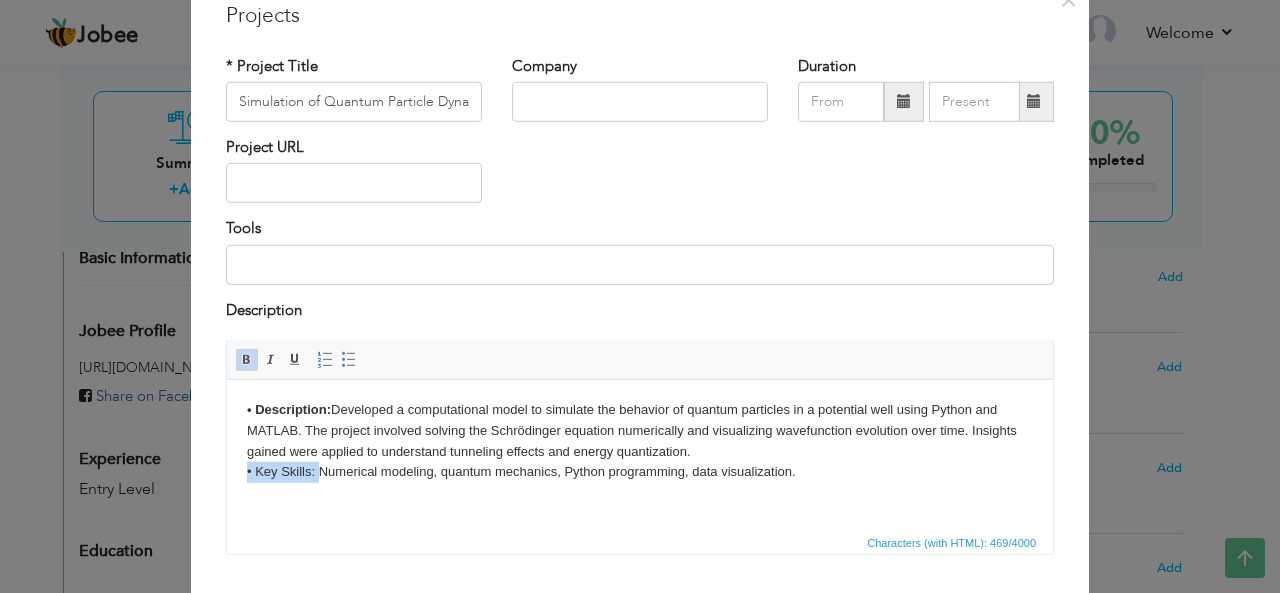 drag, startPoint x: 316, startPoint y: 471, endPoint x: 215, endPoint y: 479, distance: 101.31634 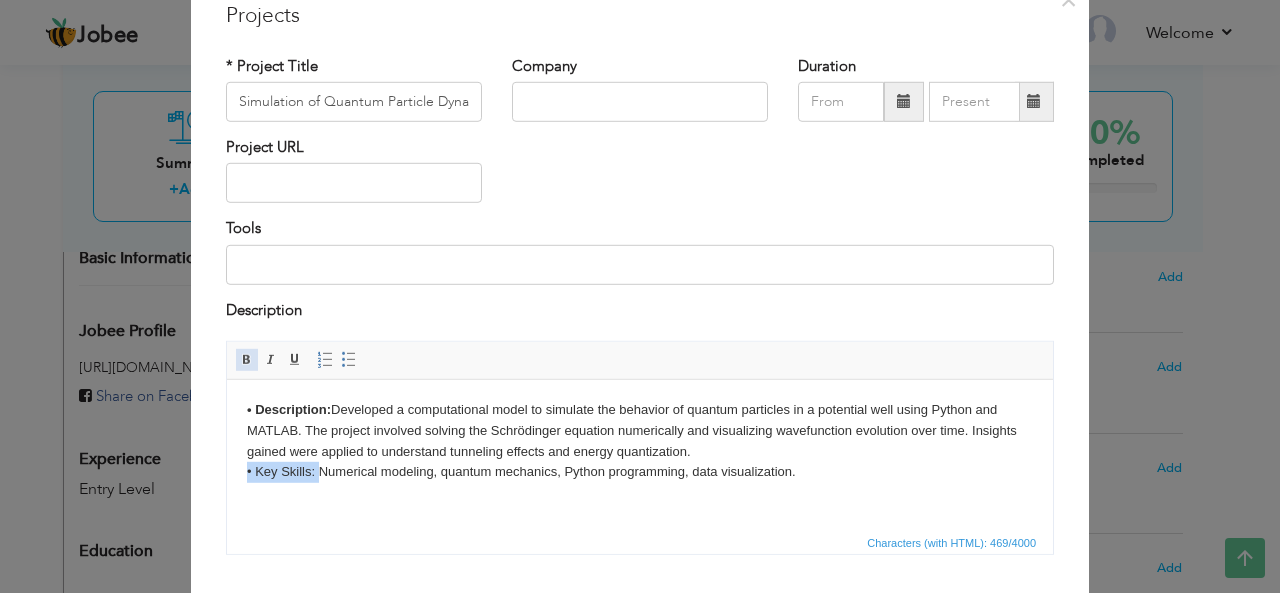 click on "Bold" at bounding box center [247, 360] 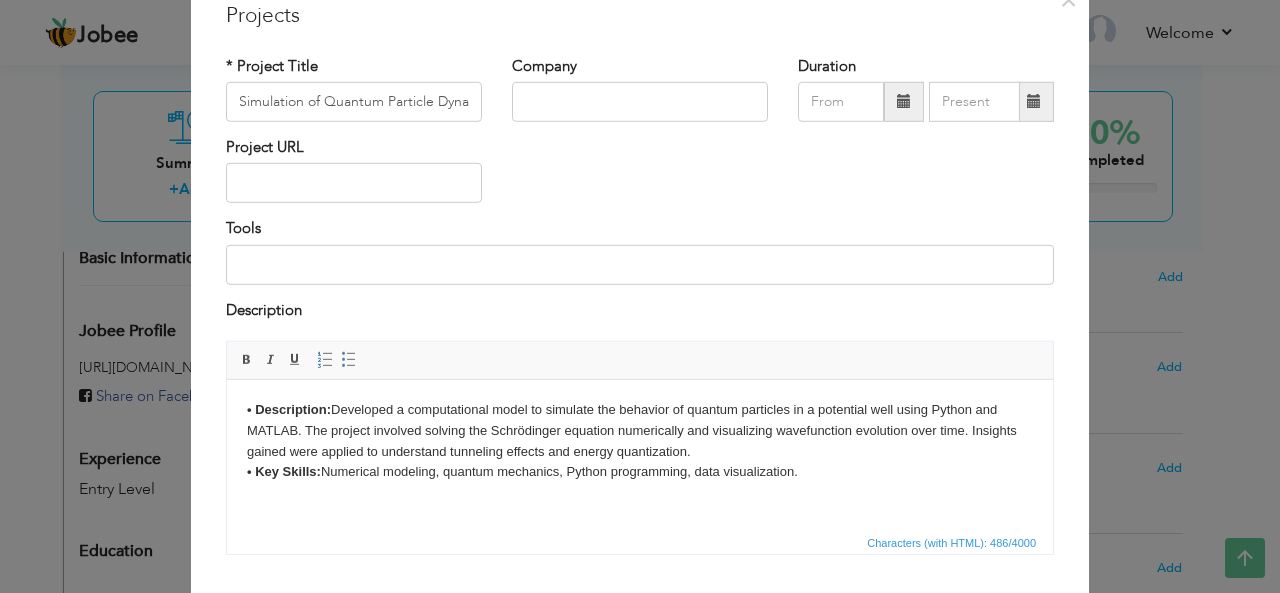 click on "• Description:  Developed a computational model to simulate the behavior of quantum particles in a potential well using Python and MATLAB. The project involved solving the Schrödinger equation numerically and visualizing wavefunction evolution over time. Insights gained were applied to understand tunneling effects and energy quantization. • Key Skills:  Numerical modeling, quantum mechanics, Python programming, data visualization." at bounding box center (640, 441) 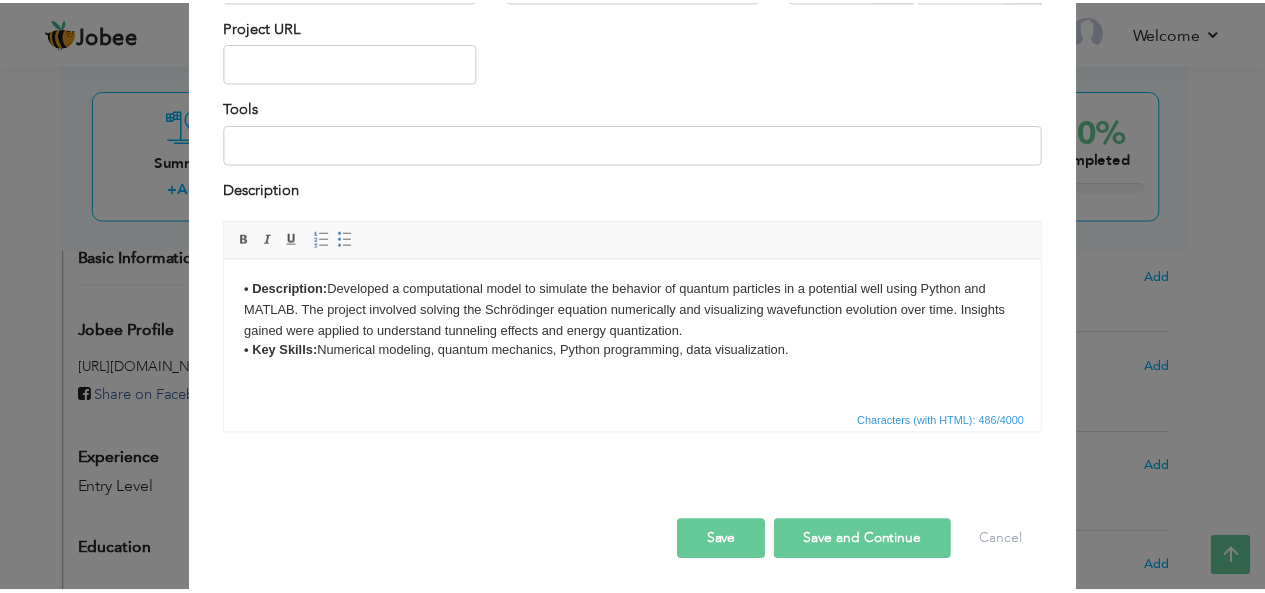 scroll, scrollTop: 202, scrollLeft: 0, axis: vertical 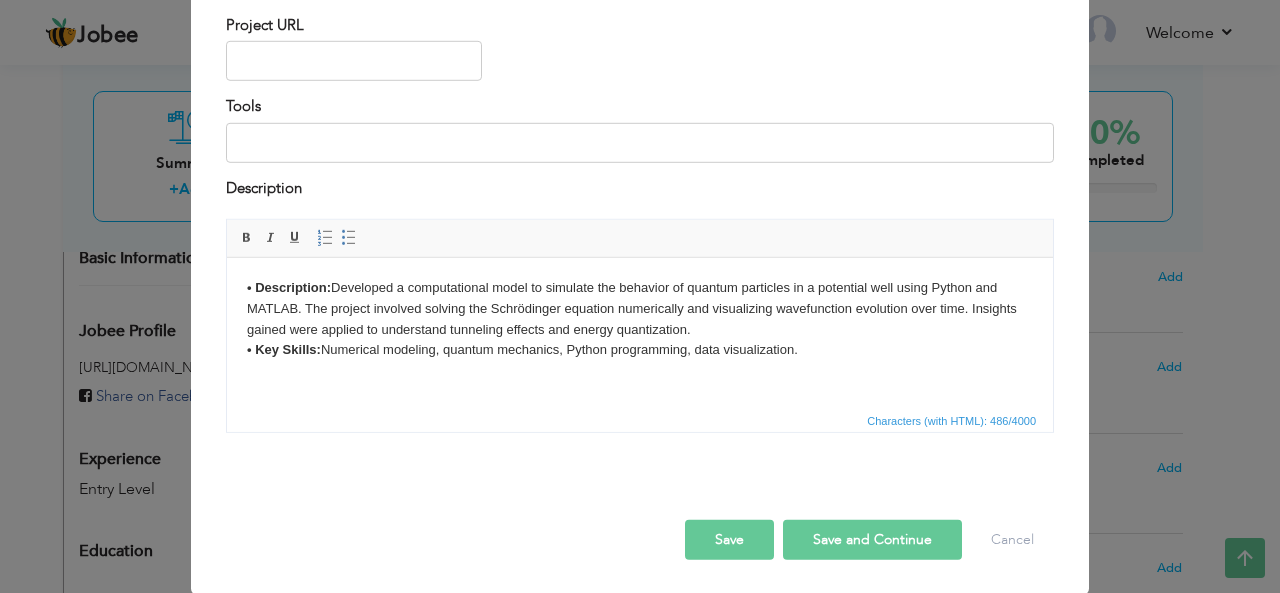 click on "Save" at bounding box center [729, 540] 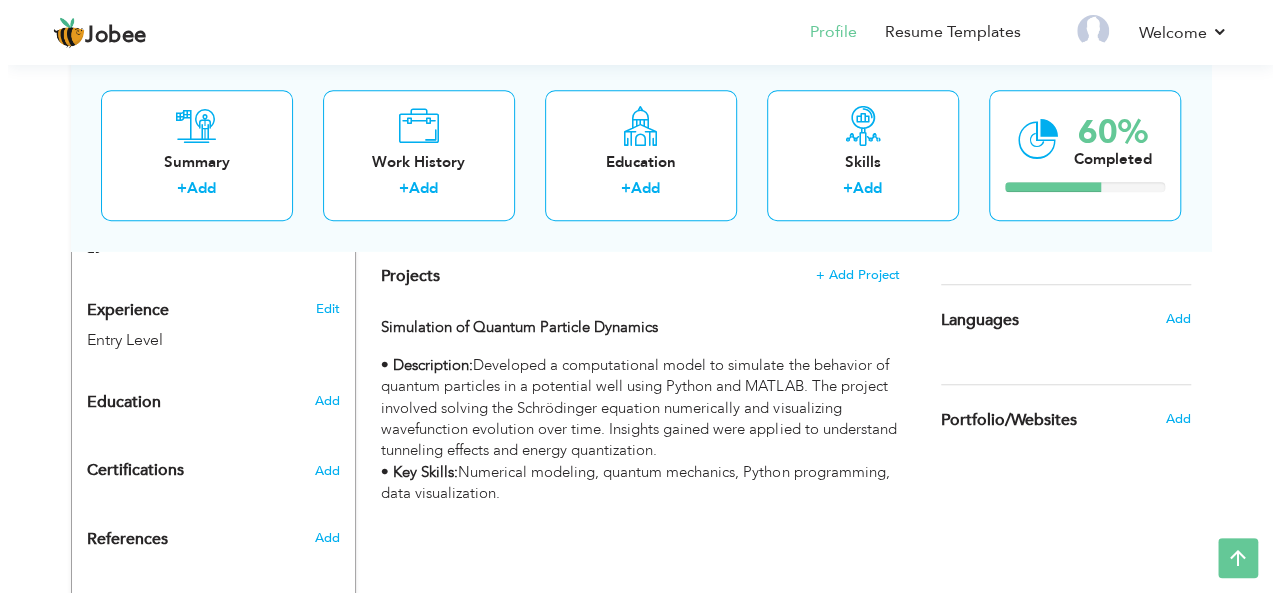 scroll, scrollTop: 630, scrollLeft: 0, axis: vertical 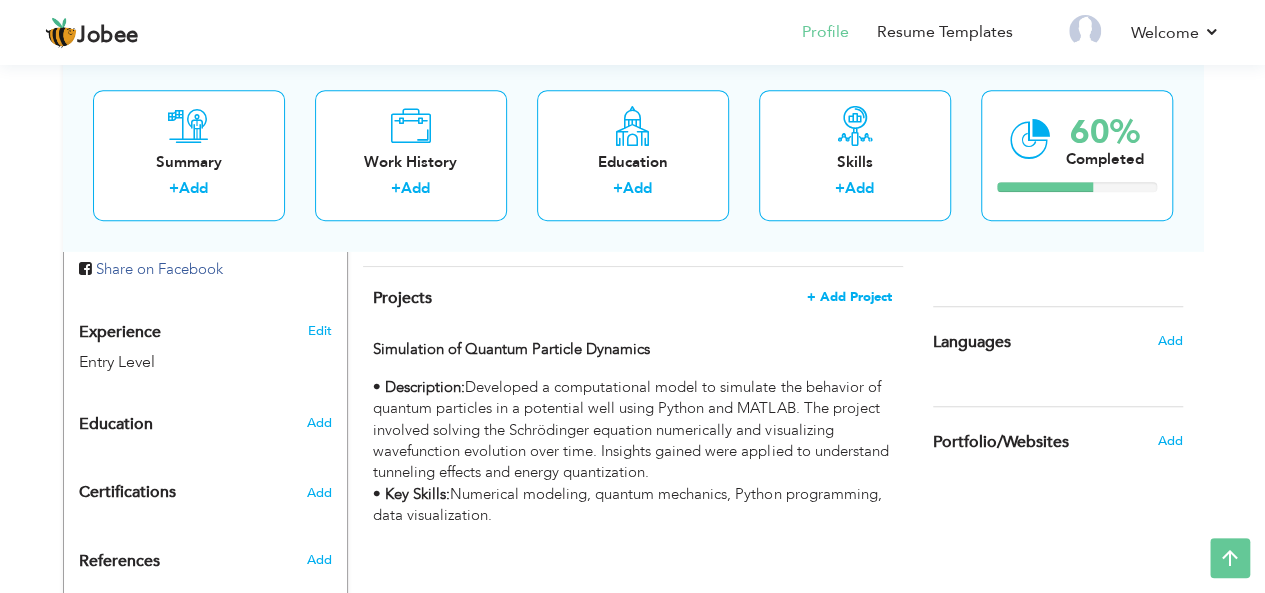 click on "+ Add Project" at bounding box center (849, 297) 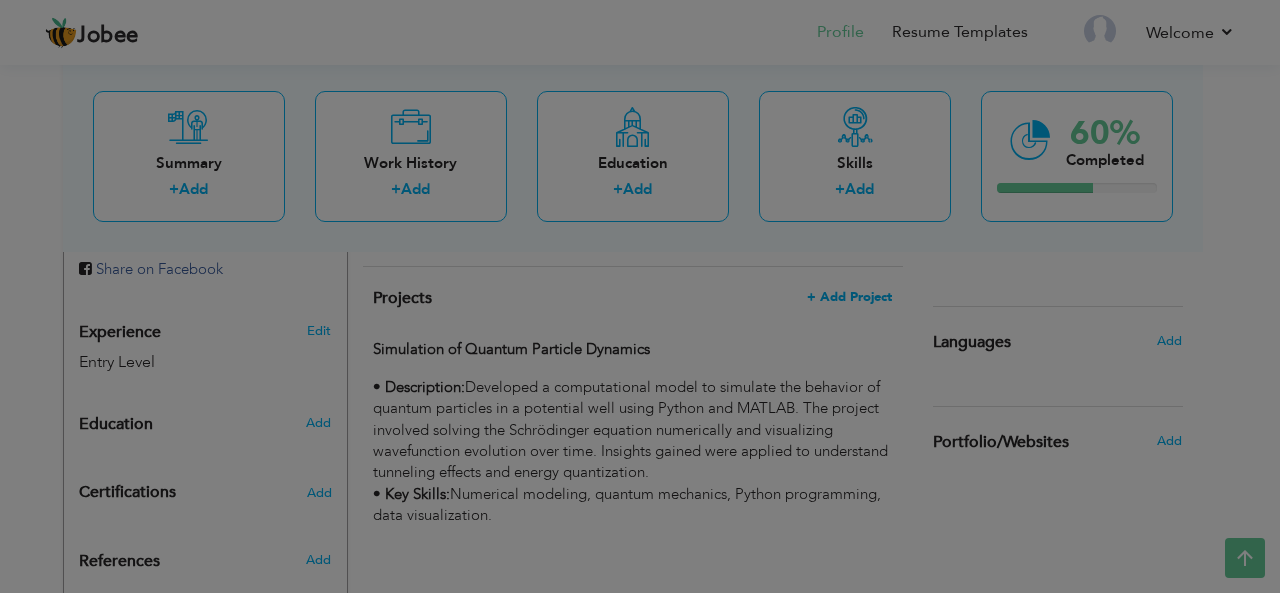 scroll, scrollTop: 0, scrollLeft: 0, axis: both 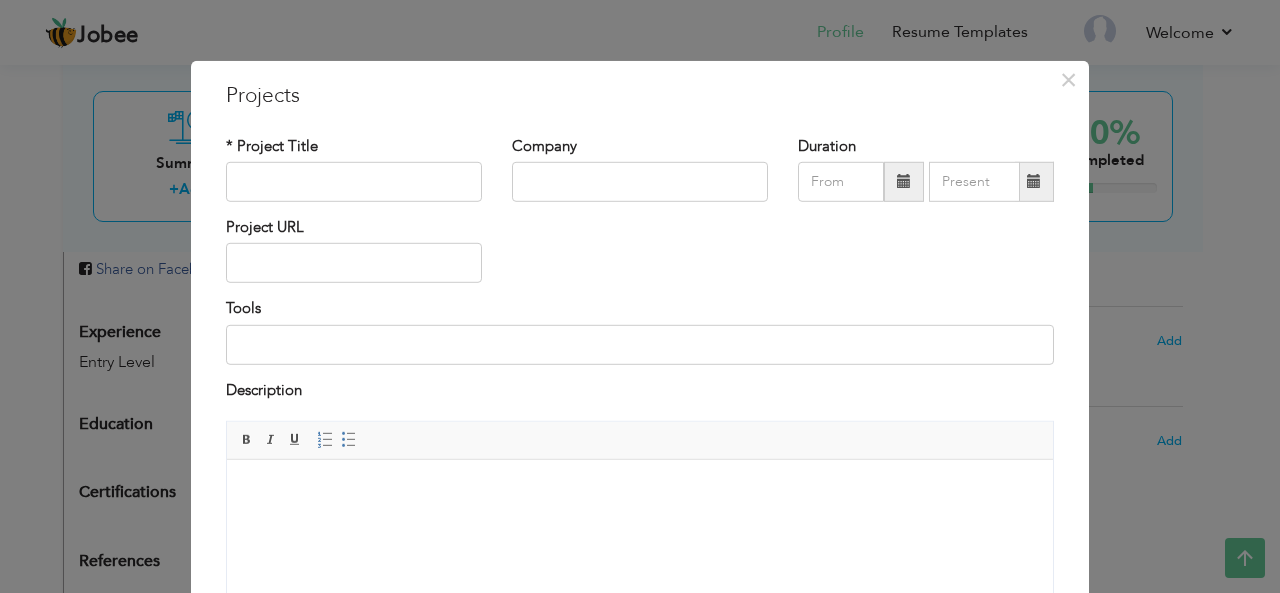 click at bounding box center [640, 490] 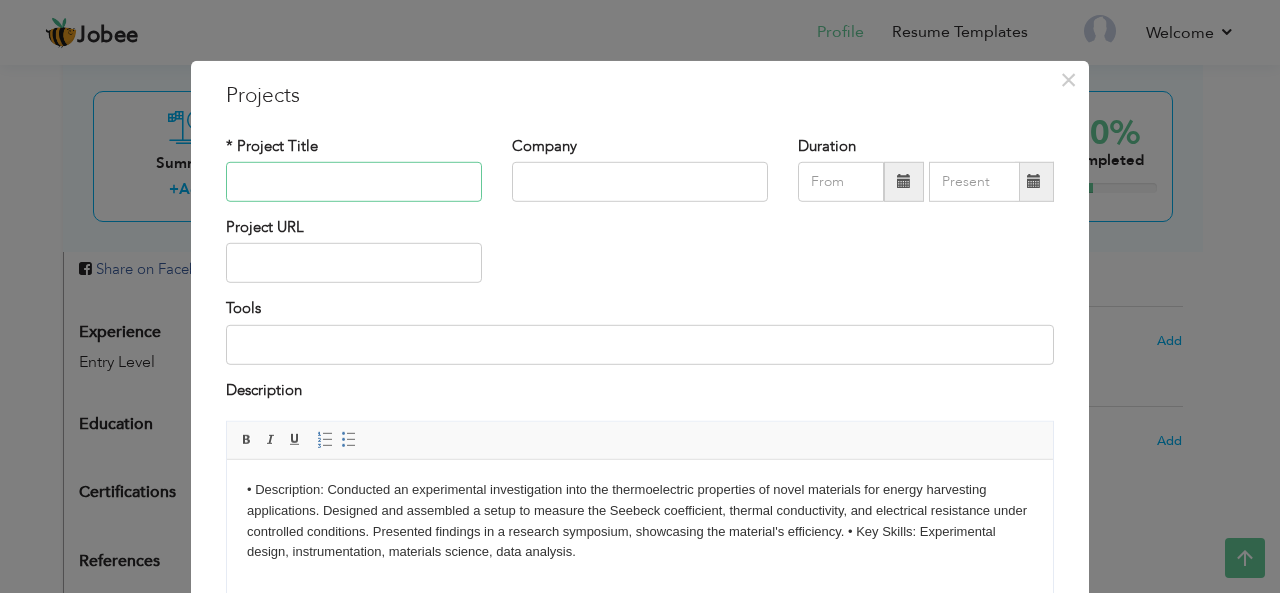 click at bounding box center (354, 182) 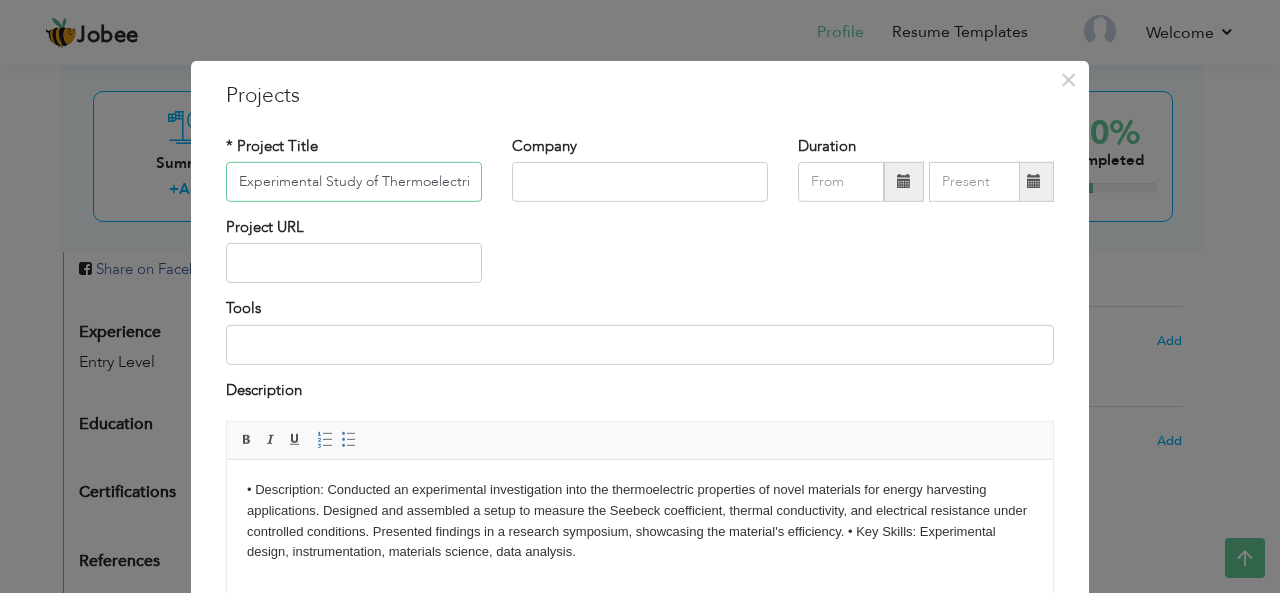 scroll, scrollTop: 0, scrollLeft: 64, axis: horizontal 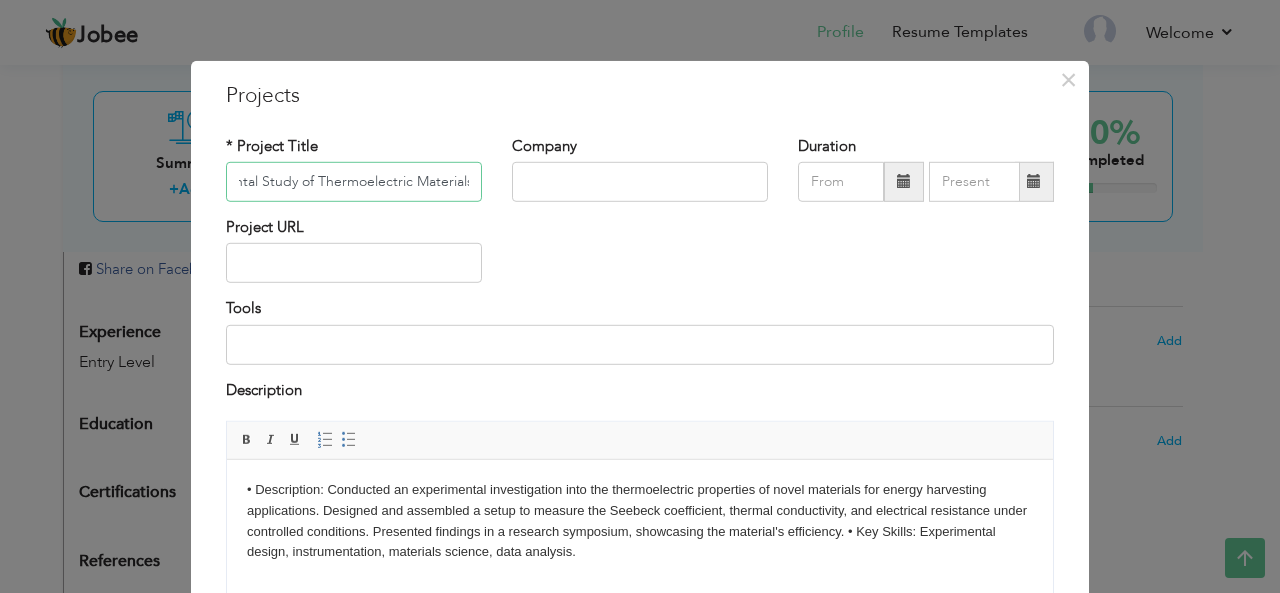 type on "Experimental Study of Thermoelectric Materials" 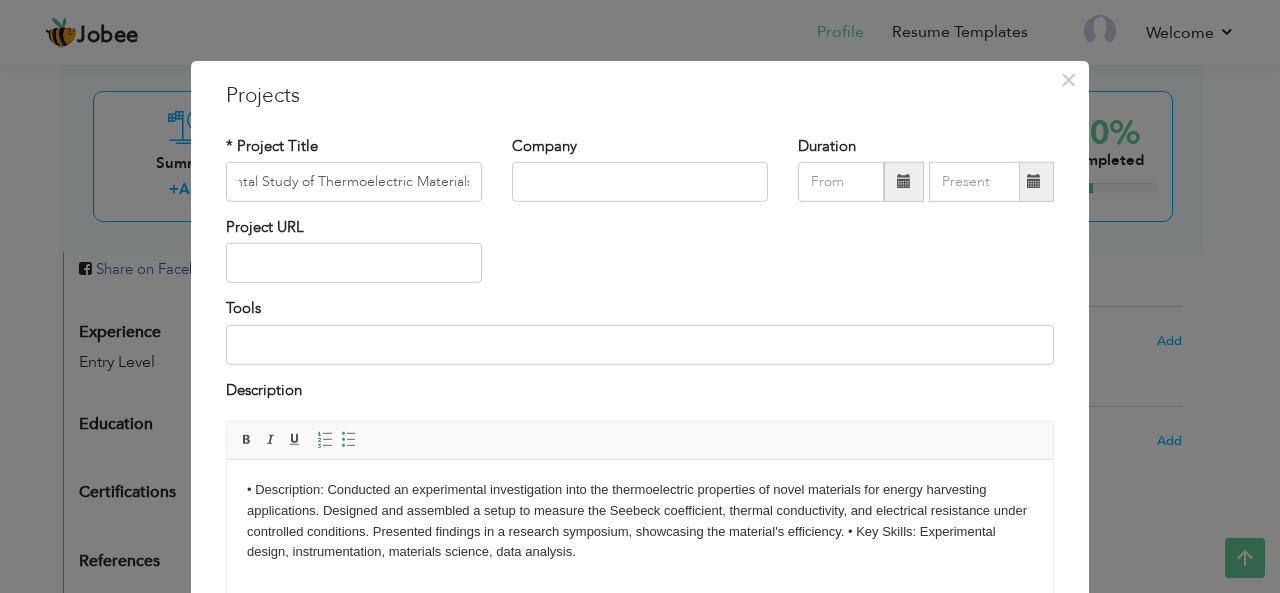 scroll, scrollTop: 0, scrollLeft: 0, axis: both 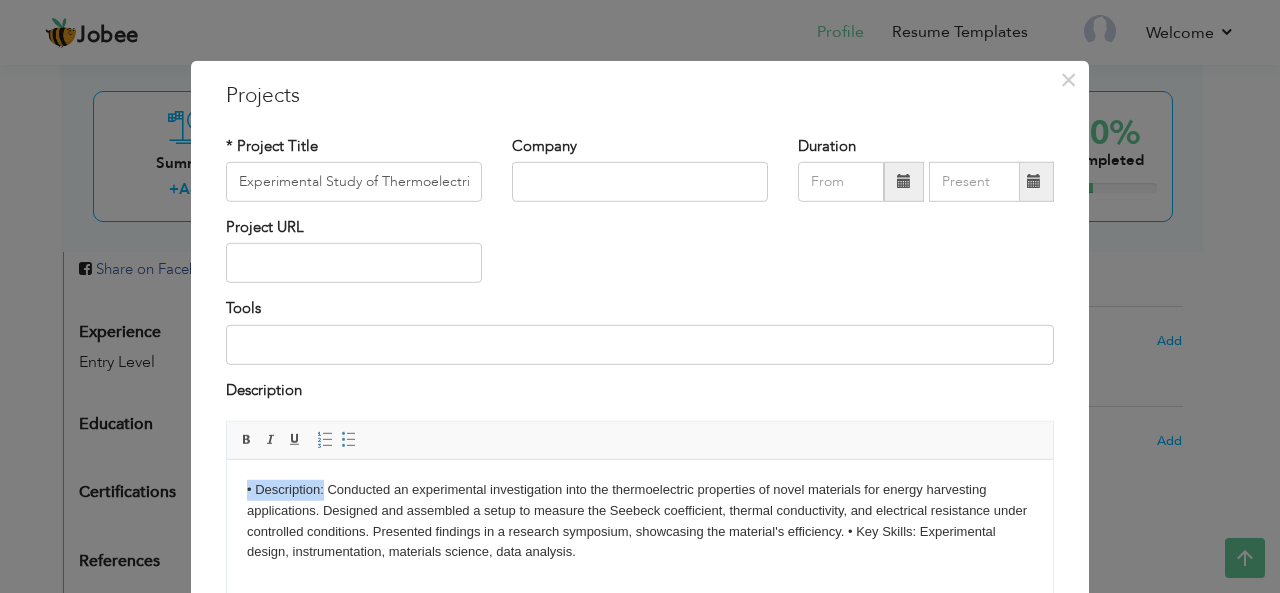 drag, startPoint x: 325, startPoint y: 490, endPoint x: 239, endPoint y: 497, distance: 86.28442 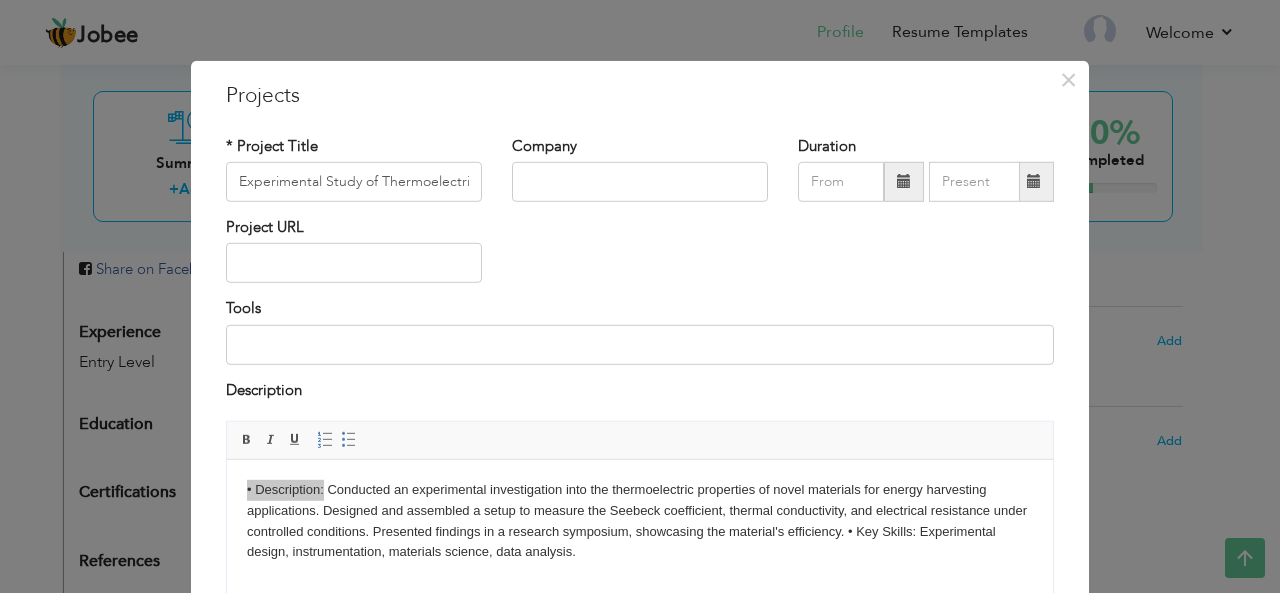 click on "Editor toolbars Basic Styles   Bold   Italic   Underline Paragraph   Insert/Remove Numbered List   Insert/Remove Bulleted List" at bounding box center (640, 441) 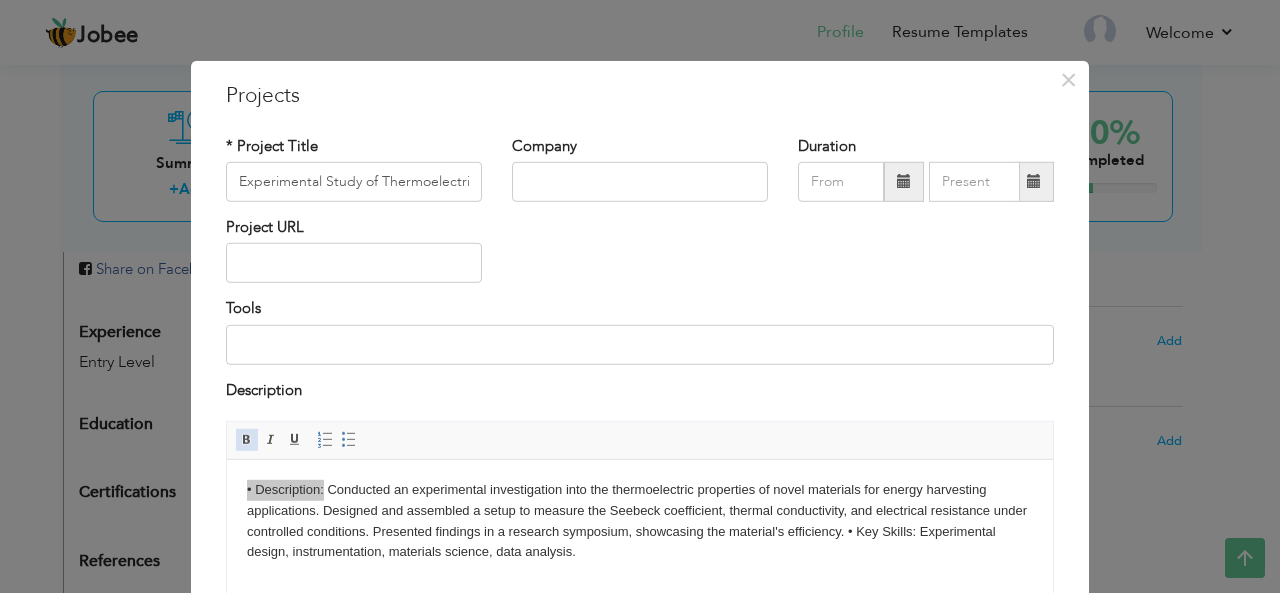 click at bounding box center (247, 440) 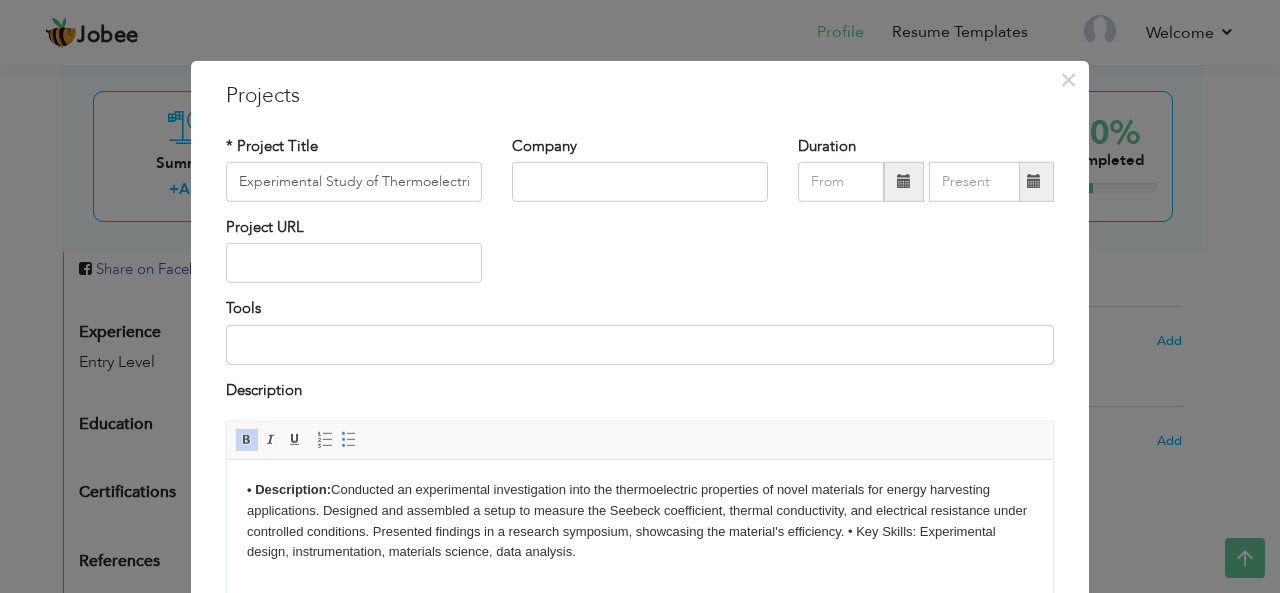 click on "• Description:  Conducted an experimental investigation into the thermoelectric properties of novel materials for energy harvesting applications. Designed and assembled a setup to measure the Seebeck coefficient, thermal conductivity, and electrical resistance under controlled conditions. Presented findings in a research symposium, showcasing the material's efficiency. • Key Skills: Experimental design, instrumentation, materials science, data analysis." at bounding box center [640, 521] 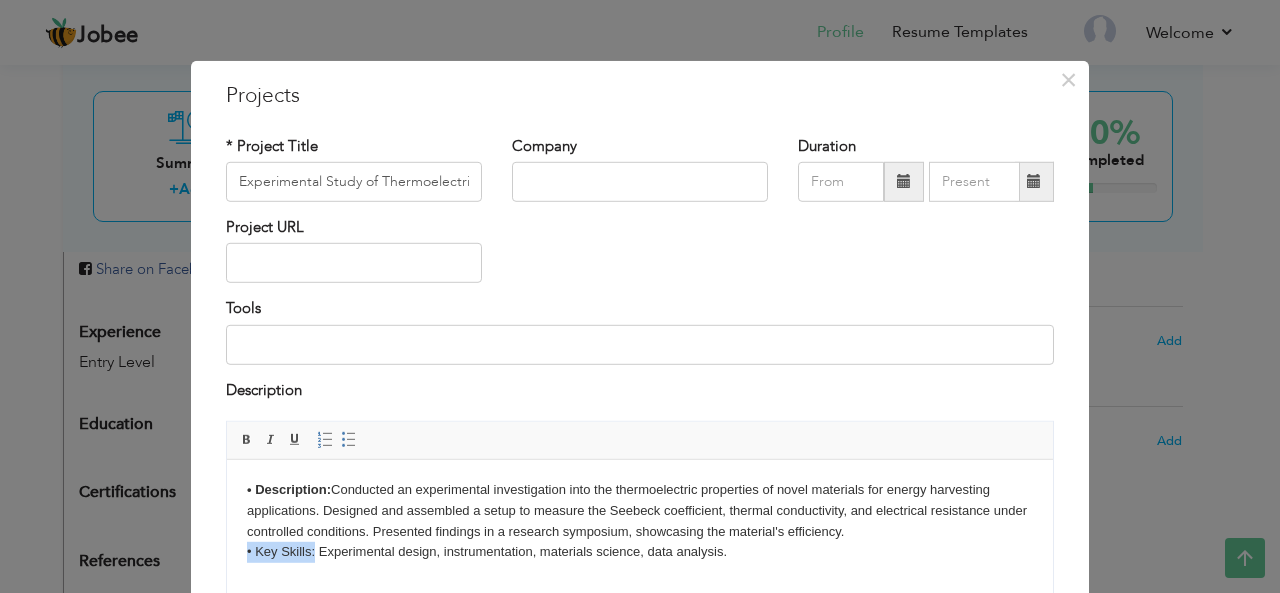 drag, startPoint x: 314, startPoint y: 555, endPoint x: 233, endPoint y: 558, distance: 81.055534 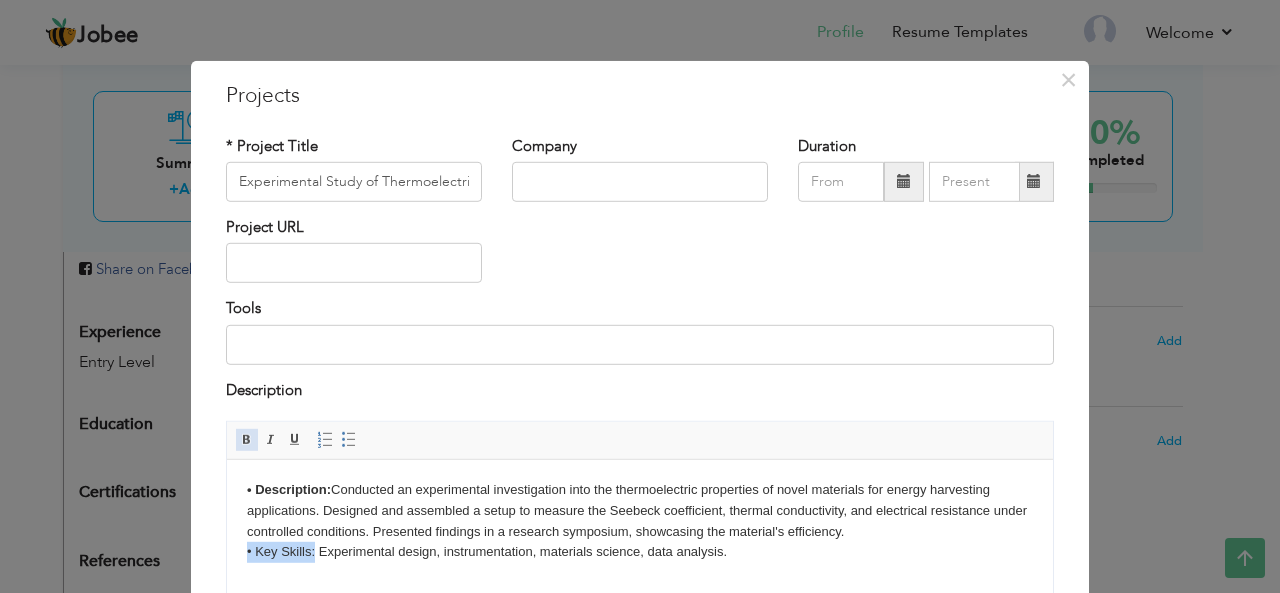 click at bounding box center (247, 440) 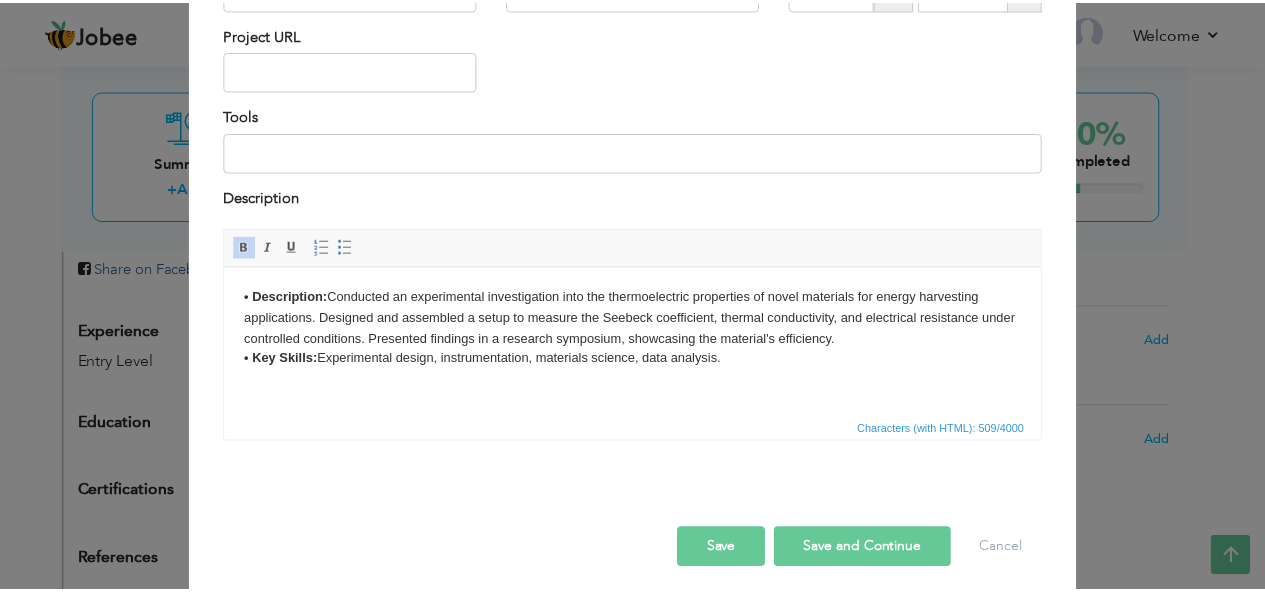 scroll, scrollTop: 202, scrollLeft: 0, axis: vertical 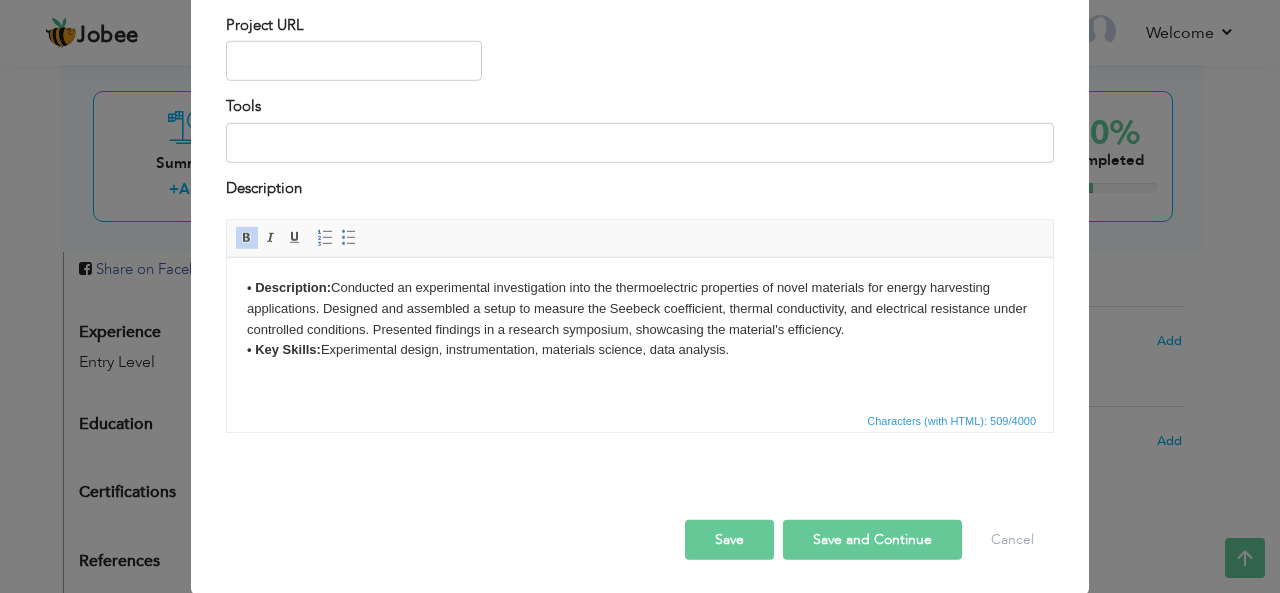 click on "Save" at bounding box center (729, 540) 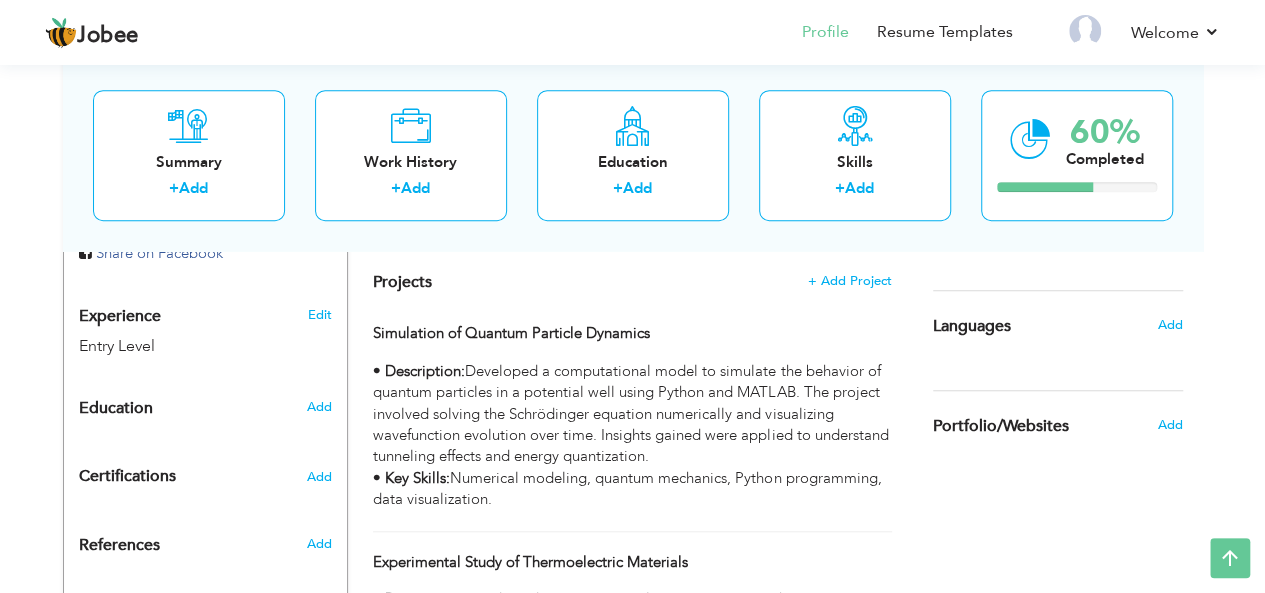 scroll, scrollTop: 648, scrollLeft: 0, axis: vertical 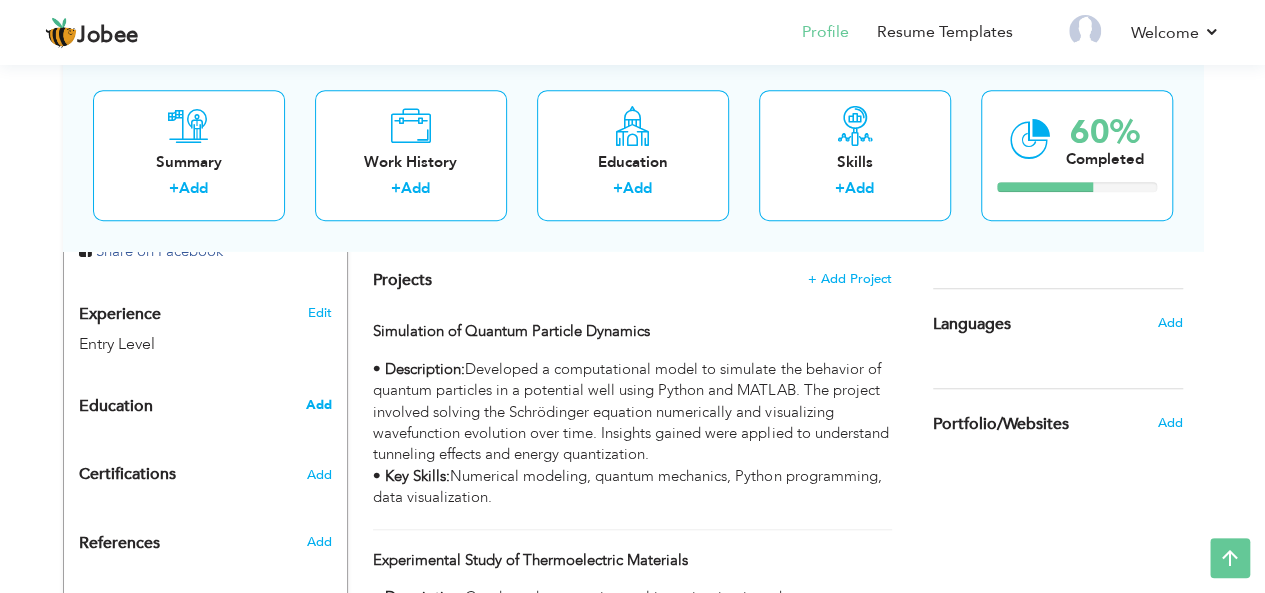 click on "Add" at bounding box center (318, 405) 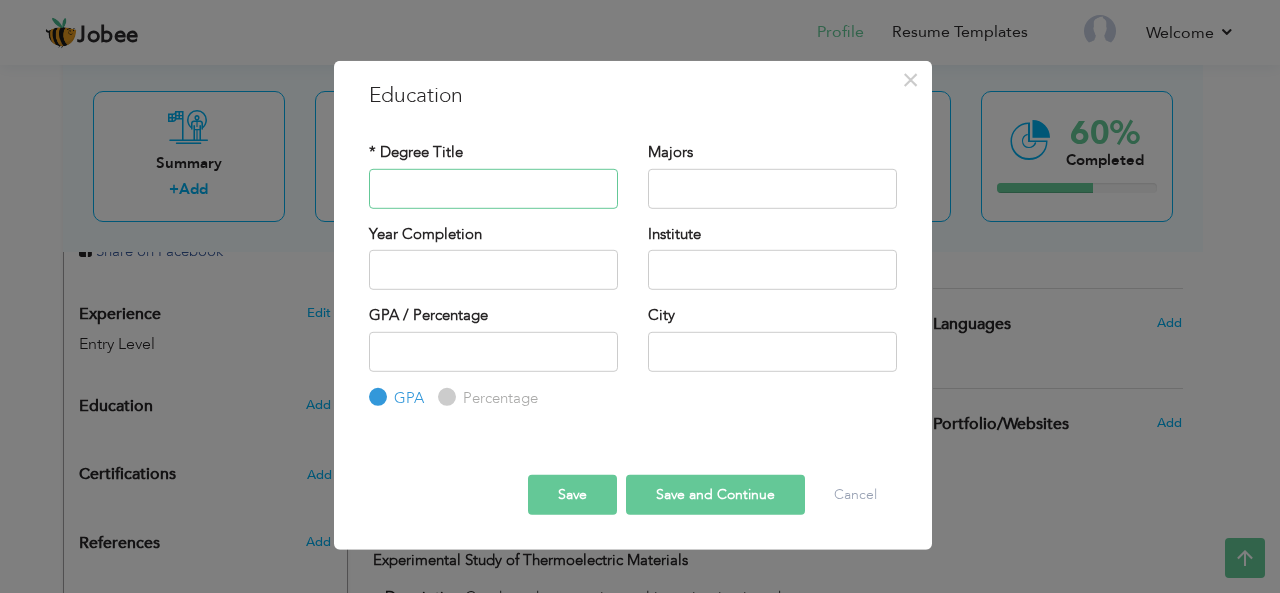 paste on "[GEOGRAPHIC_DATA]" 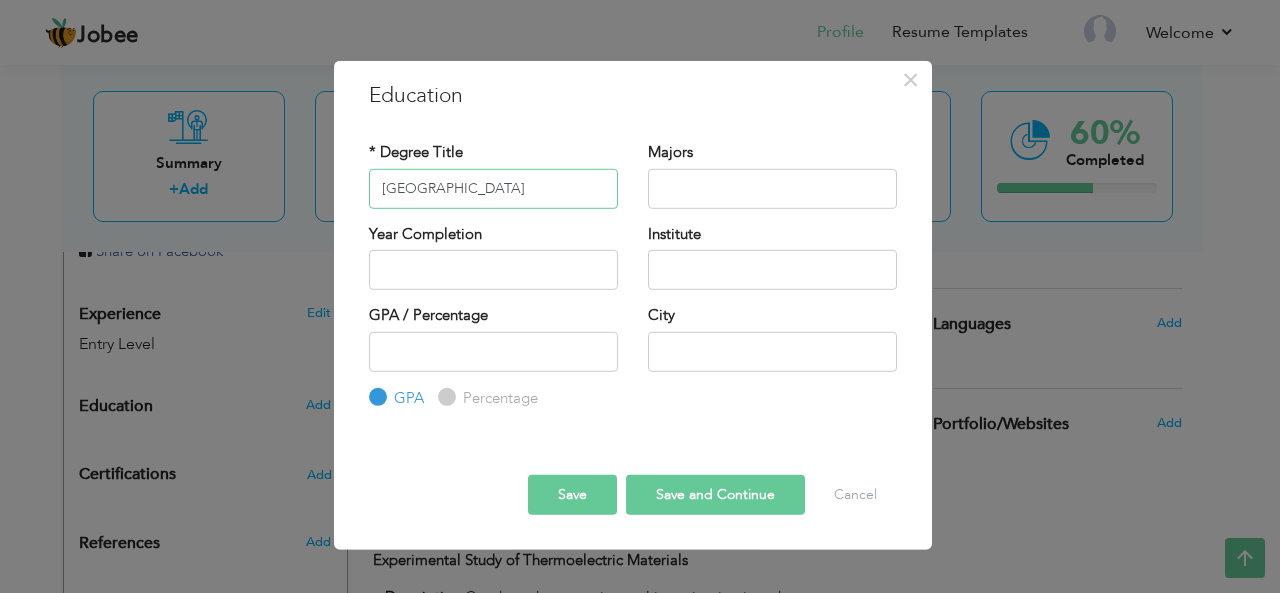 type 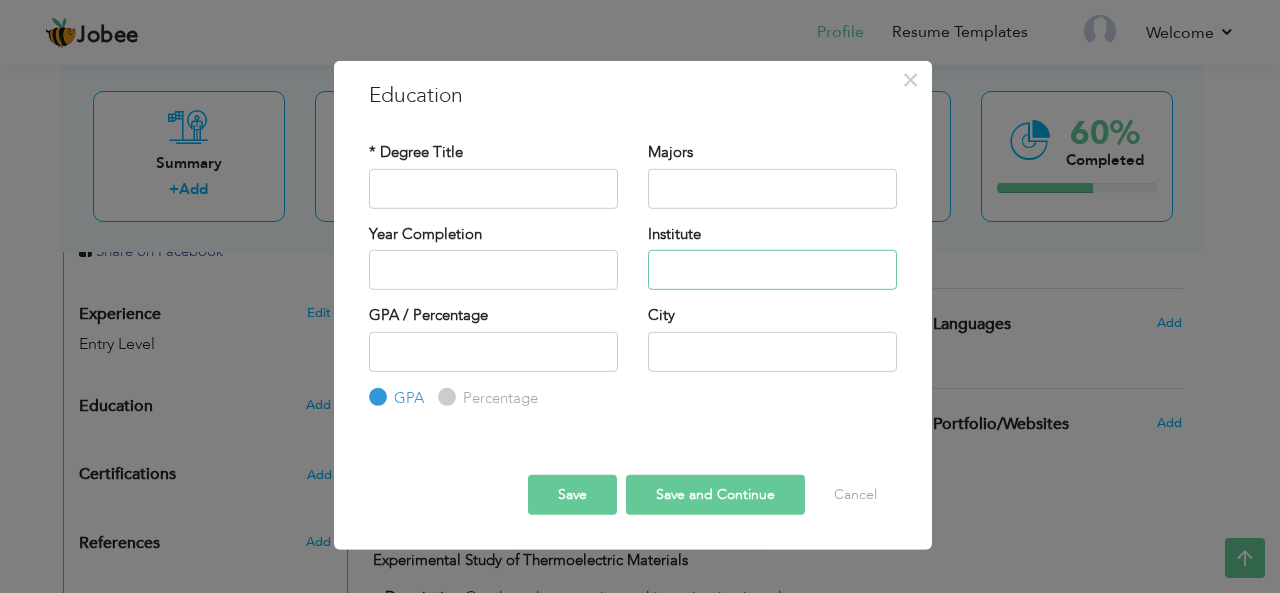 click at bounding box center [772, 270] 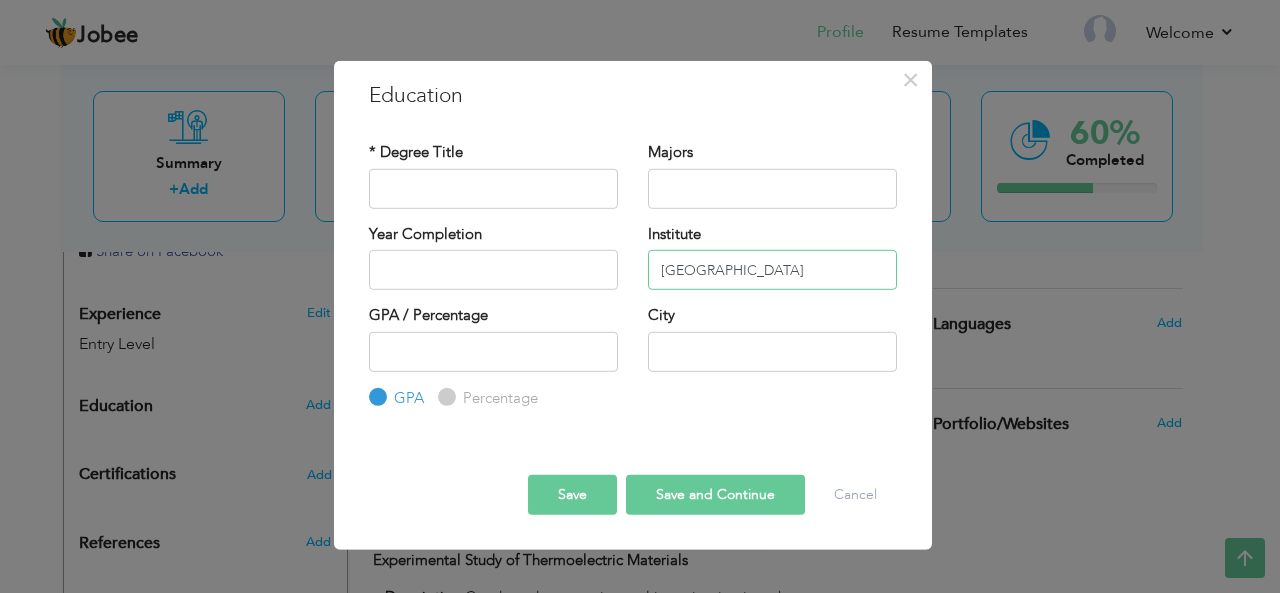 type on "[GEOGRAPHIC_DATA]" 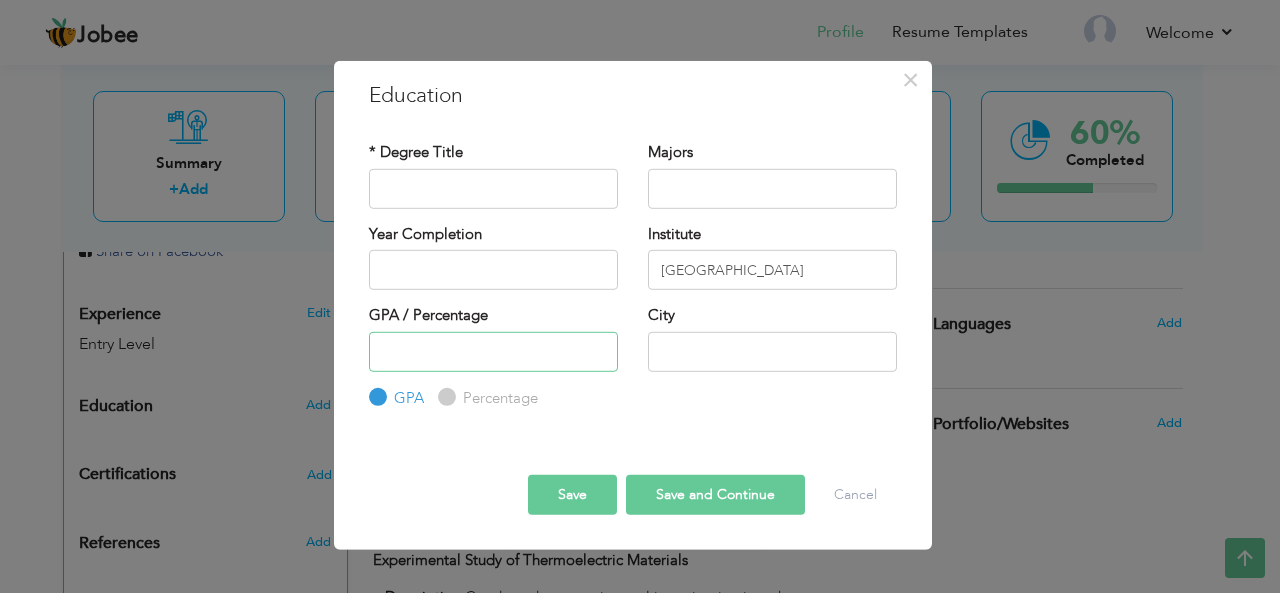 click at bounding box center (493, 351) 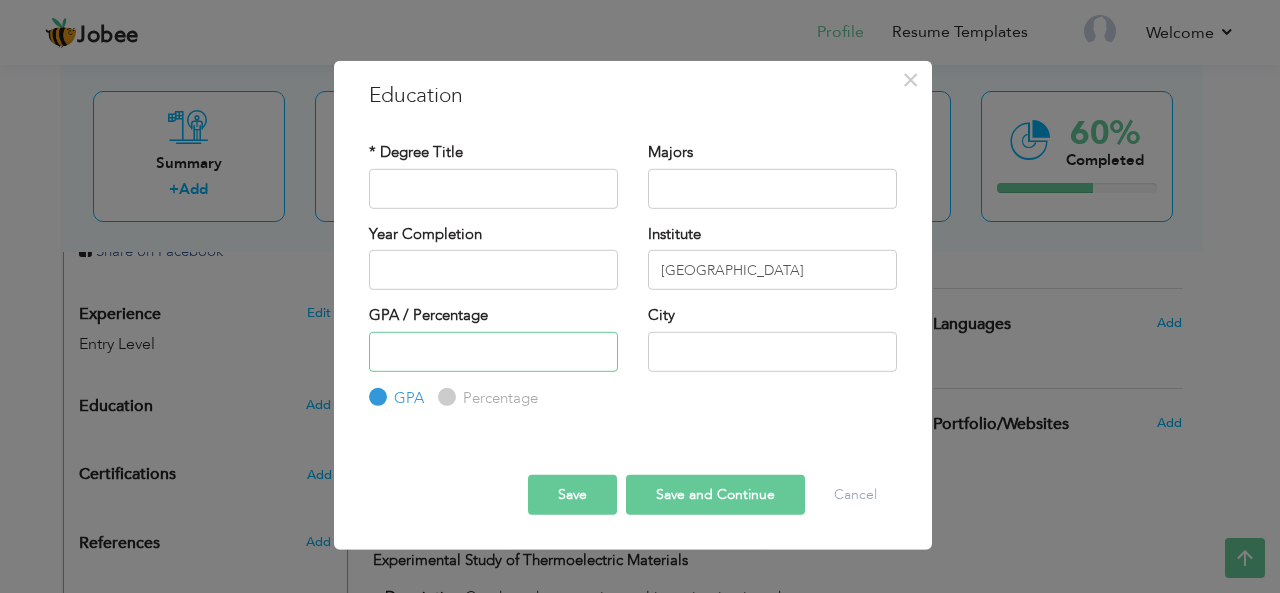 type on ".3" 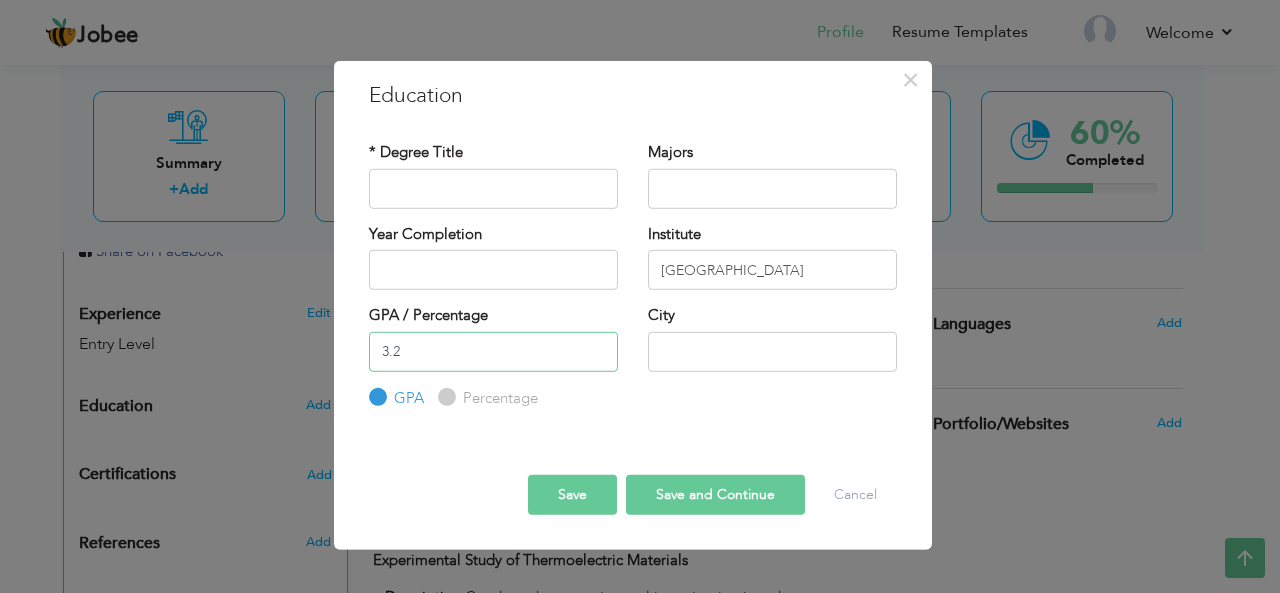 type on "3.2" 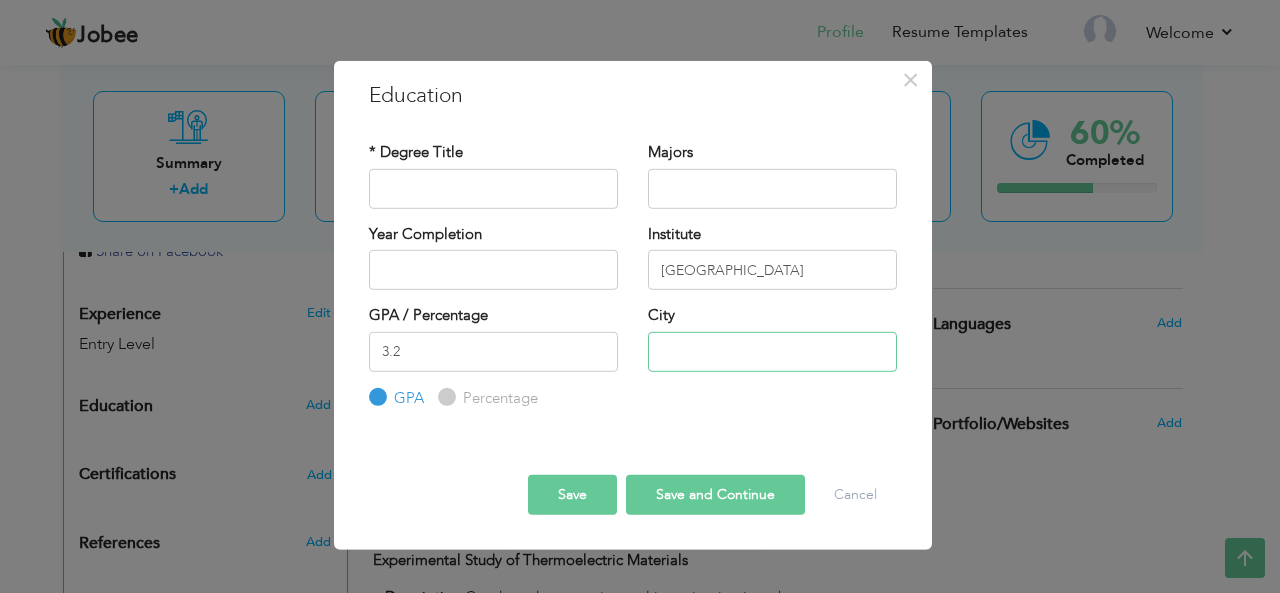 click at bounding box center [772, 351] 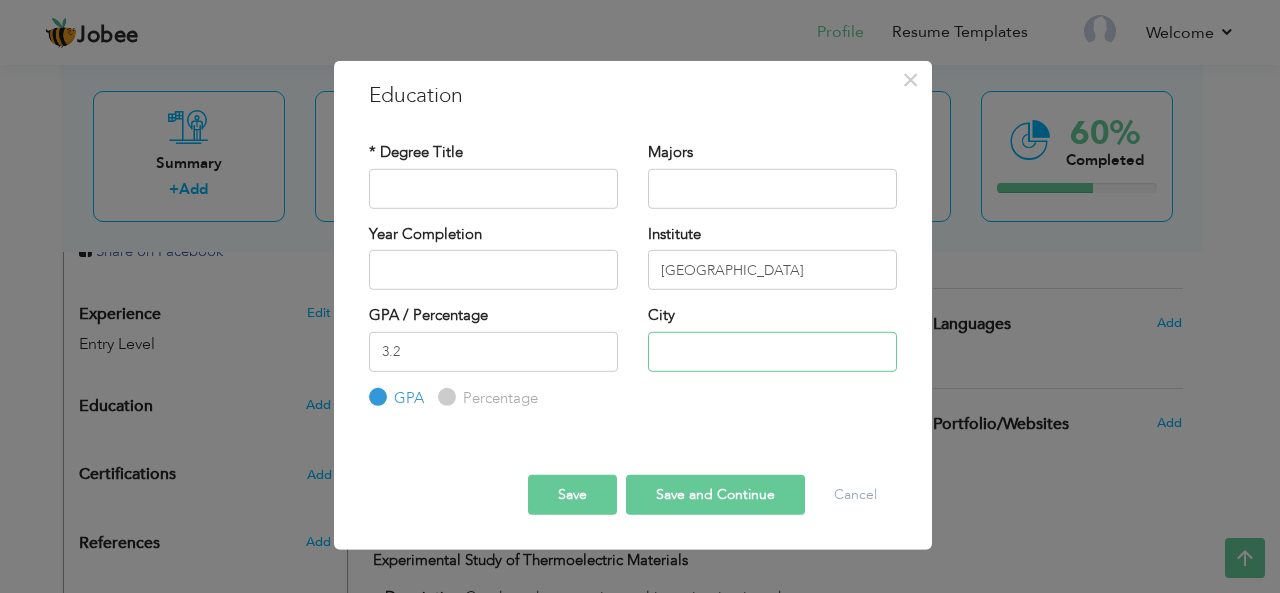 paste on "BahawalNagar" 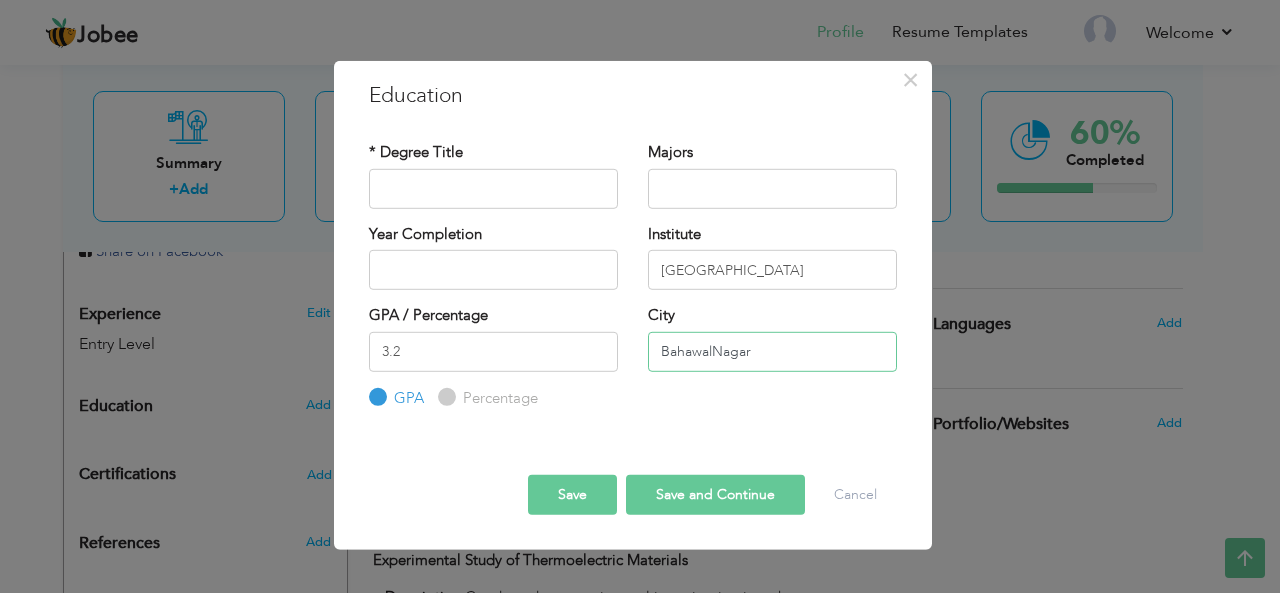 type on "BahawalNagar" 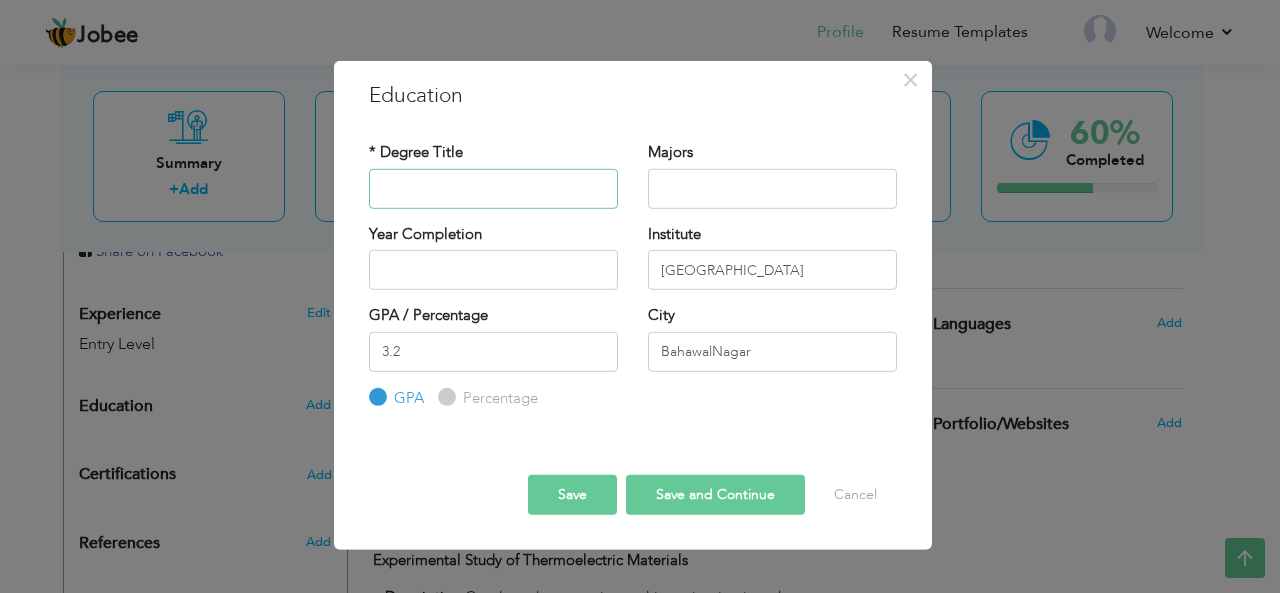 click at bounding box center (493, 188) 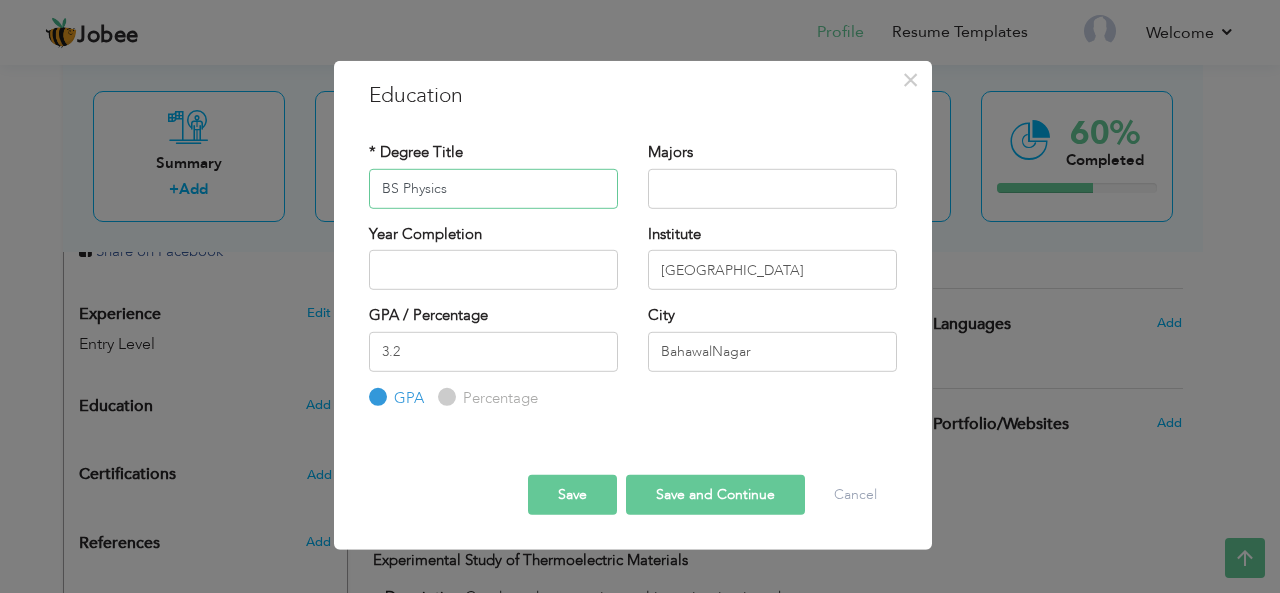 type on "BS Physics" 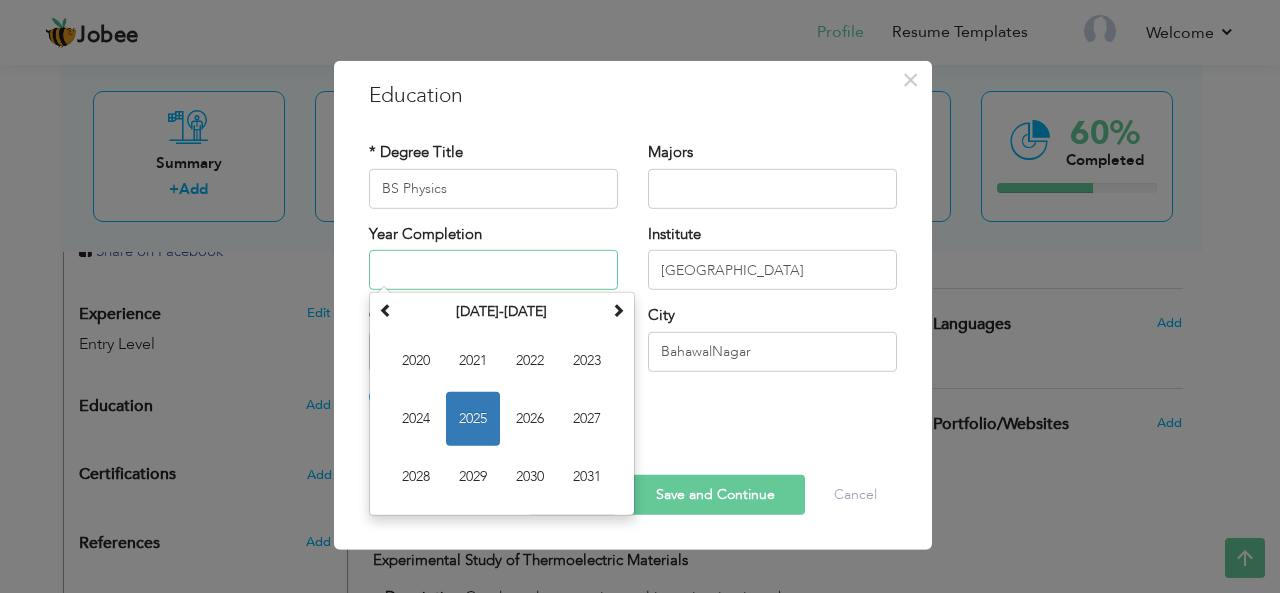 type on "2025" 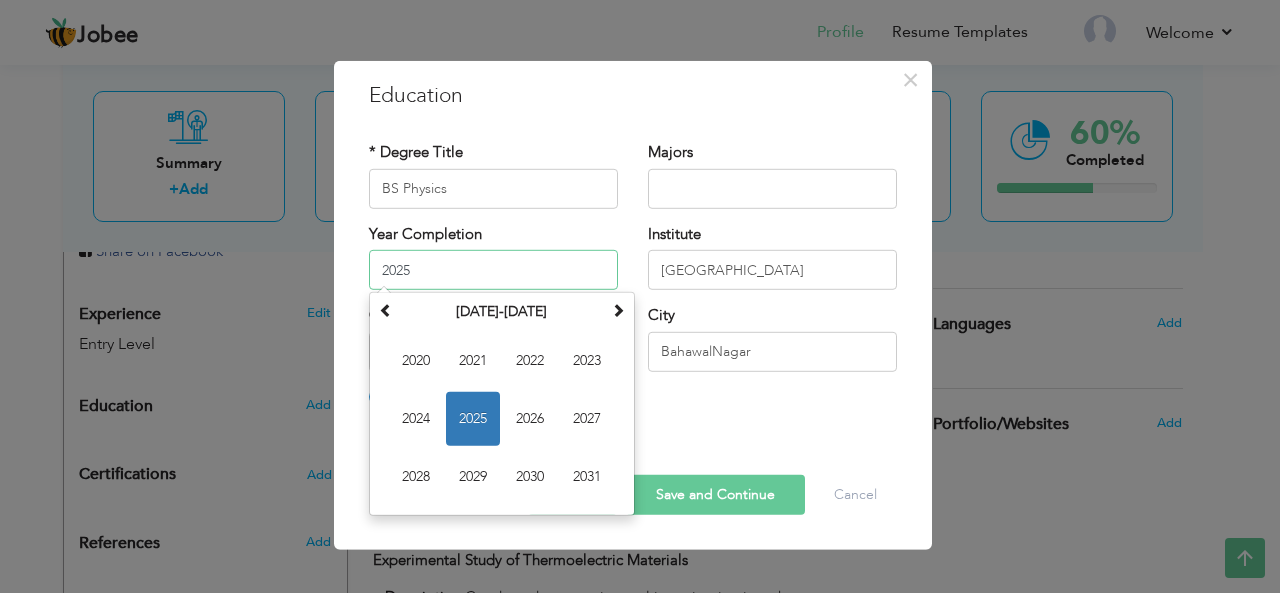 click on "2025" at bounding box center (493, 270) 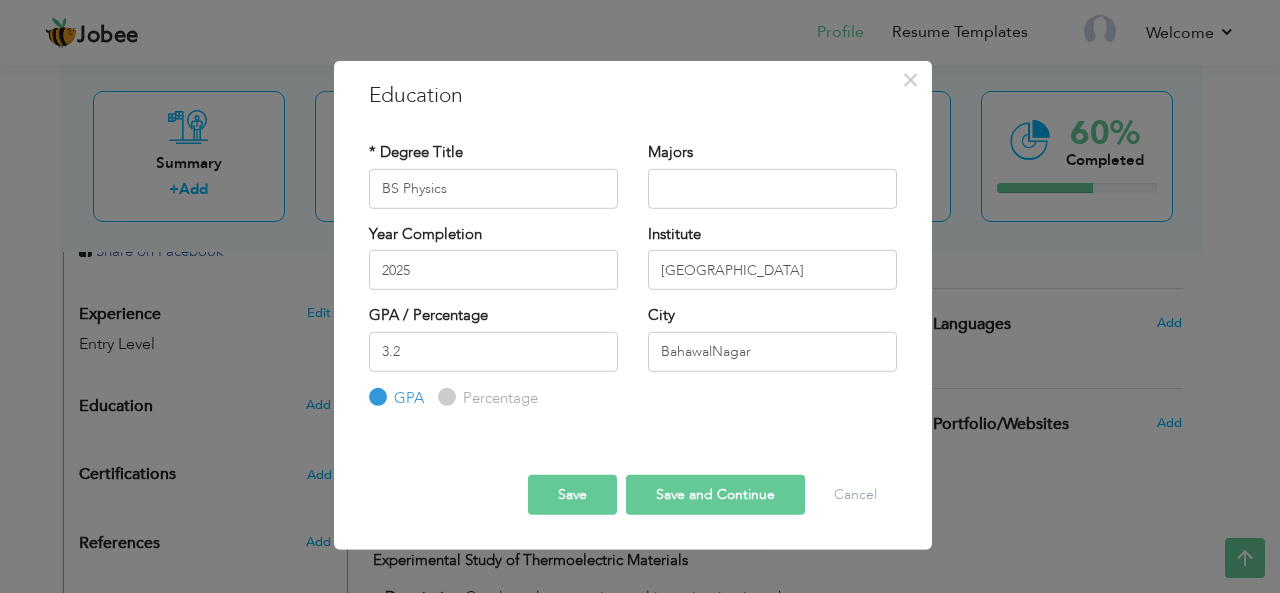 click on "Save" at bounding box center (572, 495) 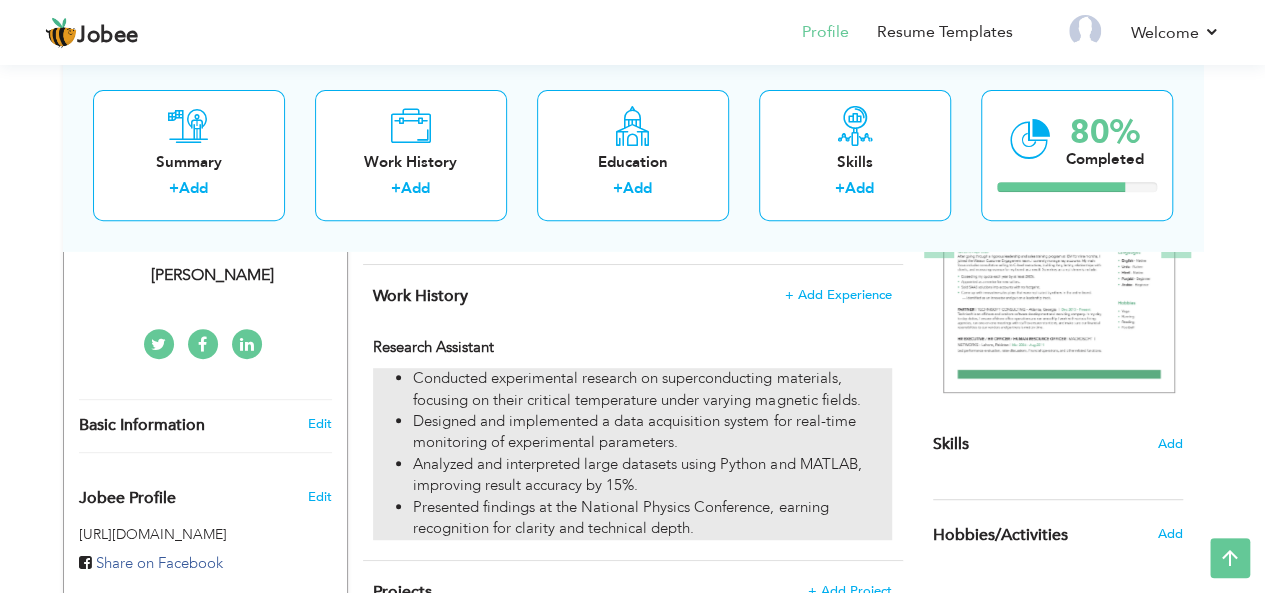 scroll, scrollTop: 434, scrollLeft: 0, axis: vertical 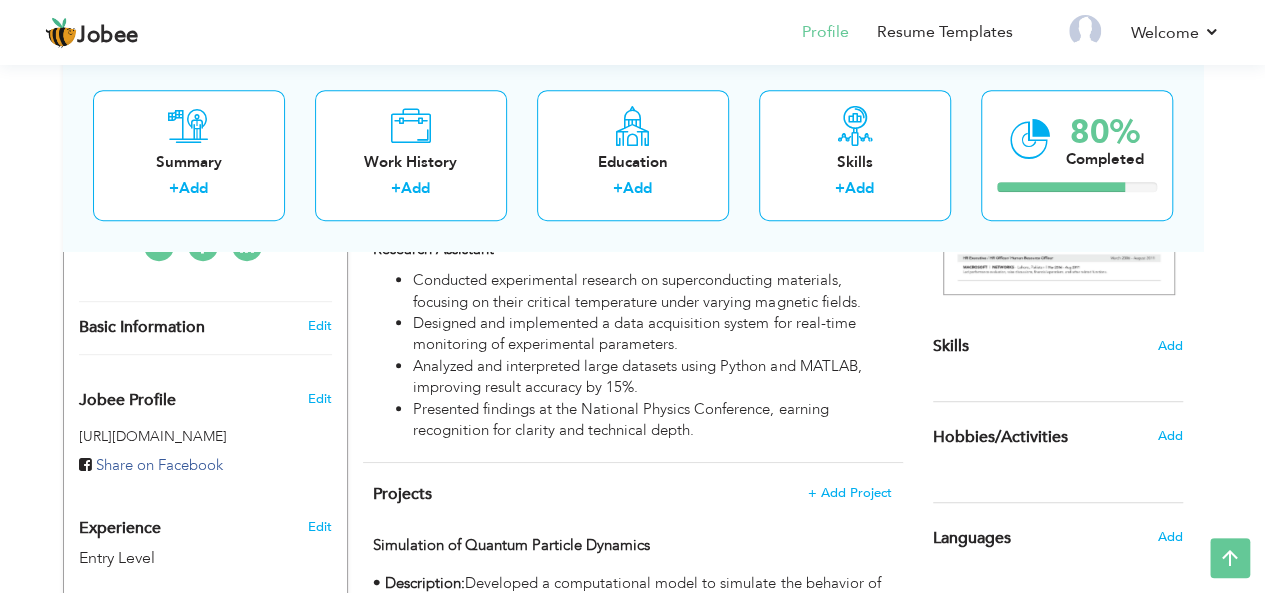 click on "Skills" at bounding box center (951, 346) 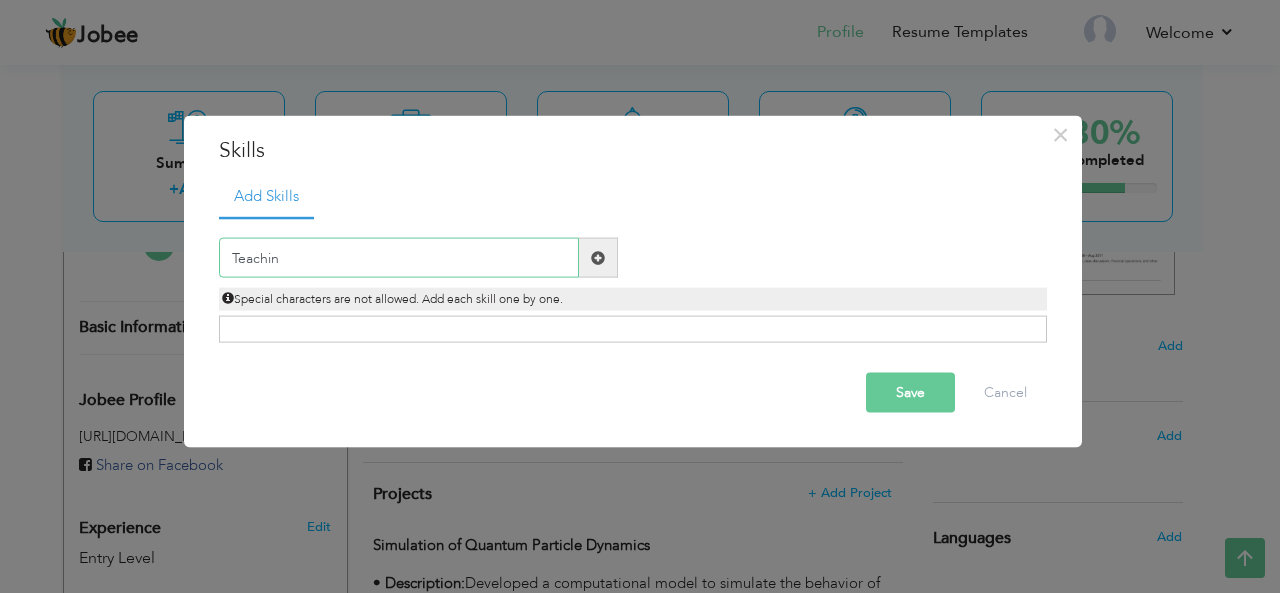 type on "Teaching" 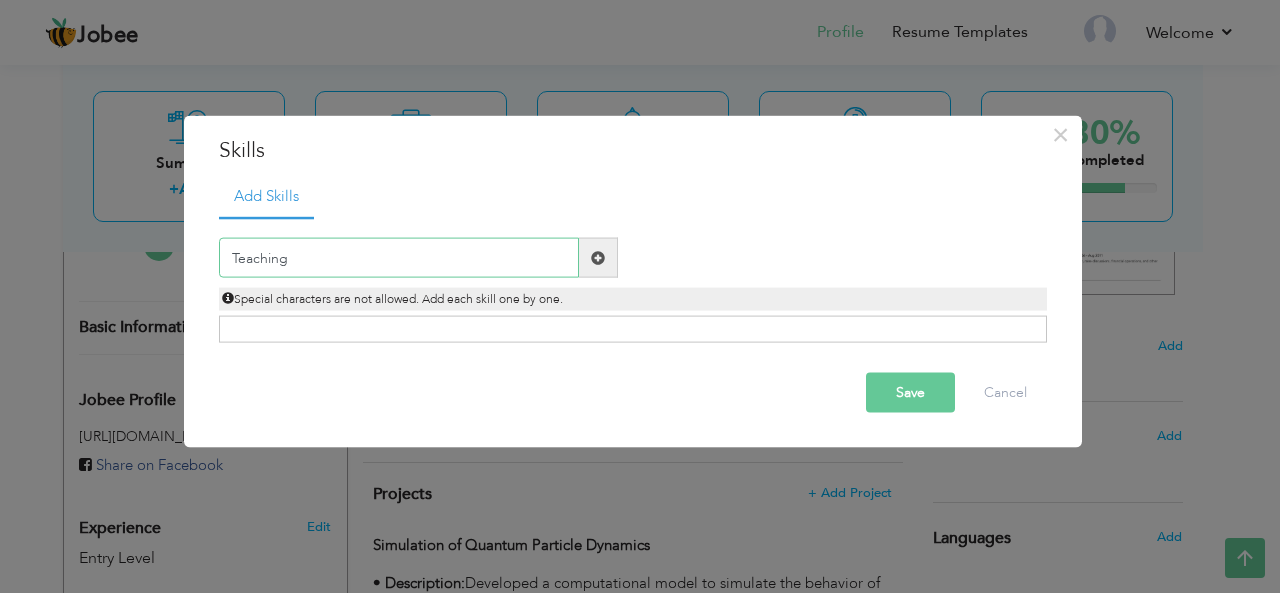 type 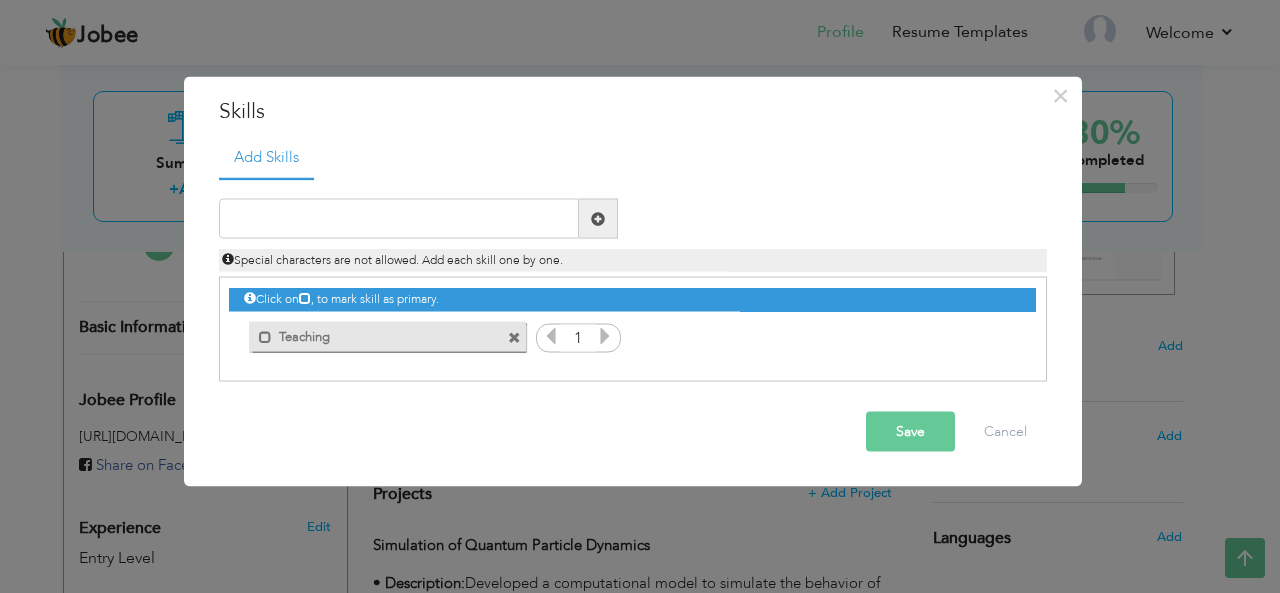 click on "Save" at bounding box center (910, 432) 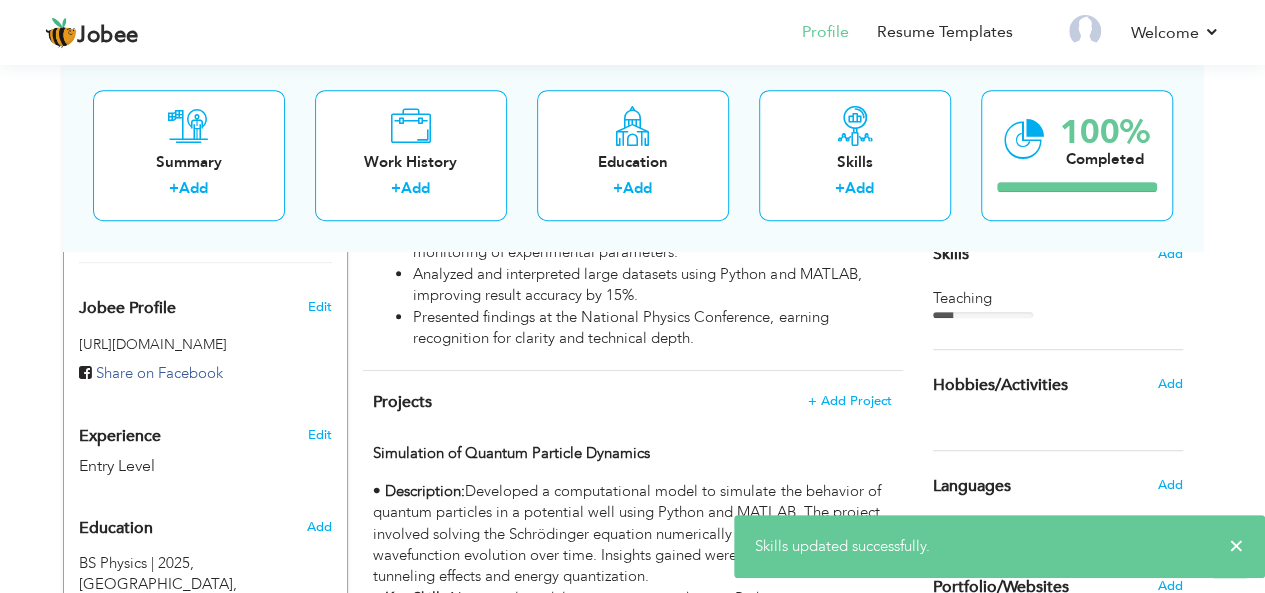 scroll, scrollTop: 528, scrollLeft: 0, axis: vertical 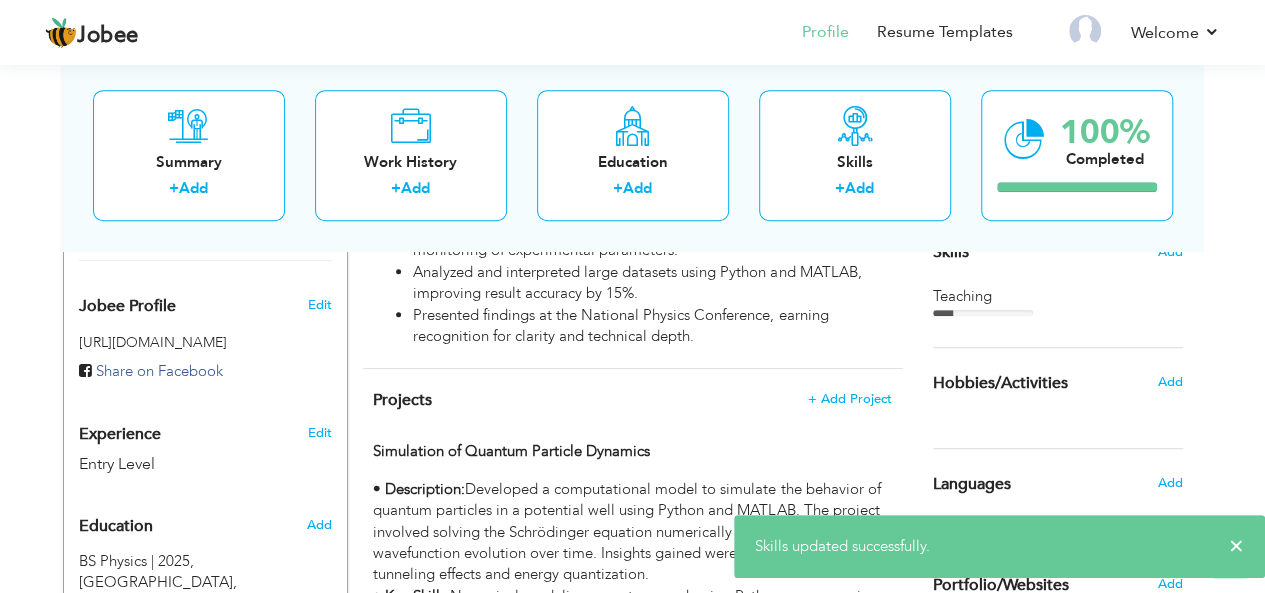 click on "Hobbies/Activities" at bounding box center (1000, 384) 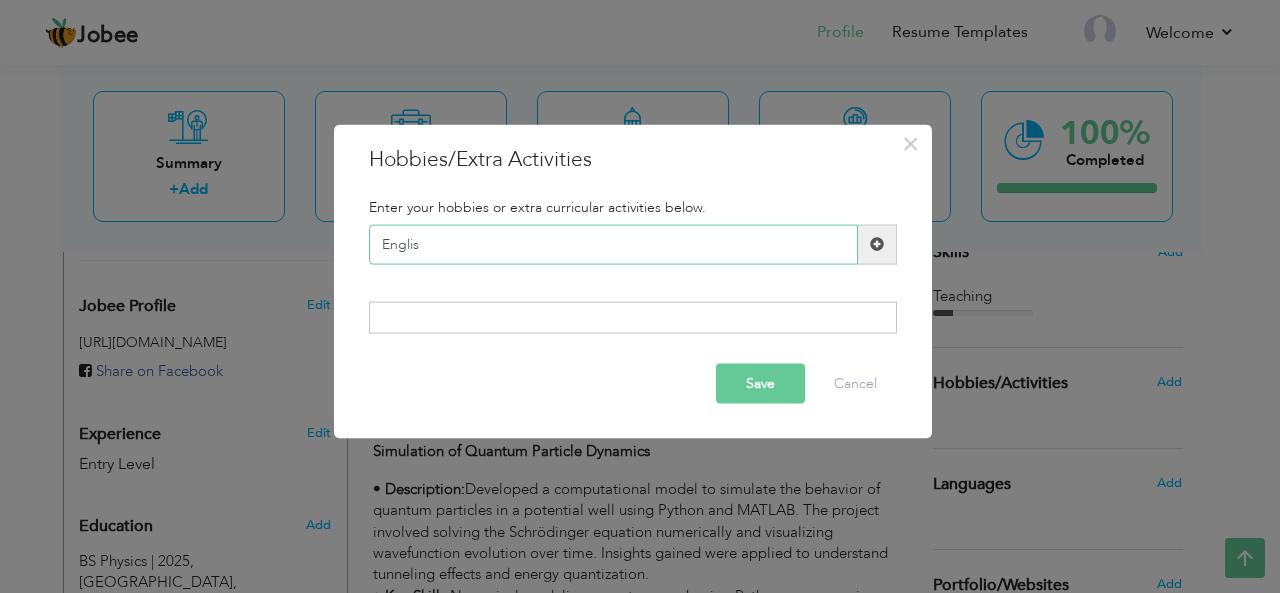 type on "English" 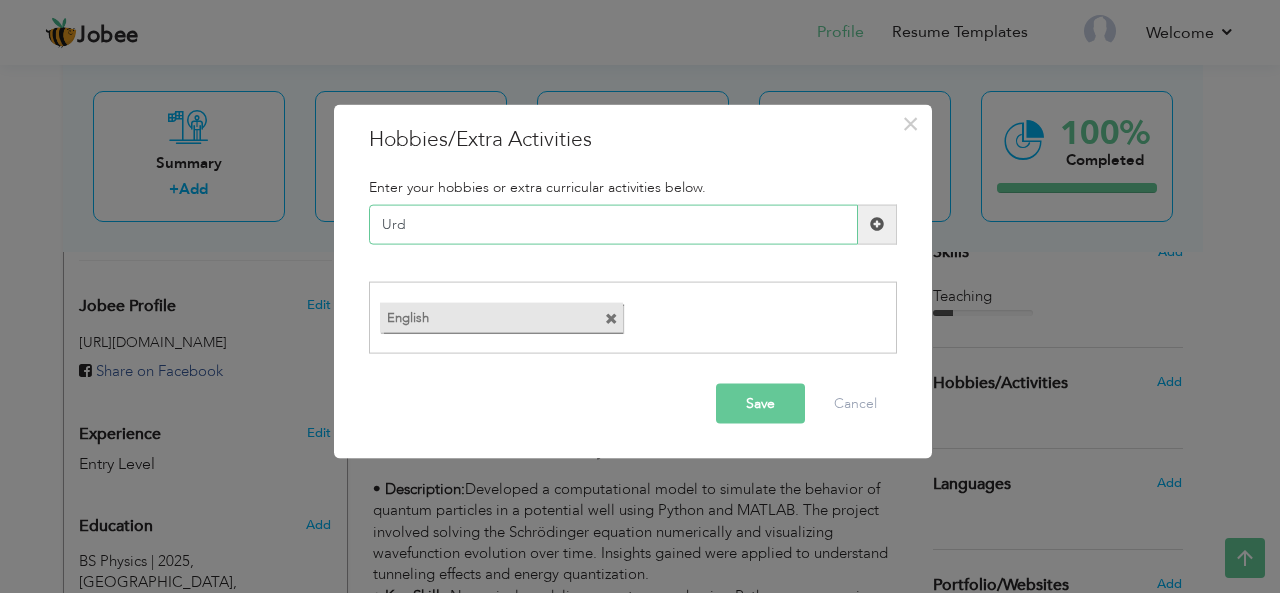 type on "Urdu" 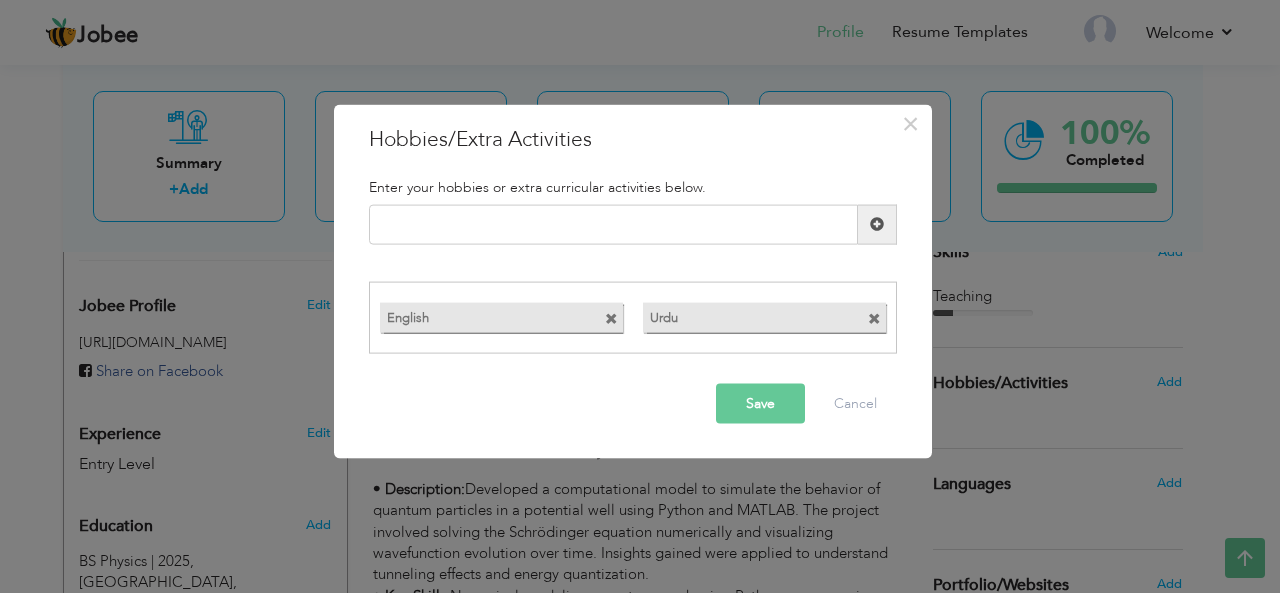 click on "Save" at bounding box center (760, 404) 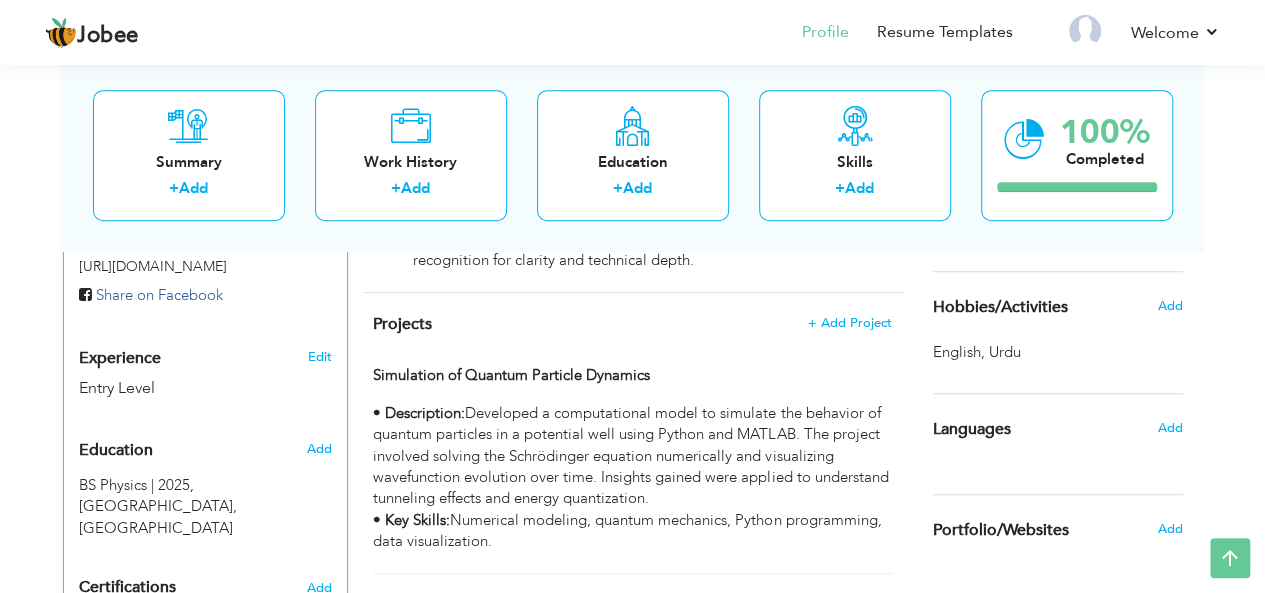 scroll, scrollTop: 606, scrollLeft: 0, axis: vertical 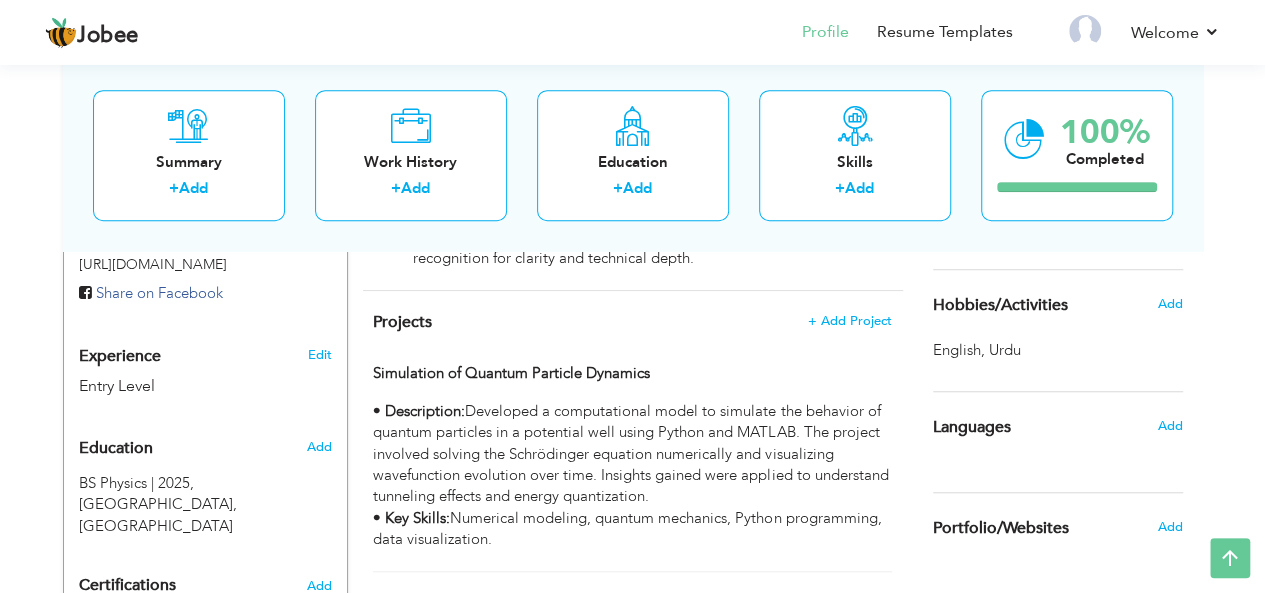 click on "Urdu ," at bounding box center [1007, 350] 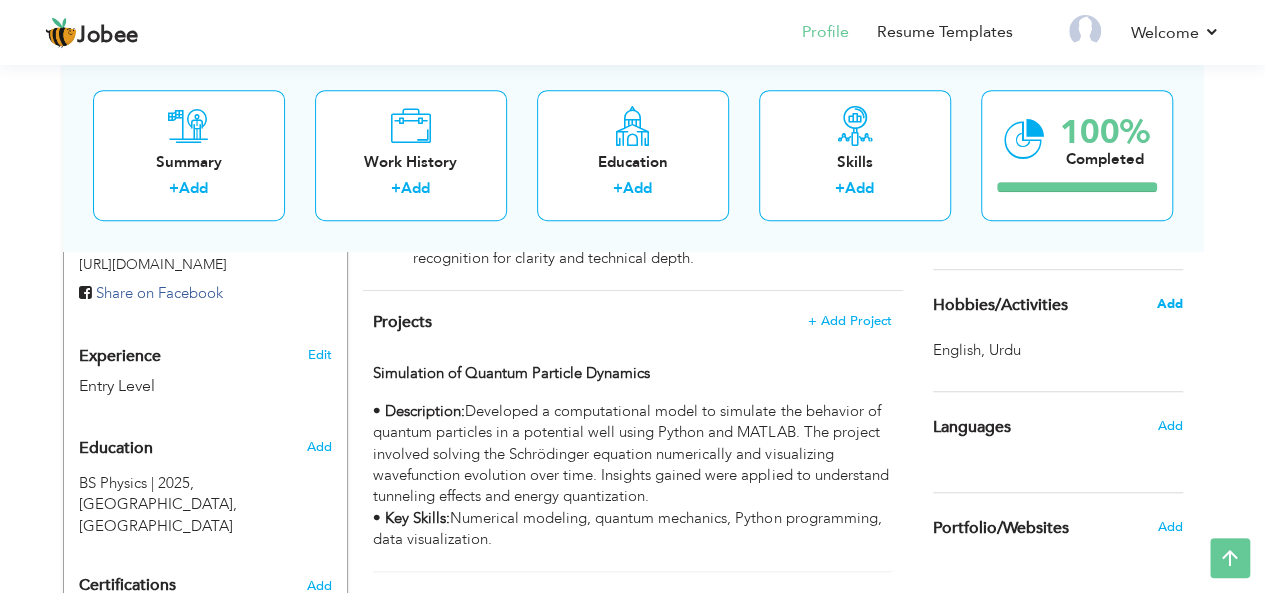 click on "Add" at bounding box center [1169, 304] 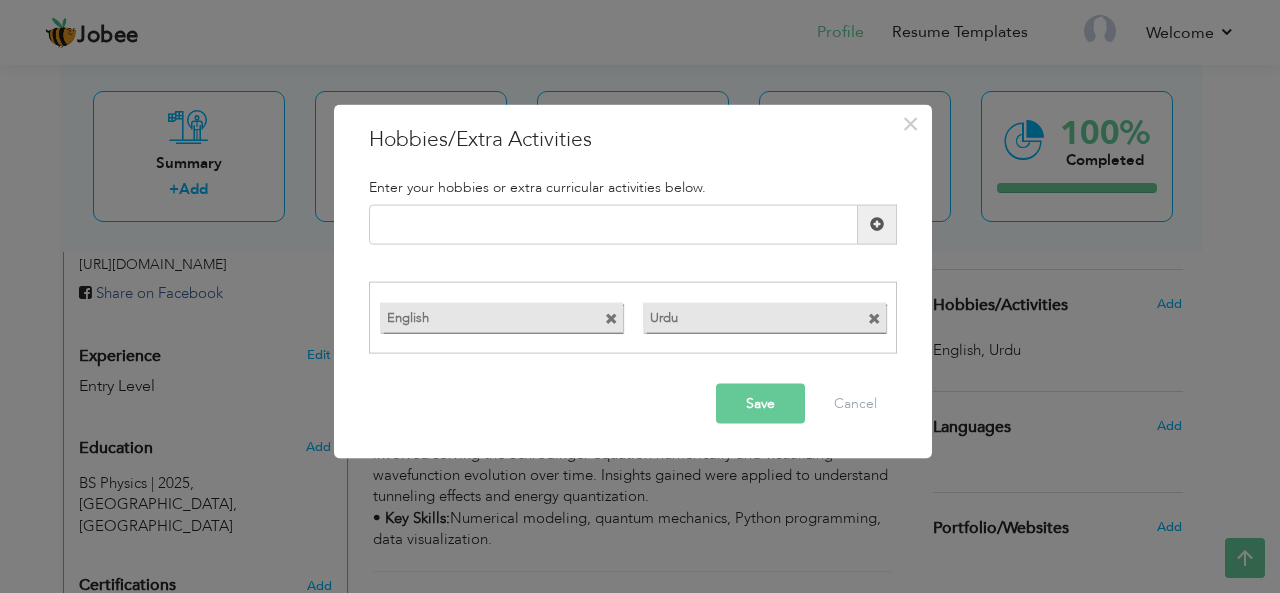 click at bounding box center [611, 319] 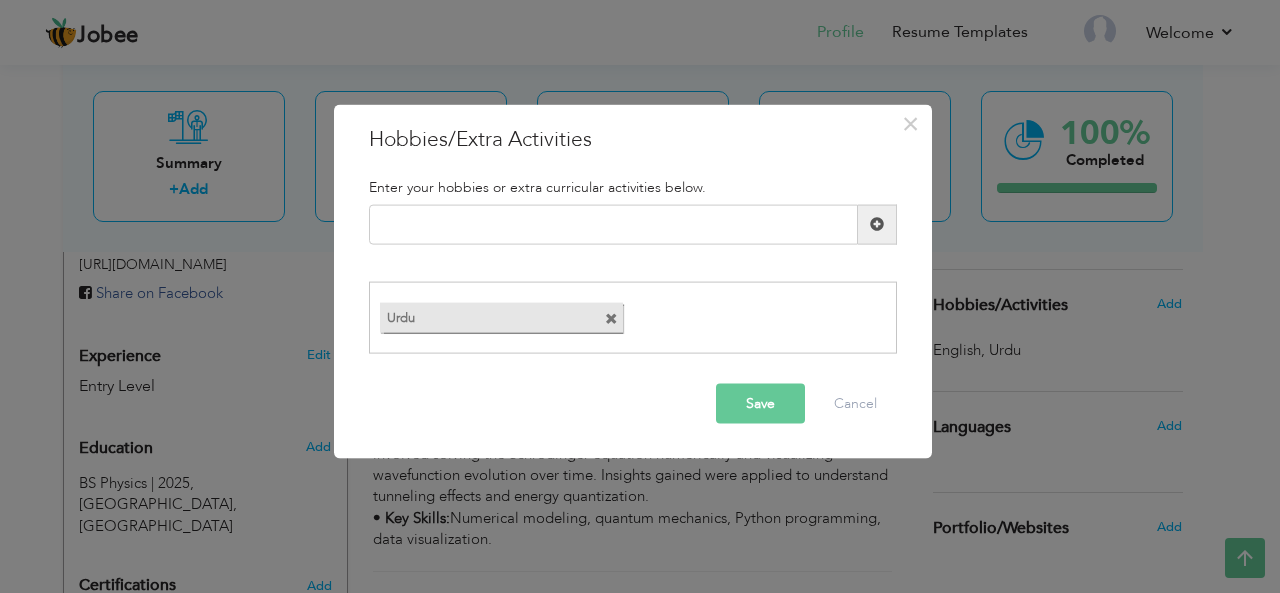 click at bounding box center [611, 319] 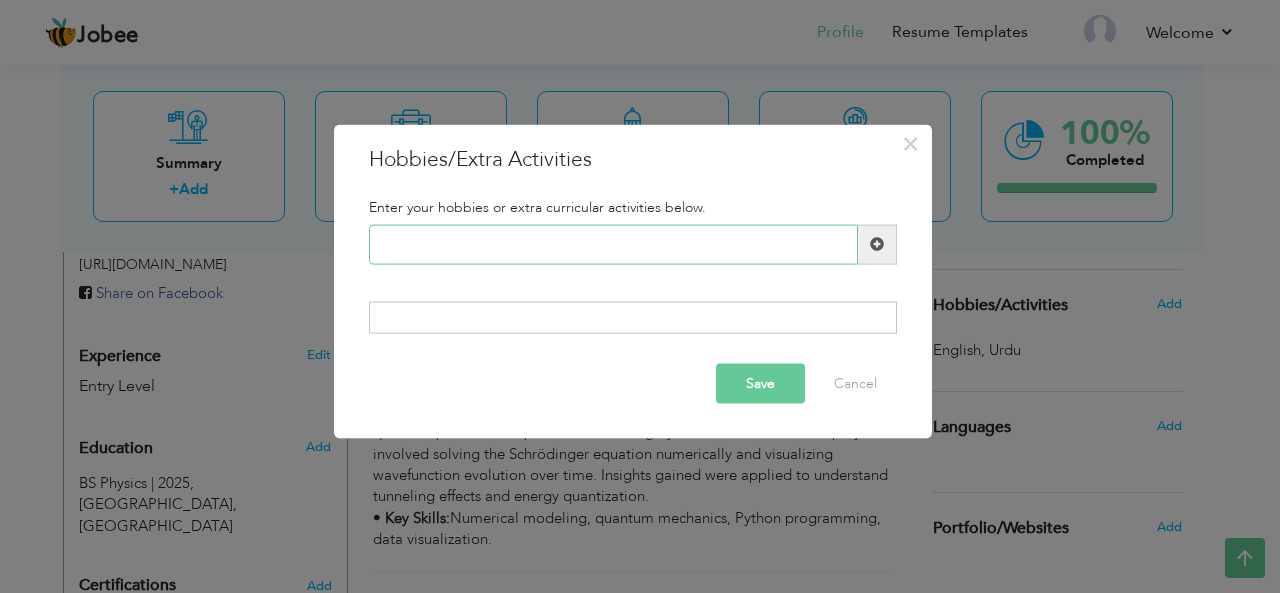 click at bounding box center (613, 244) 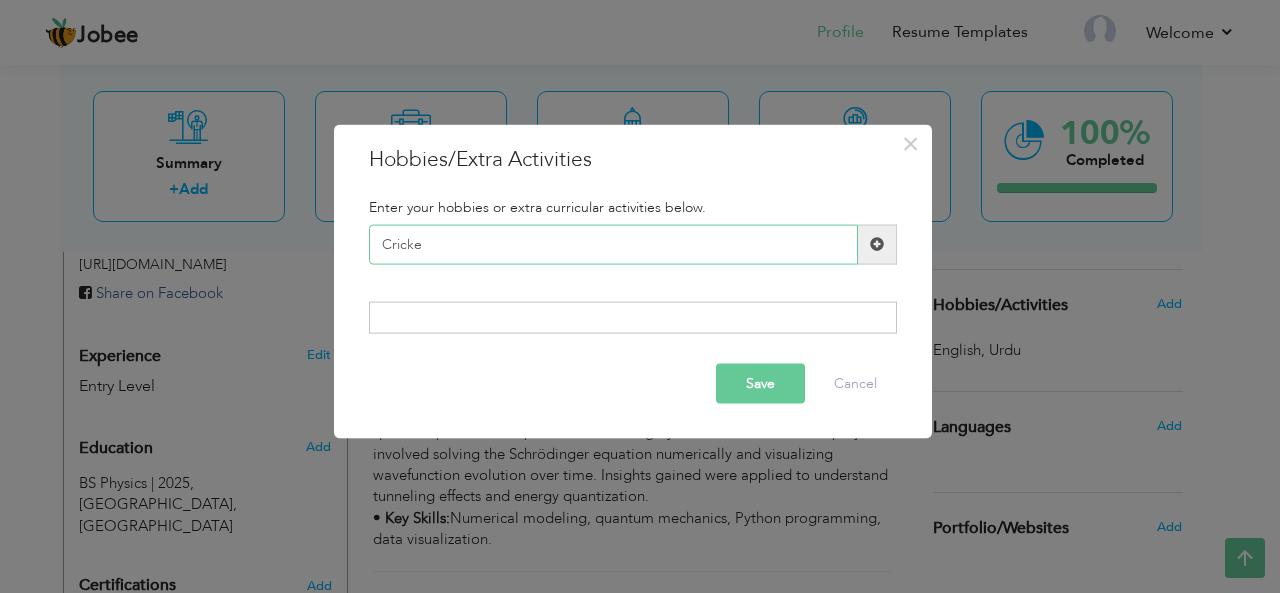 type on "Cricket" 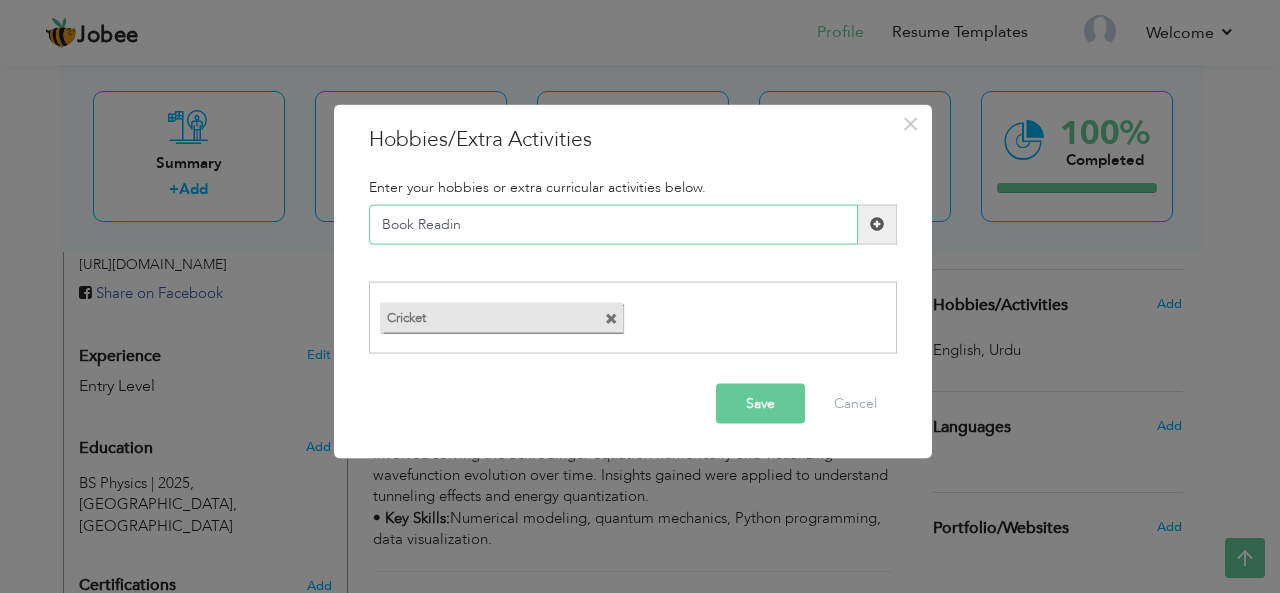 type on "Book Reading" 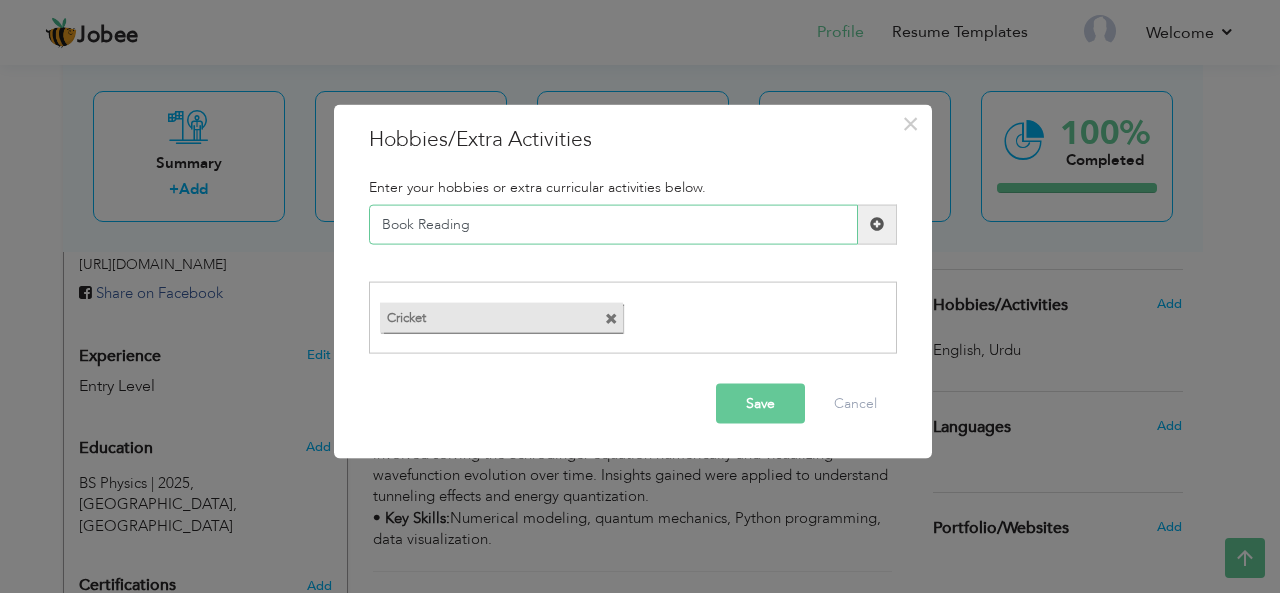 type 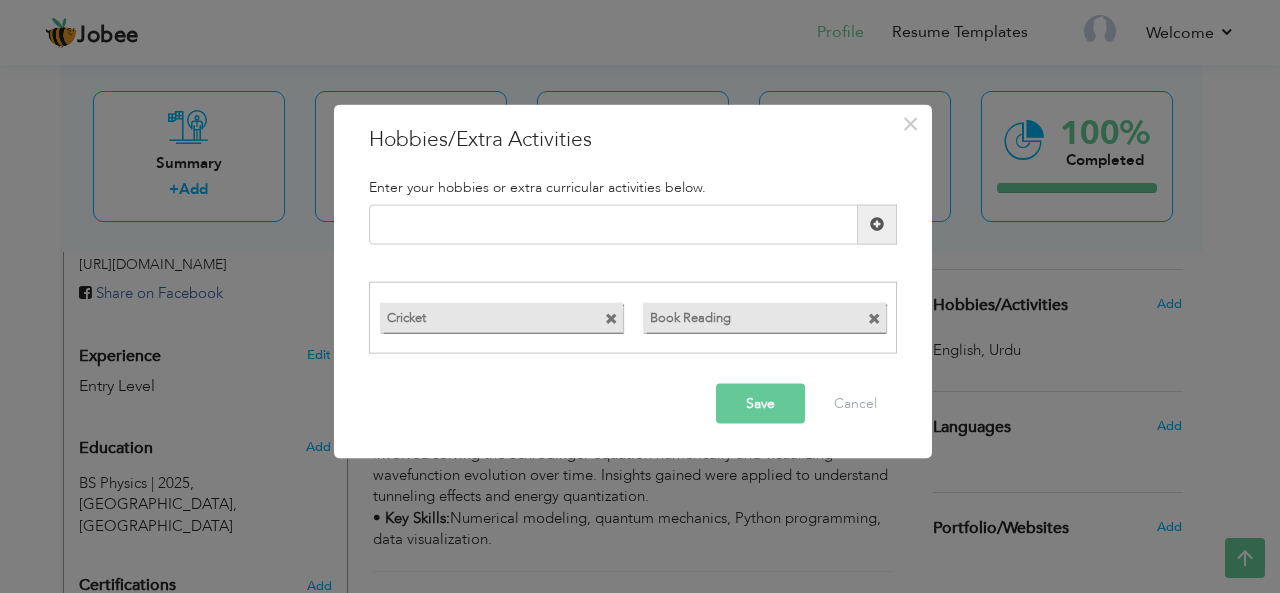 click on "Save" at bounding box center (760, 404) 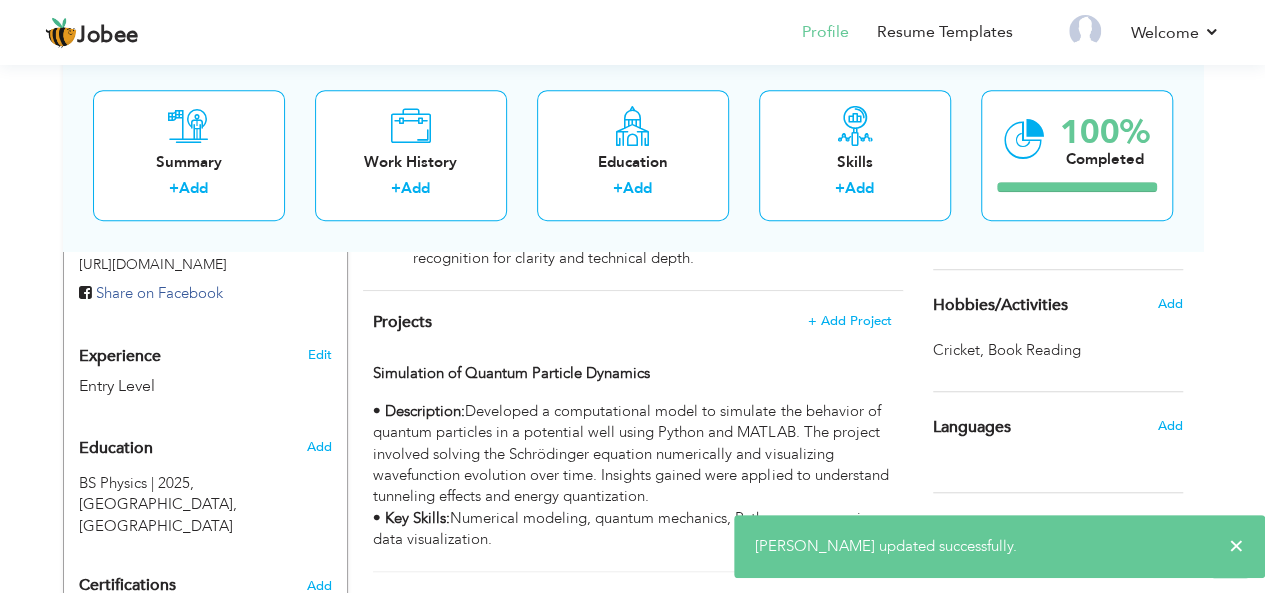 scroll, scrollTop: 630, scrollLeft: 0, axis: vertical 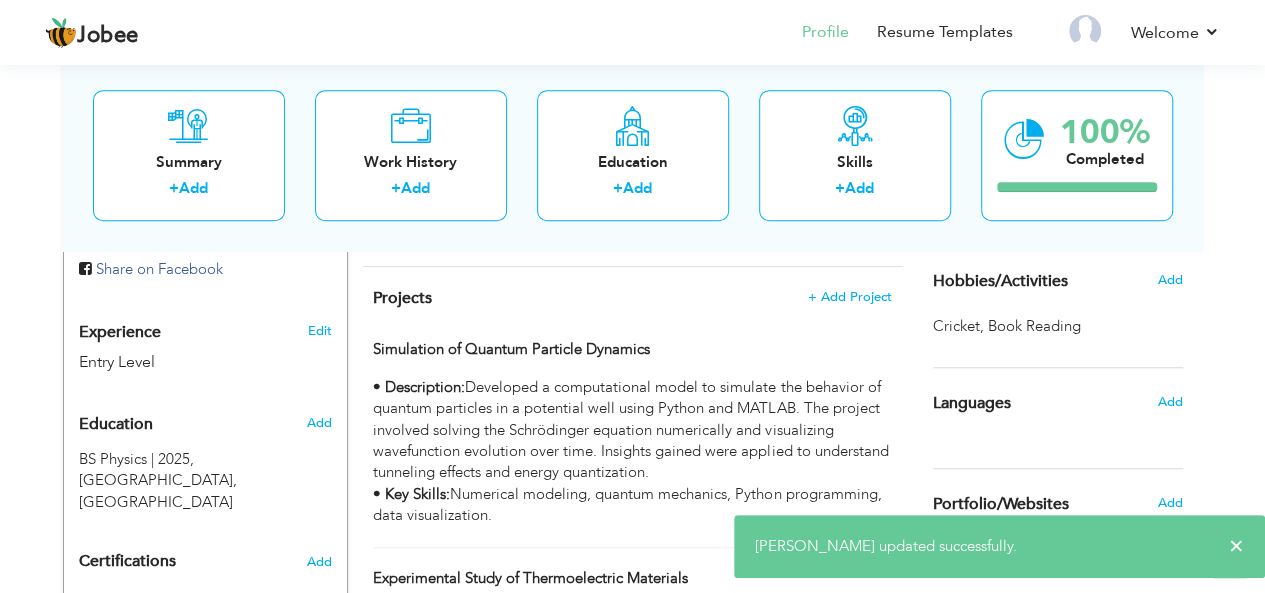 click on "Languages" at bounding box center (972, 404) 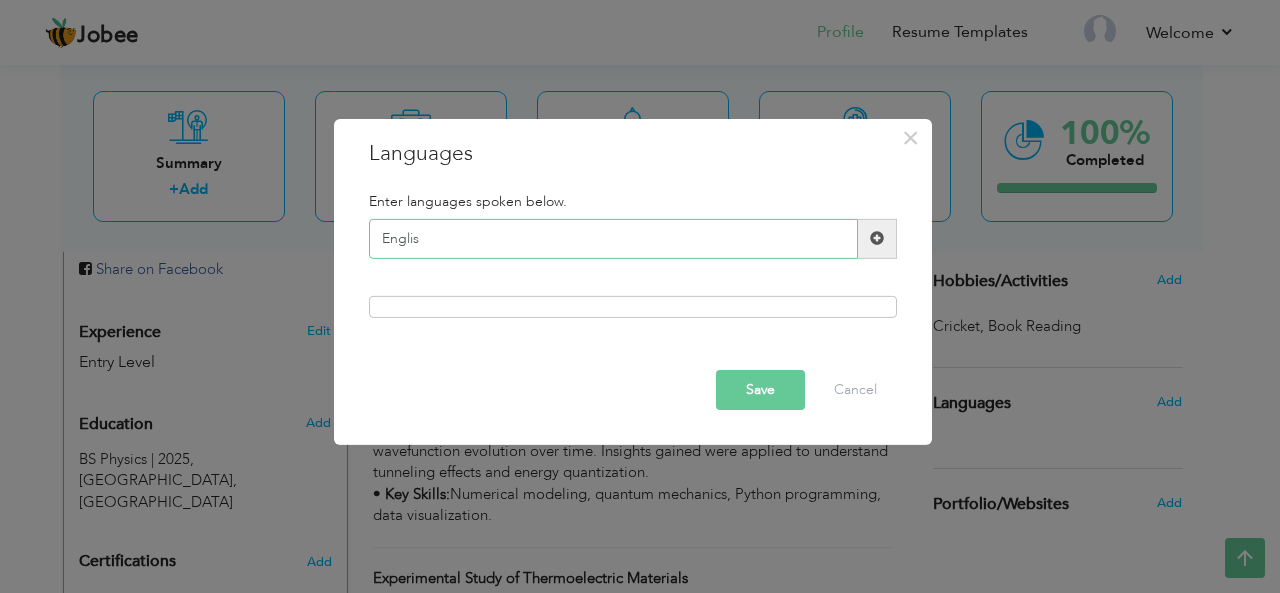 type on "English" 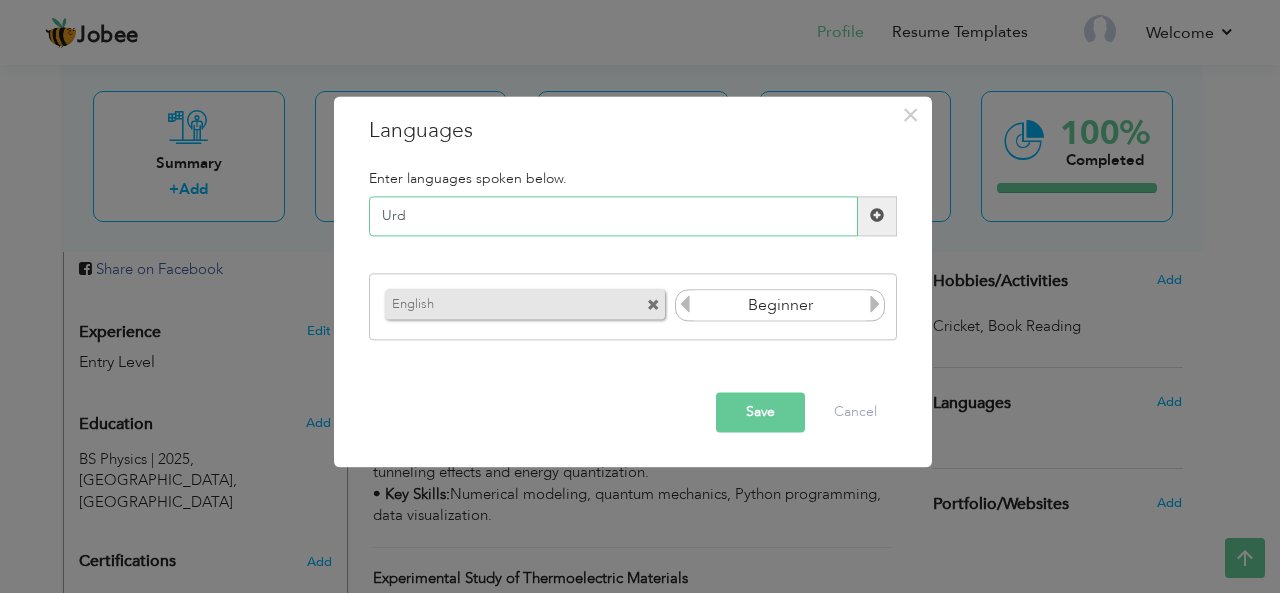 type on "Urdu" 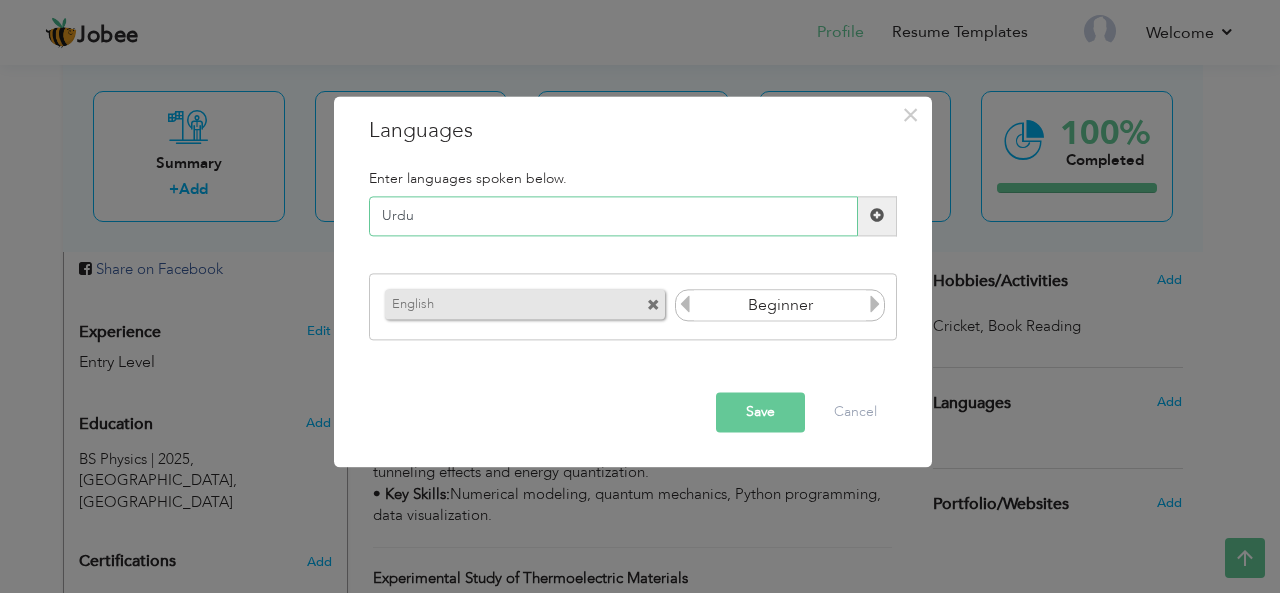 type 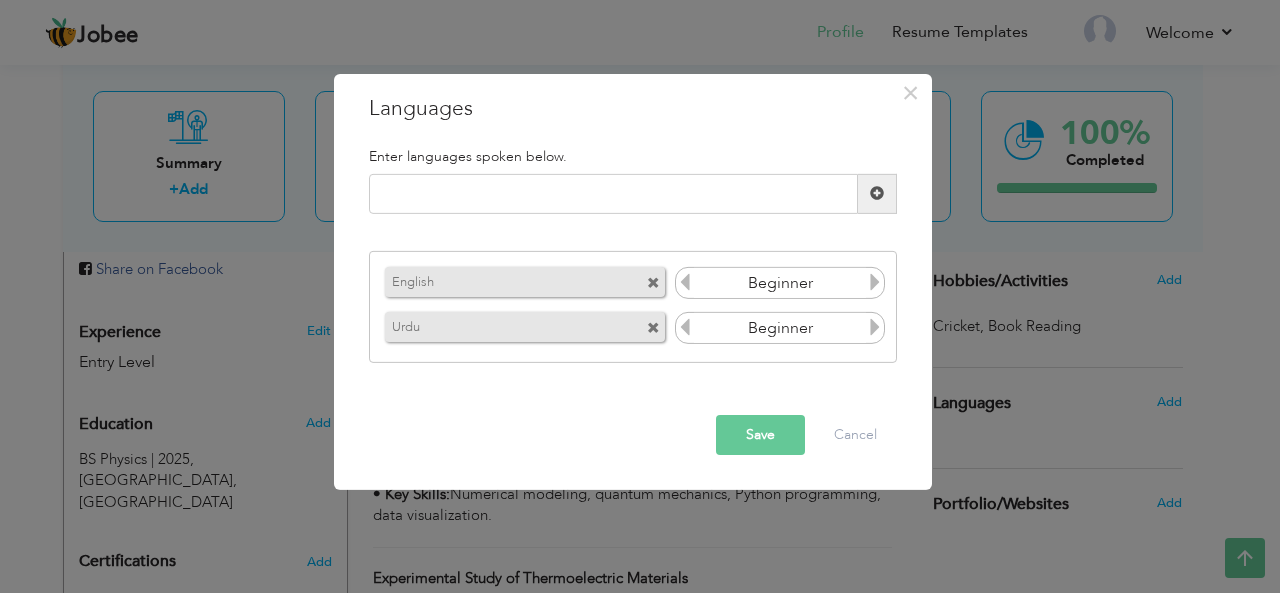 click at bounding box center (875, 282) 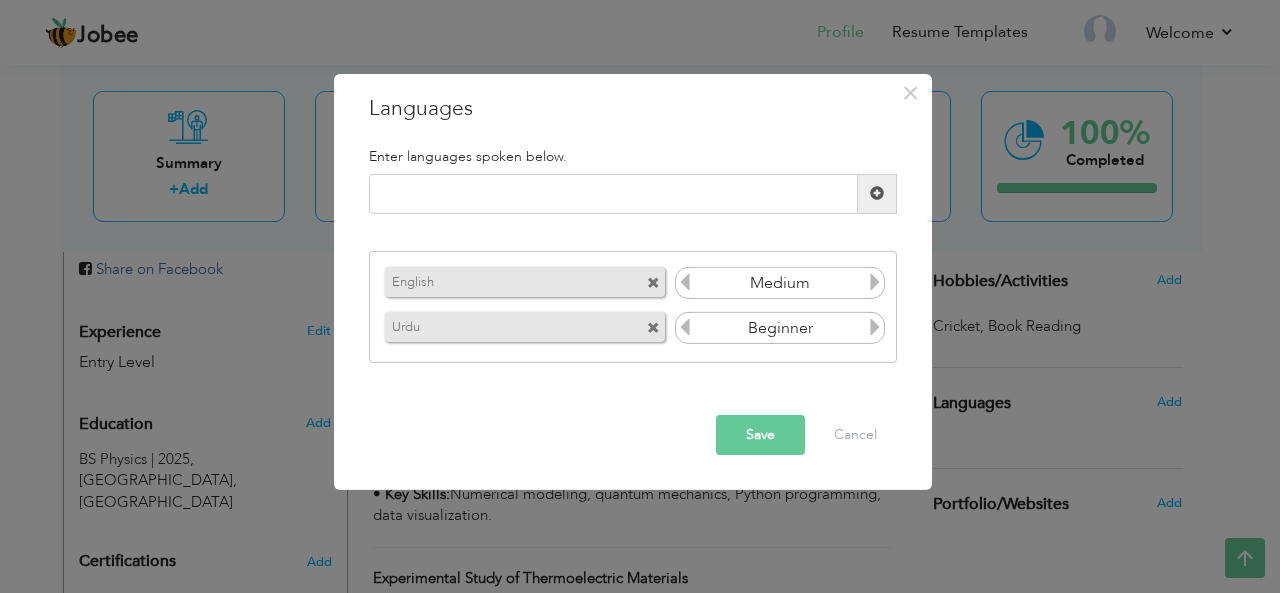 click at bounding box center (875, 282) 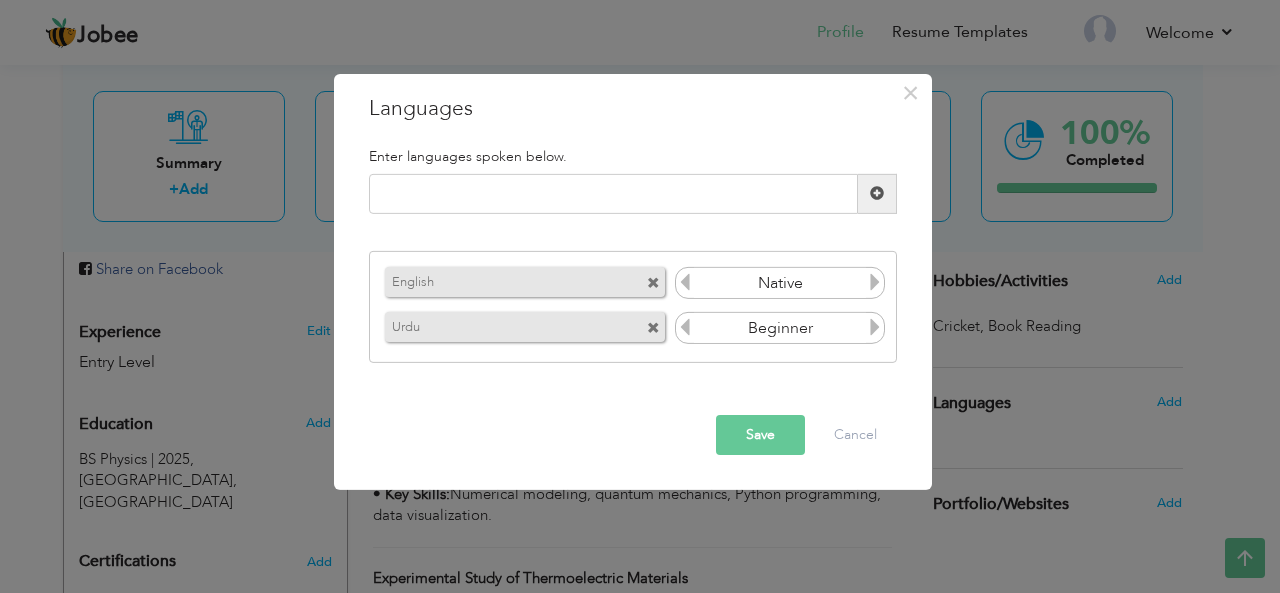 click at bounding box center (875, 282) 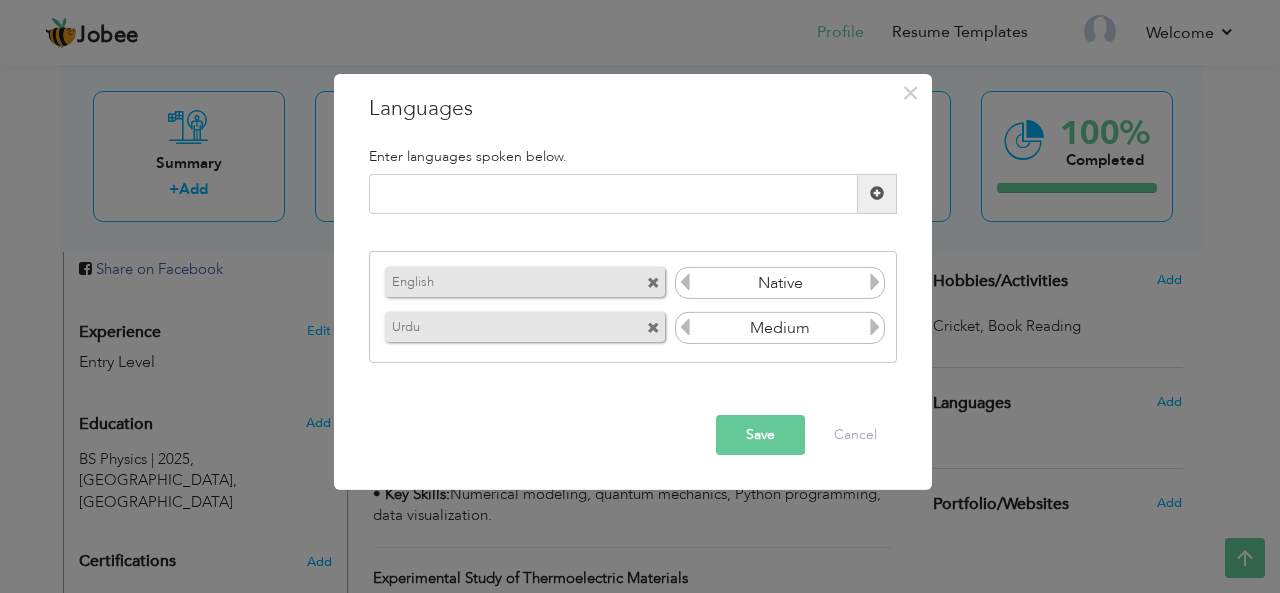 click at bounding box center (875, 327) 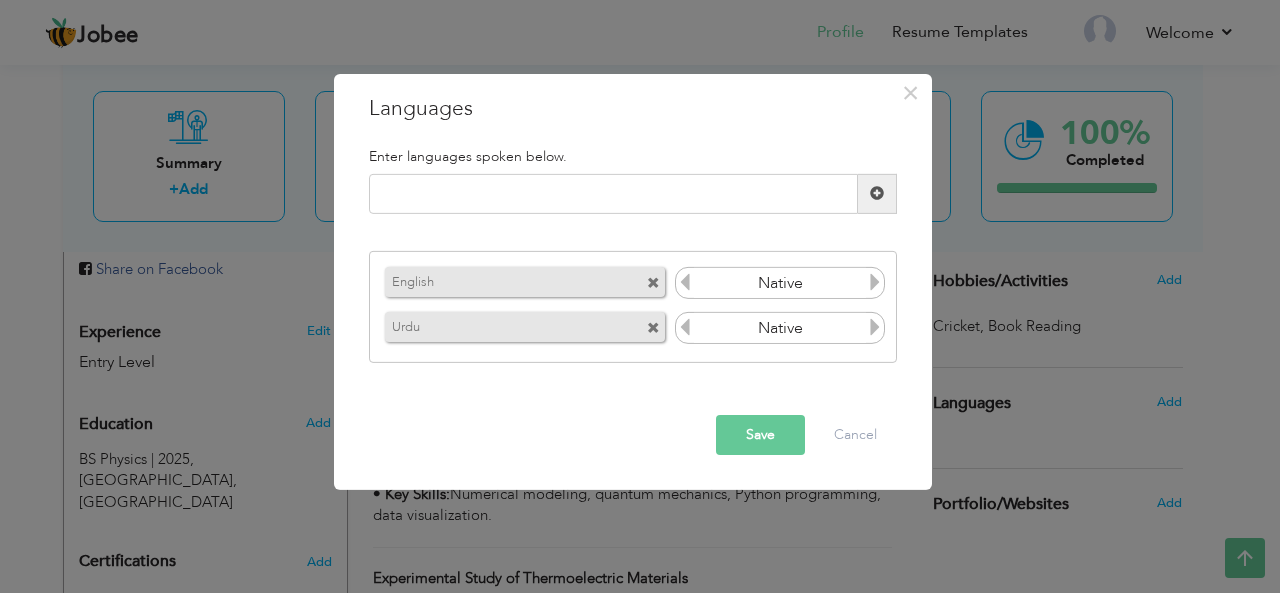 click at bounding box center [875, 327] 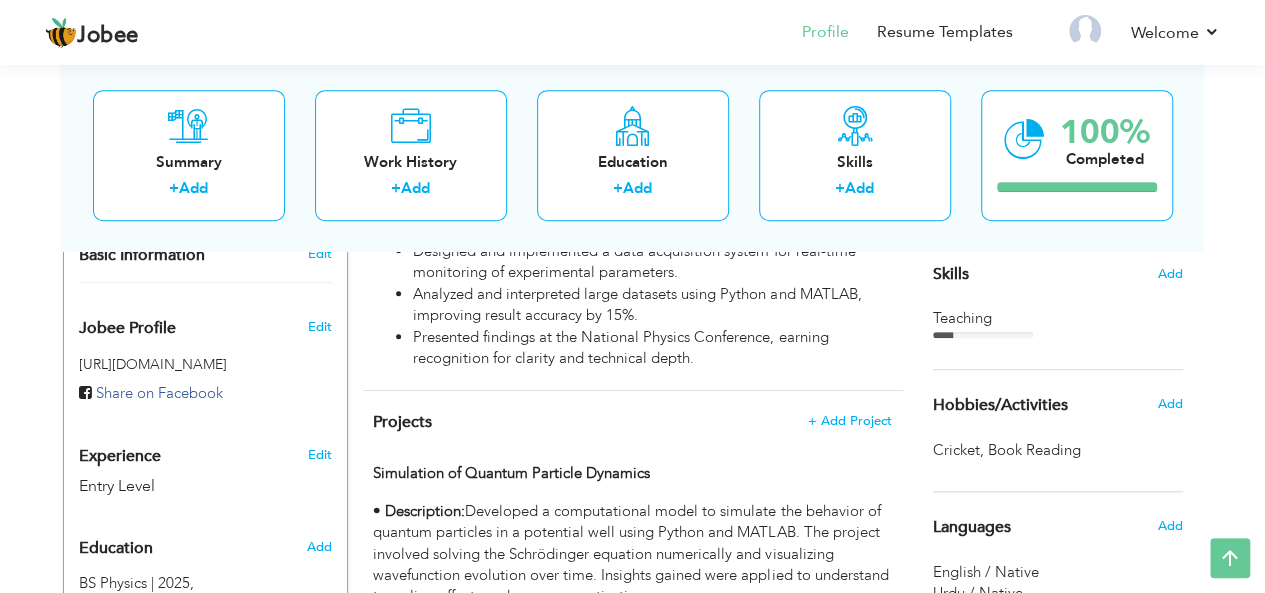 scroll, scrollTop: 416, scrollLeft: 0, axis: vertical 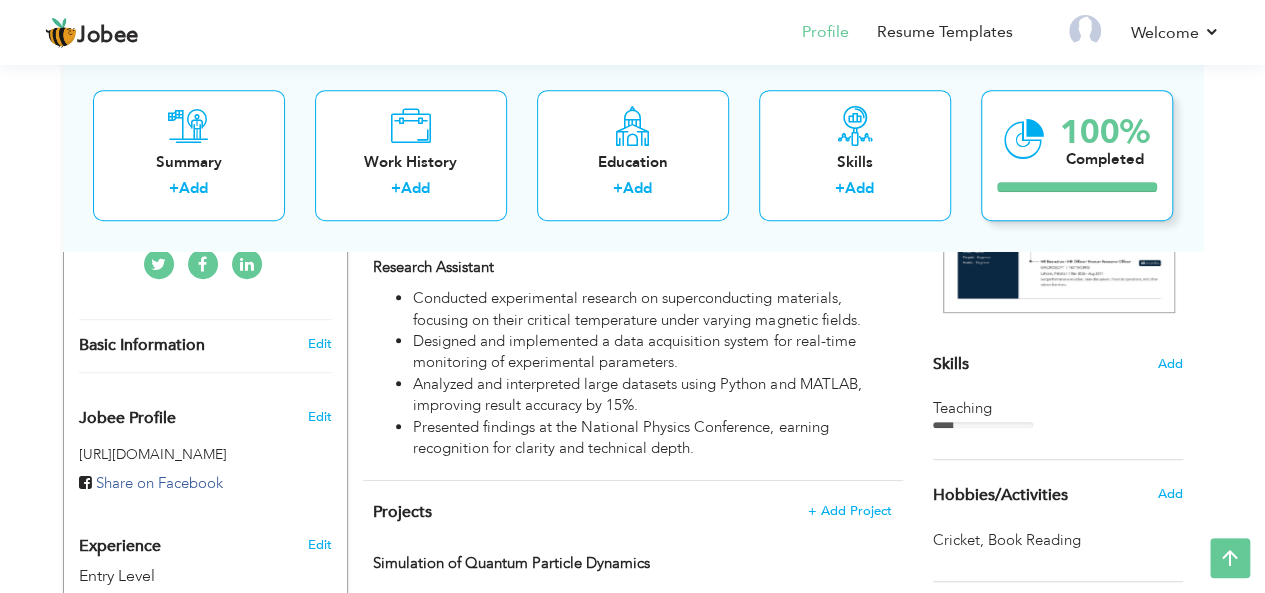 click at bounding box center [1024, 139] 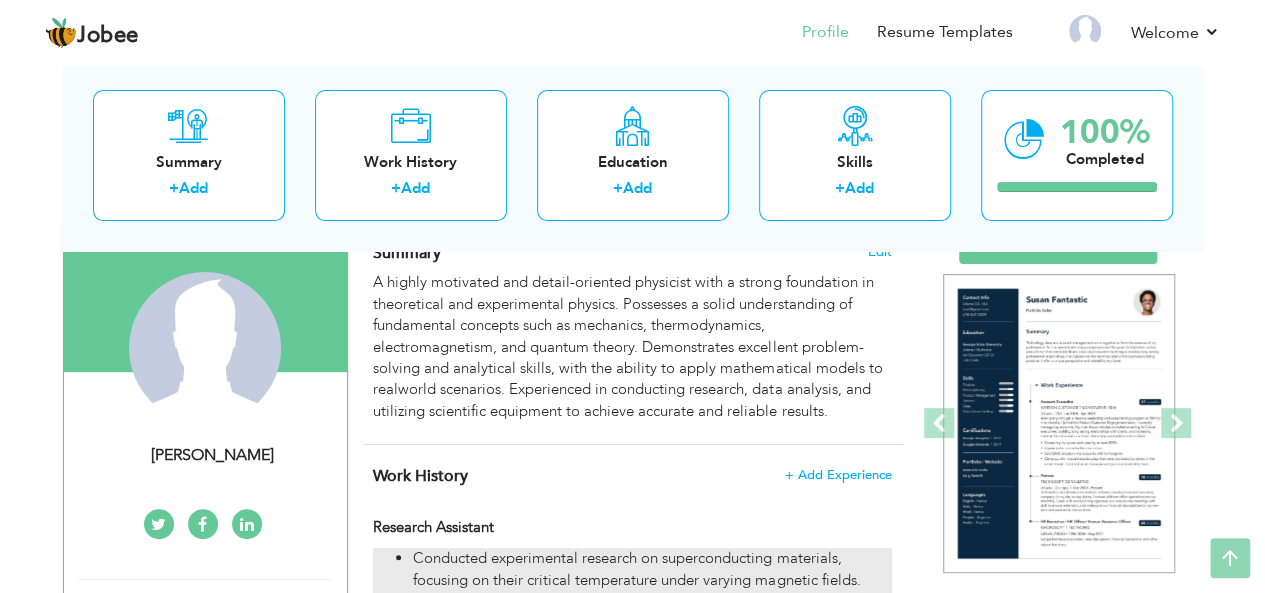 scroll, scrollTop: 0, scrollLeft: 0, axis: both 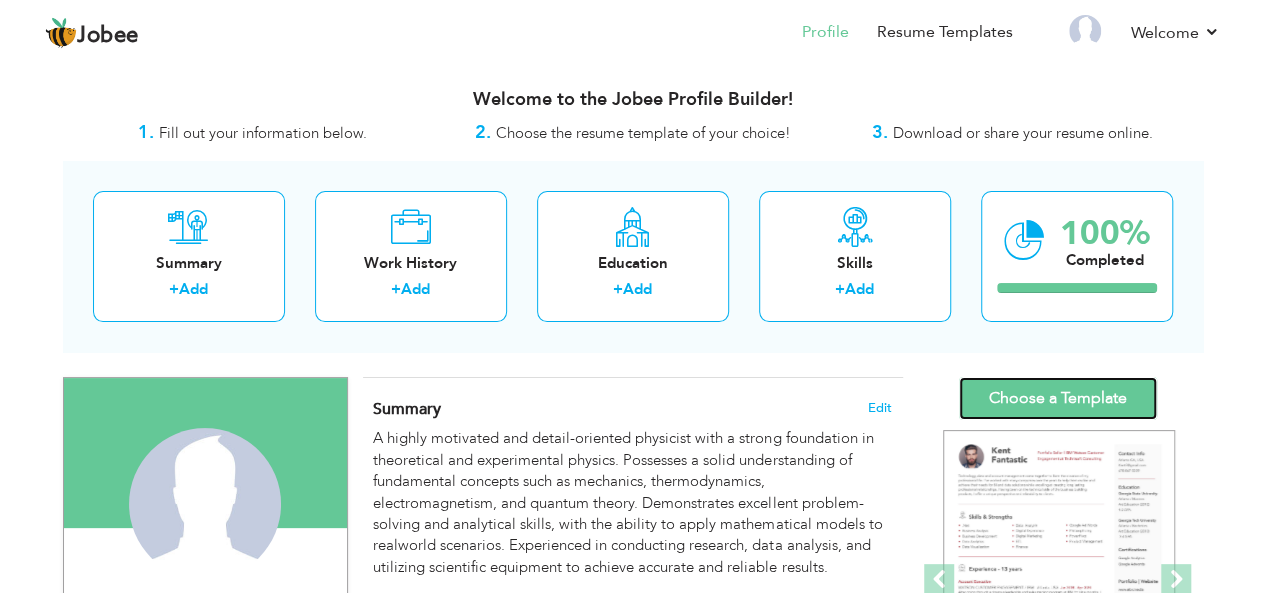 click on "Choose a Template" at bounding box center [1058, 398] 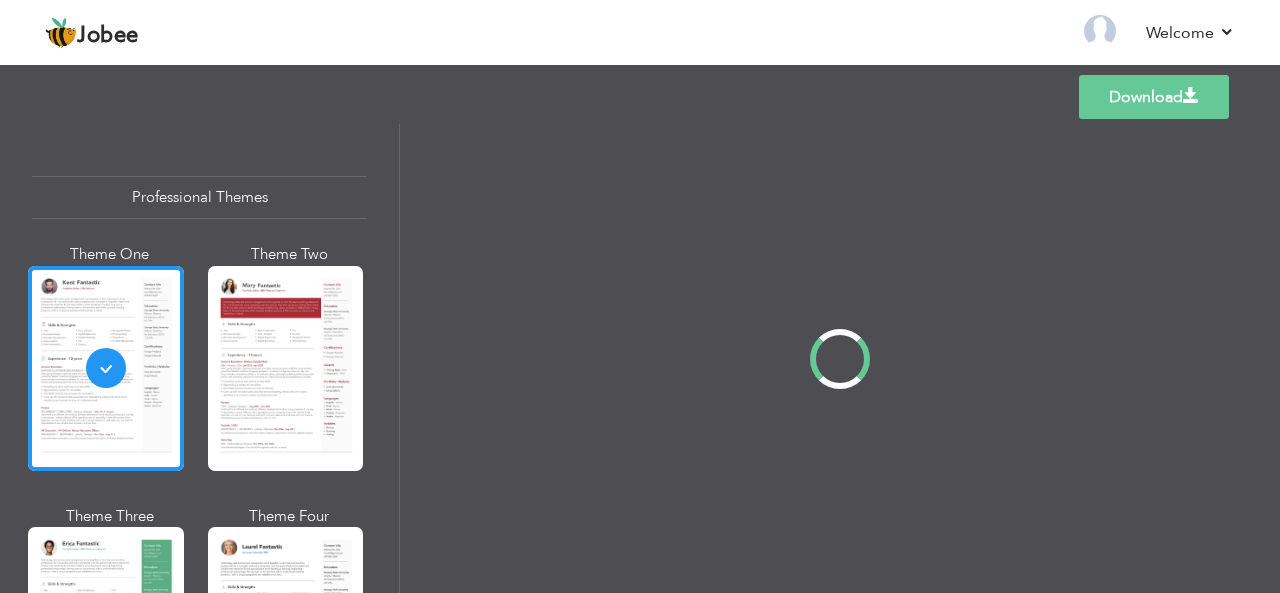 scroll, scrollTop: 0, scrollLeft: 0, axis: both 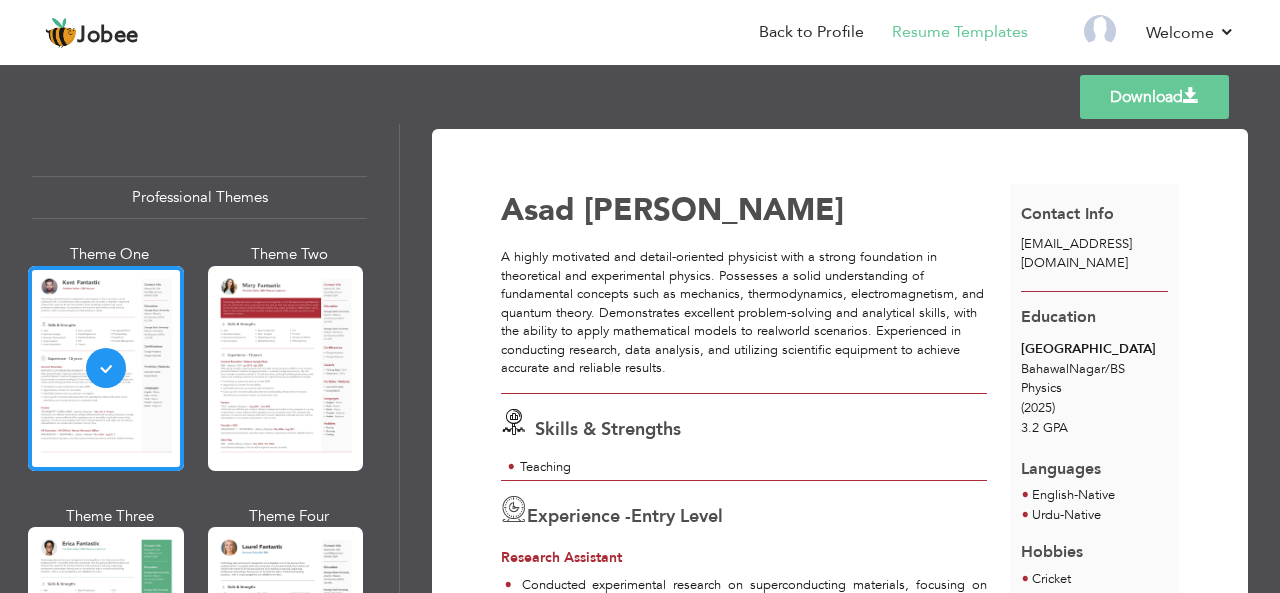 click on "Download" at bounding box center (1154, 97) 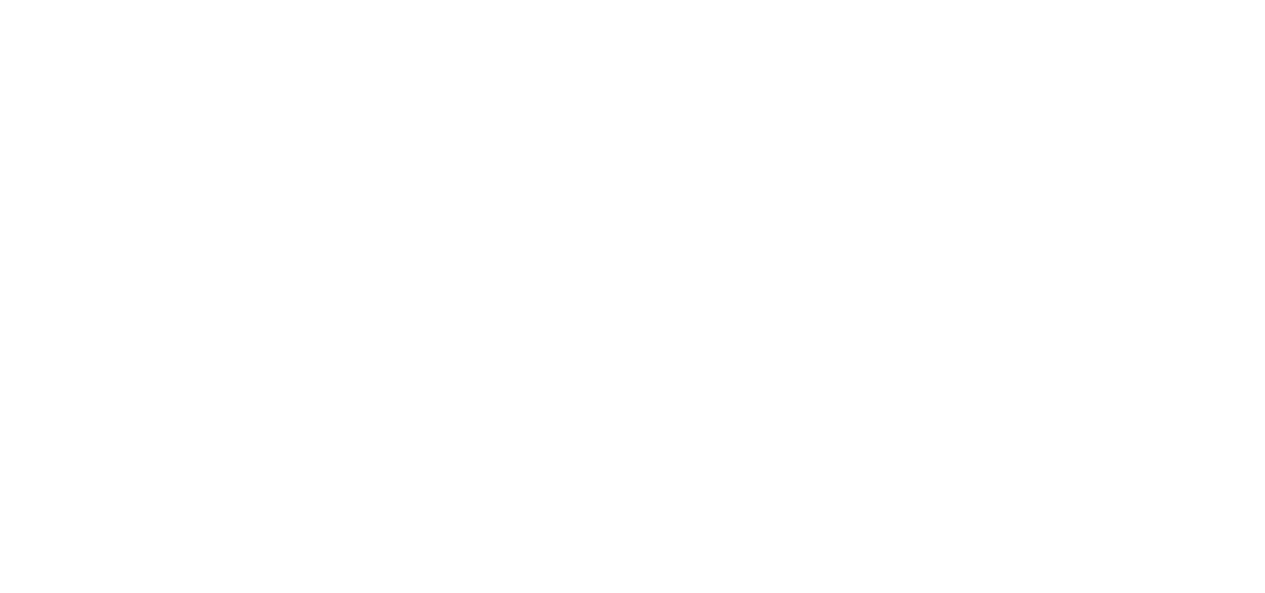 scroll, scrollTop: 0, scrollLeft: 0, axis: both 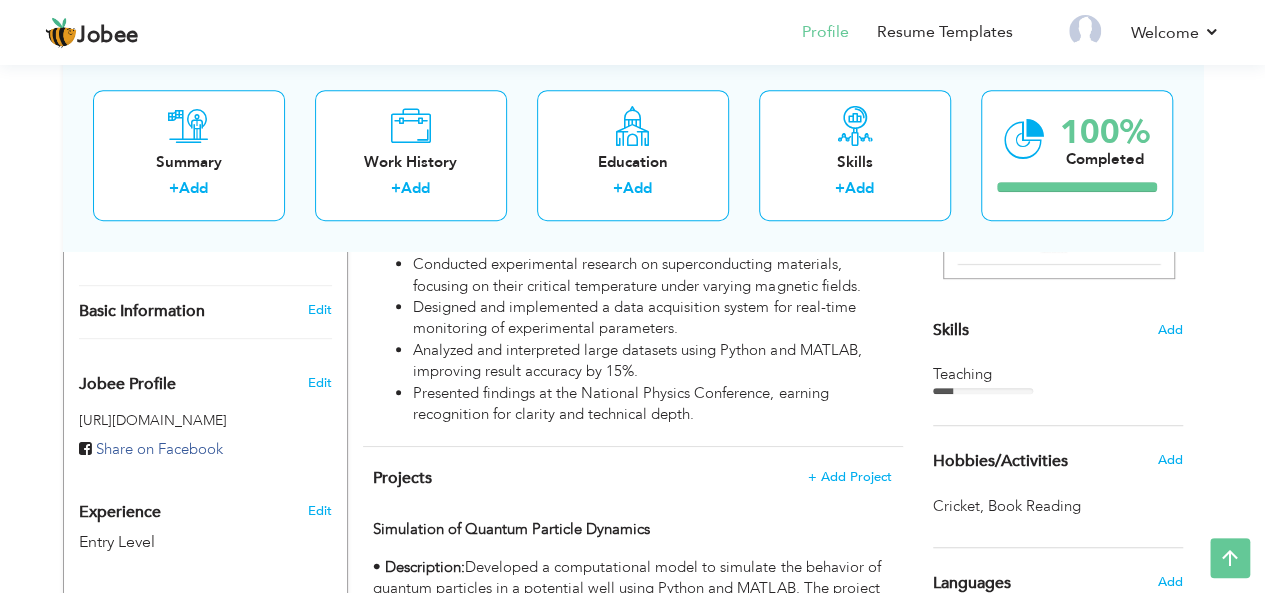 click on "Basic Information" at bounding box center [182, 311] 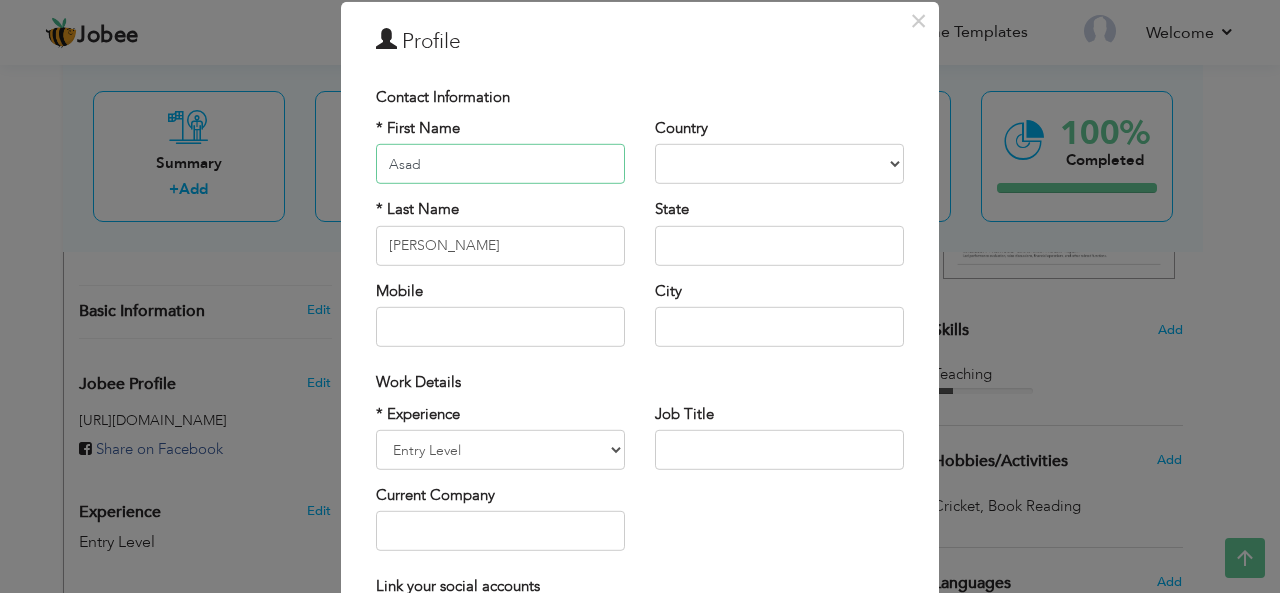 scroll, scrollTop: 69, scrollLeft: 0, axis: vertical 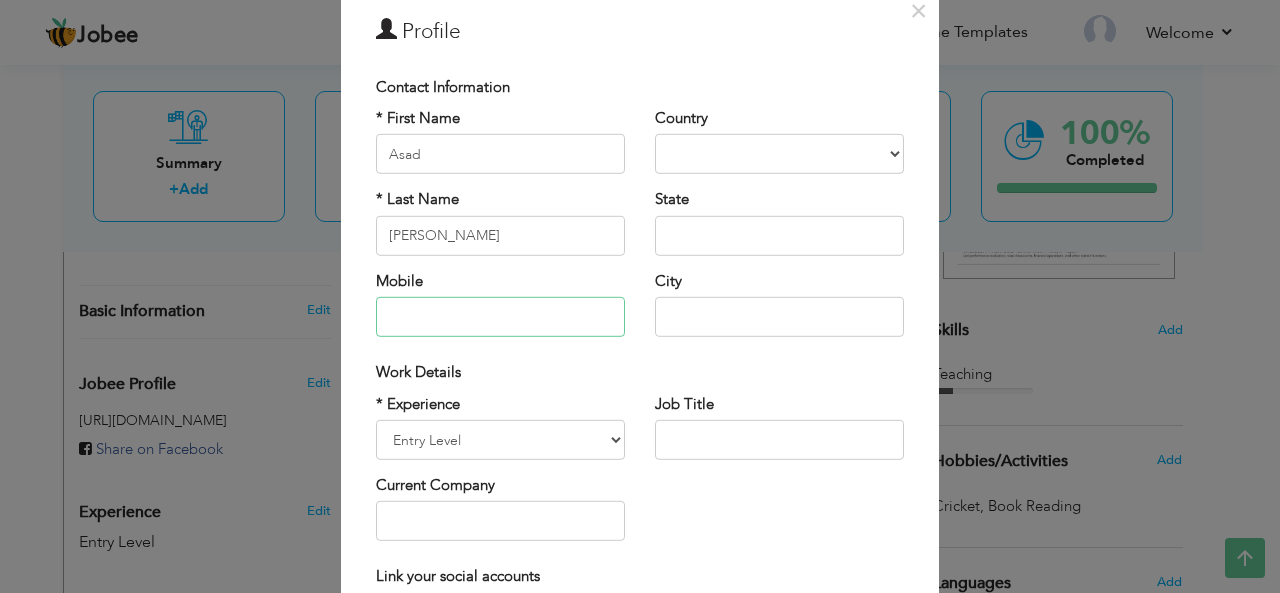 click at bounding box center [500, 317] 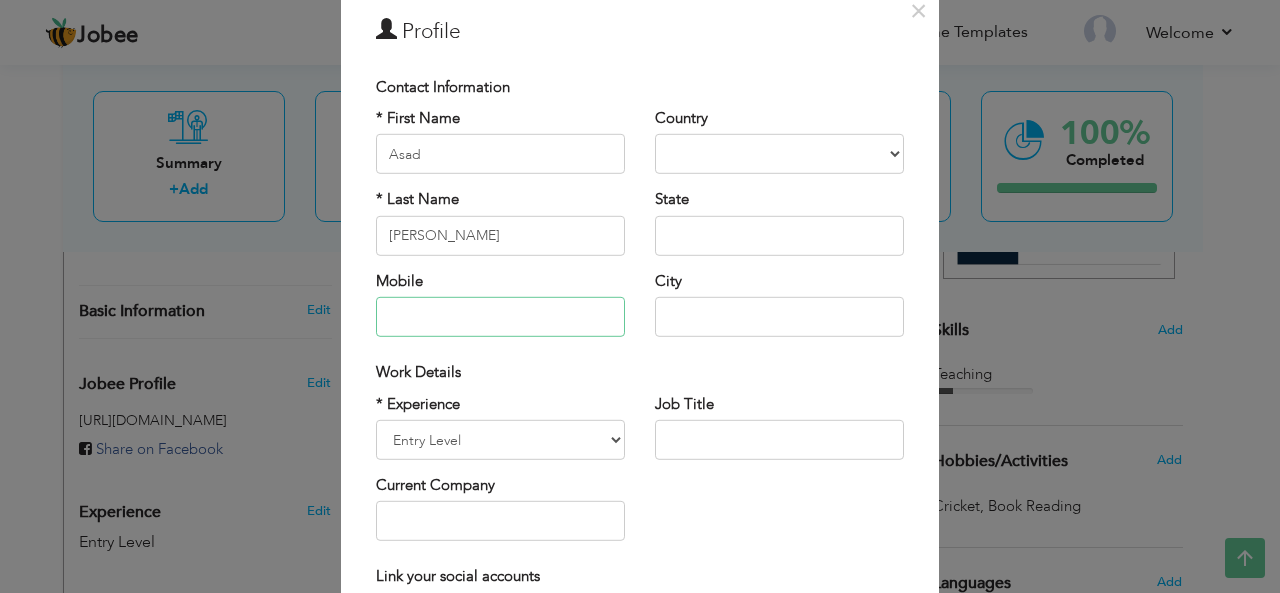 paste on "03091050660" 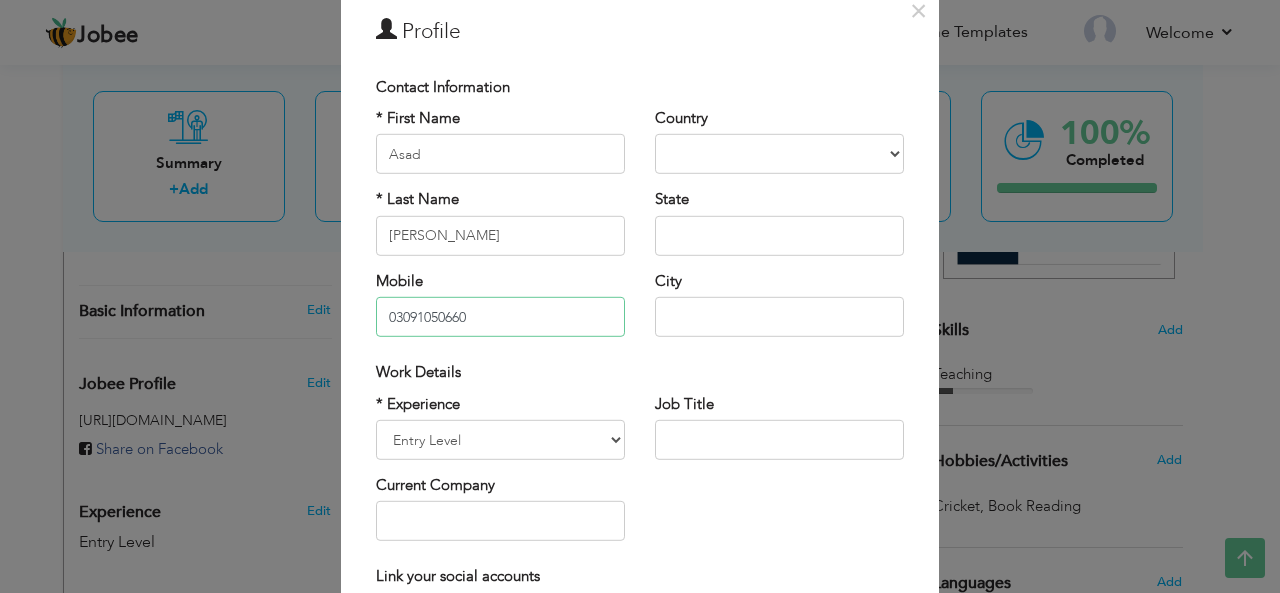 type on "03091050660" 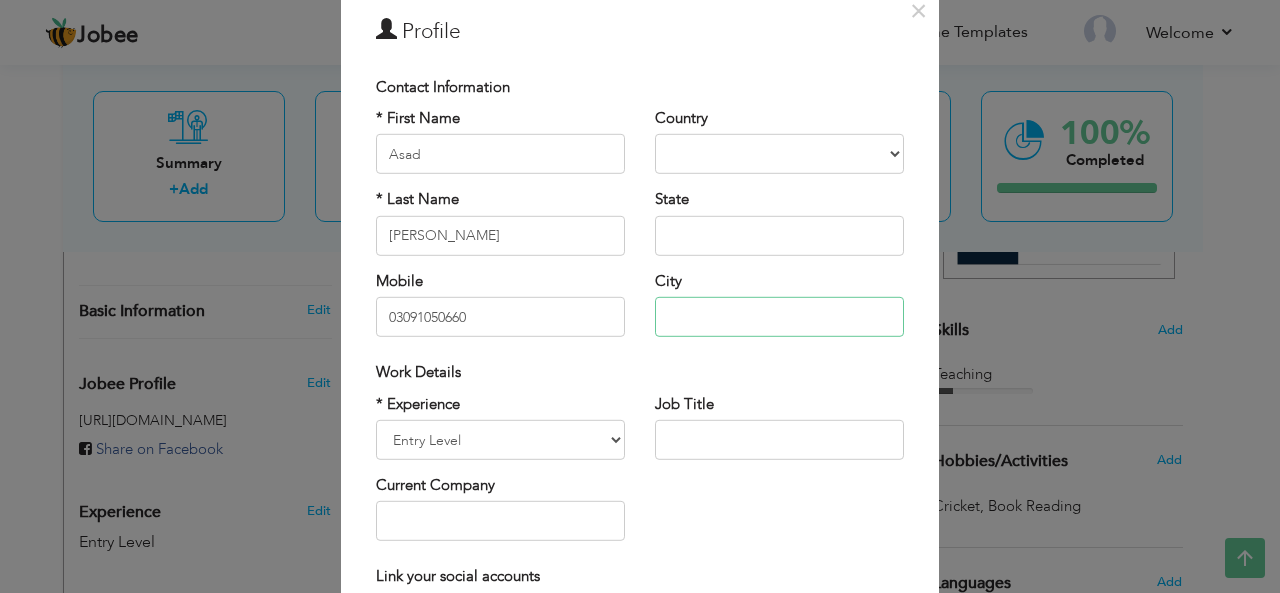 click at bounding box center [779, 317] 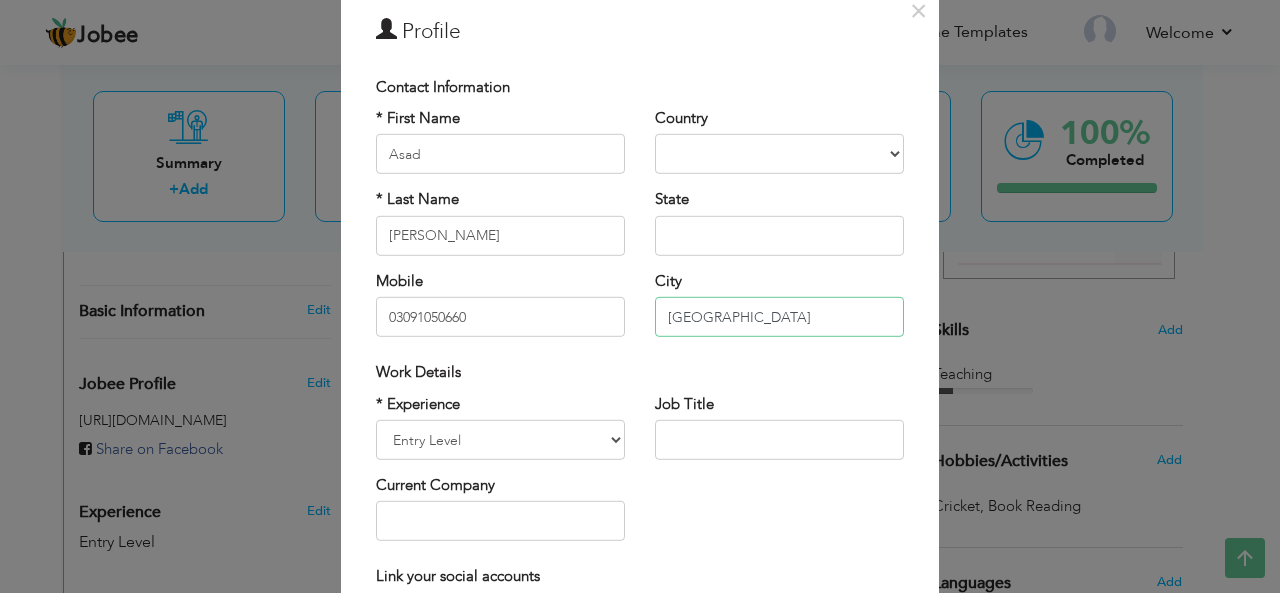 type on "[GEOGRAPHIC_DATA]" 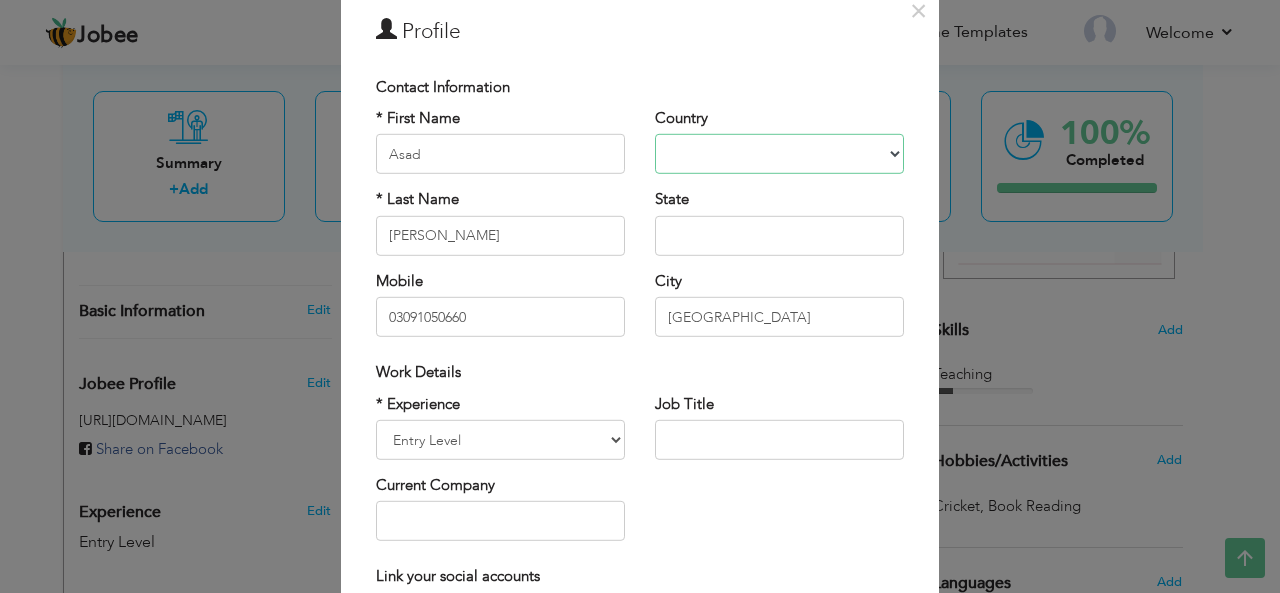 click on "Afghanistan Albania Algeria American Samoa Andorra Angola Anguilla Antarctica Antigua and Barbuda Argentina Armenia Aruba Australia Austria Azerbaijan Bahamas Bahrain Bangladesh Barbados Belarus Belgium Belize Benin Bermuda Bhutan Bolivia Bosnia-Herzegovina Botswana Bouvet Island Brazil British Indian Ocean Territory Brunei Darussalam Bulgaria Burkina Faso Burundi Cambodia Cameroon Canada Cape Verde Cayman Islands Central African Republic Chad Chile China Christmas Island Cocos (Keeling) Islands Colombia Comoros Congo Congo, Dem. Republic Cook Islands Costa Rica Croatia Cuba Cyprus Czech Rep Denmark Djibouti Dominica Dominican Republic Ecuador Egypt El Salvador Equatorial Guinea Eritrea Estonia Ethiopia European Union Falkland Islands (Malvinas) Faroe Islands Fiji Finland France French Guiana French Southern Territories Gabon Gambia Georgia Germany Ghana Gibraltar Great Britain Greece Greenland Grenada Guadeloupe (French) Guam (USA) Guatemala Guernsey Guinea Guinea Bissau Guyana Haiti Honduras Hong Kong India" at bounding box center [779, 154] 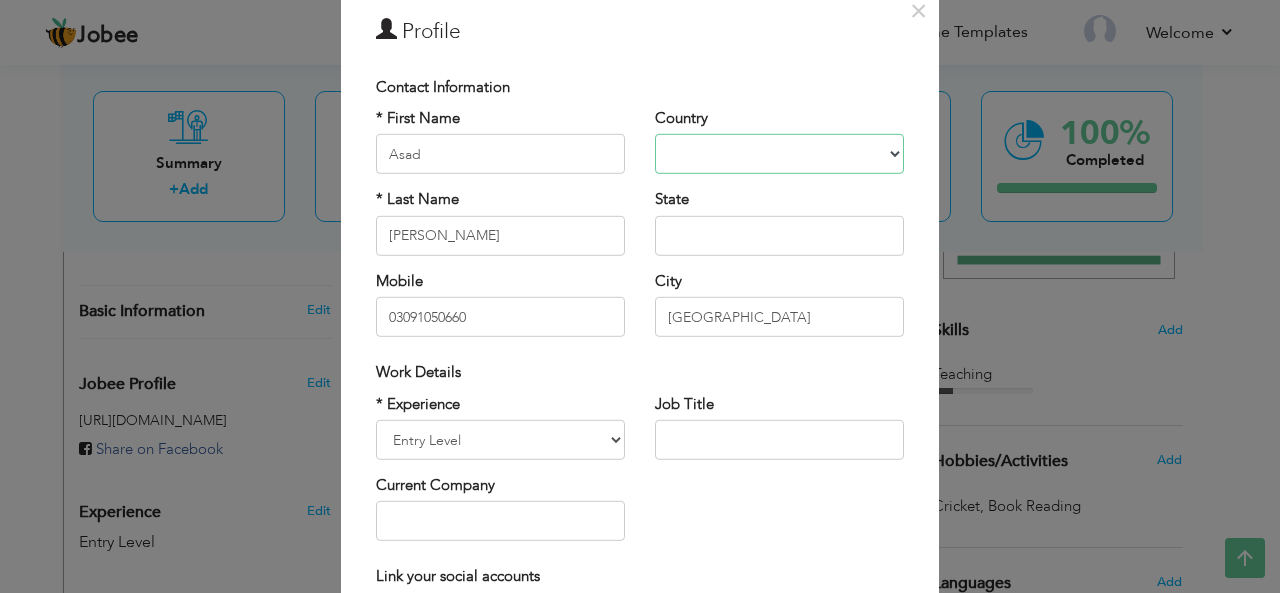 select on "number:166" 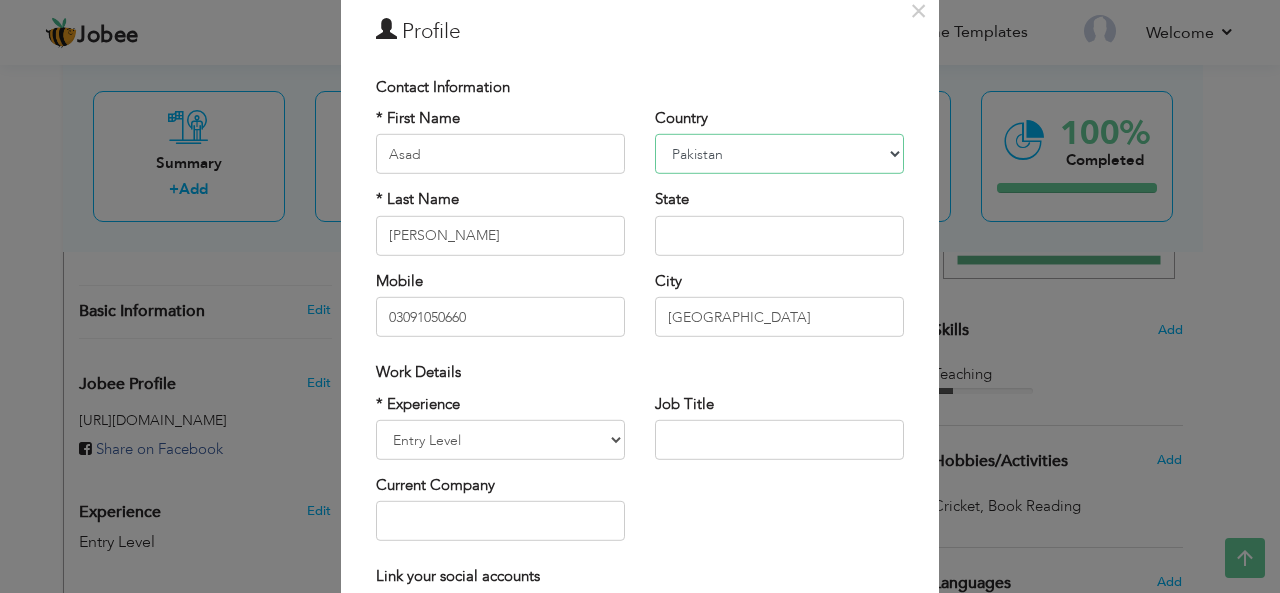 click on "Afghanistan Albania Algeria American Samoa Andorra Angola Anguilla Antarctica Antigua and Barbuda Argentina Armenia Aruba Australia Austria Azerbaijan Bahamas Bahrain Bangladesh Barbados Belarus Belgium Belize Benin Bermuda Bhutan Bolivia Bosnia-Herzegovina Botswana Bouvet Island Brazil British Indian Ocean Territory Brunei Darussalam Bulgaria Burkina Faso Burundi Cambodia Cameroon Canada Cape Verde Cayman Islands Central African Republic Chad Chile China Christmas Island Cocos (Keeling) Islands Colombia Comoros Congo Congo, Dem. Republic Cook Islands Costa Rica Croatia Cuba Cyprus Czech Rep Denmark Djibouti Dominica Dominican Republic Ecuador Egypt El Salvador Equatorial Guinea Eritrea Estonia Ethiopia European Union Falkland Islands (Malvinas) Faroe Islands Fiji Finland France French Guiana French Southern Territories Gabon Gambia Georgia Germany Ghana Gibraltar Great Britain Greece Greenland Grenada Guadeloupe (French) Guam (USA) Guatemala Guernsey Guinea Guinea Bissau Guyana Haiti Honduras Hong Kong India" at bounding box center (779, 154) 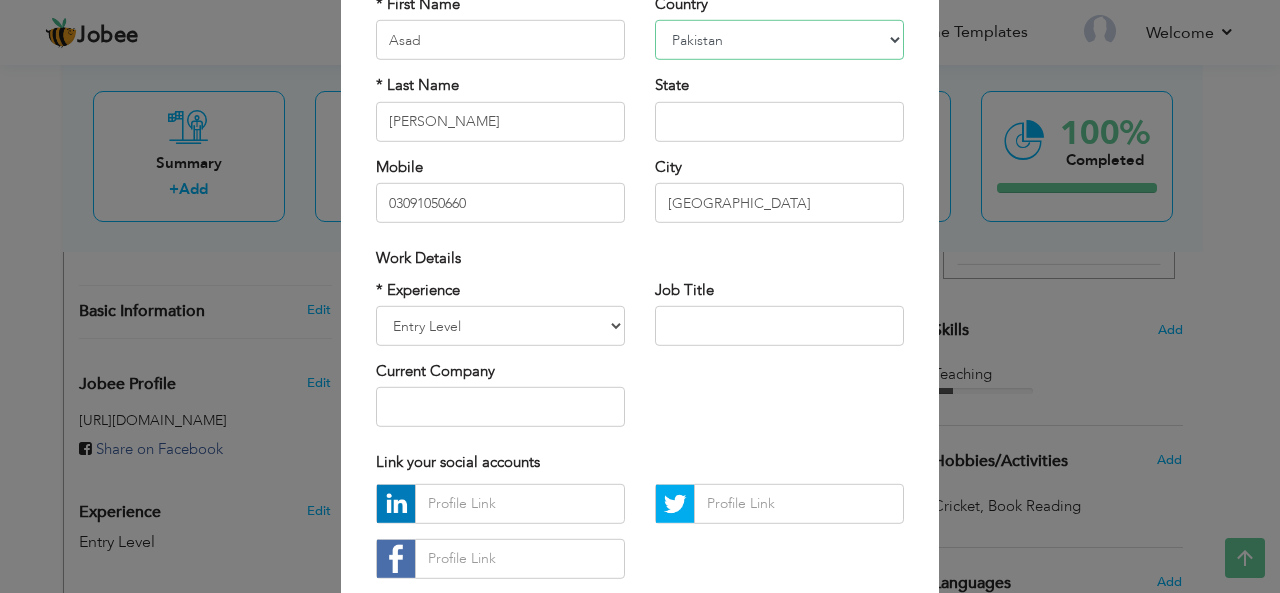 scroll, scrollTop: 184, scrollLeft: 0, axis: vertical 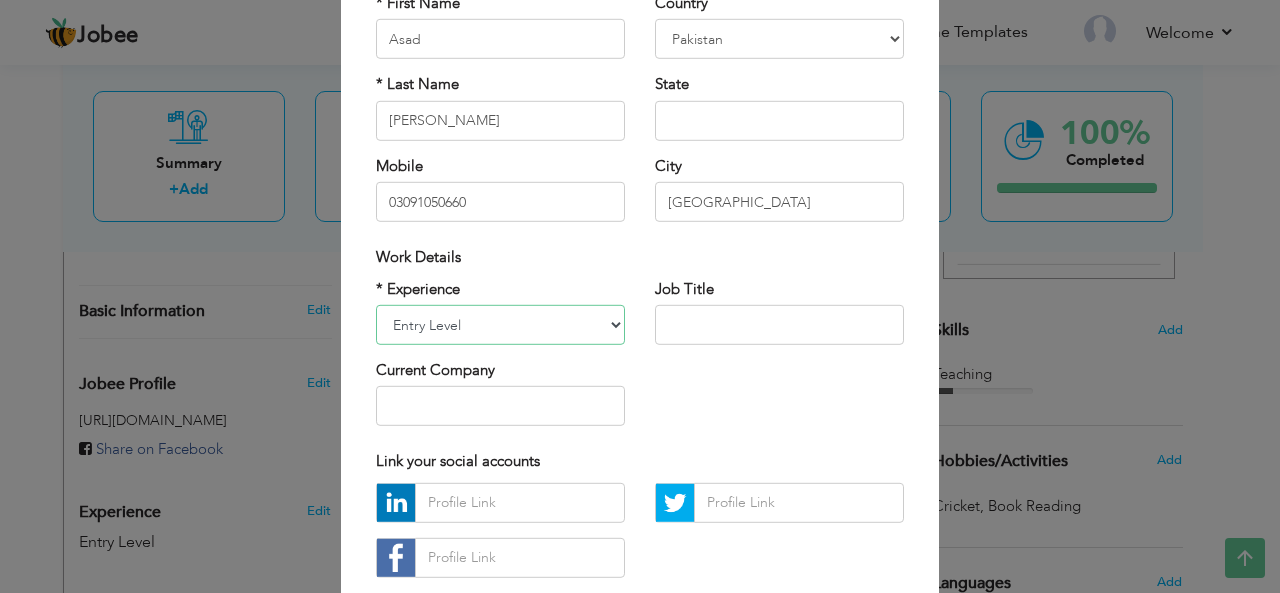 click on "Entry Level Less than 1 Year 1 Year 2 Years 3 Years 4 Years 5 Years 6 Years 7 Years 8 Years 9 Years 10 Years 11 Years 12 Years 13 Years 14 Years 15 Years 16 Years 17 Years 18 Years 19 Years 20 Years 21 Years 22 Years 23 Years 24 Years 25 Years 26 Years 27 Years 28 Years 29 Years 30 Years 31 Years 32 Years 33 Years 34 Years 35 Years More than 35 Years" at bounding box center (500, 325) 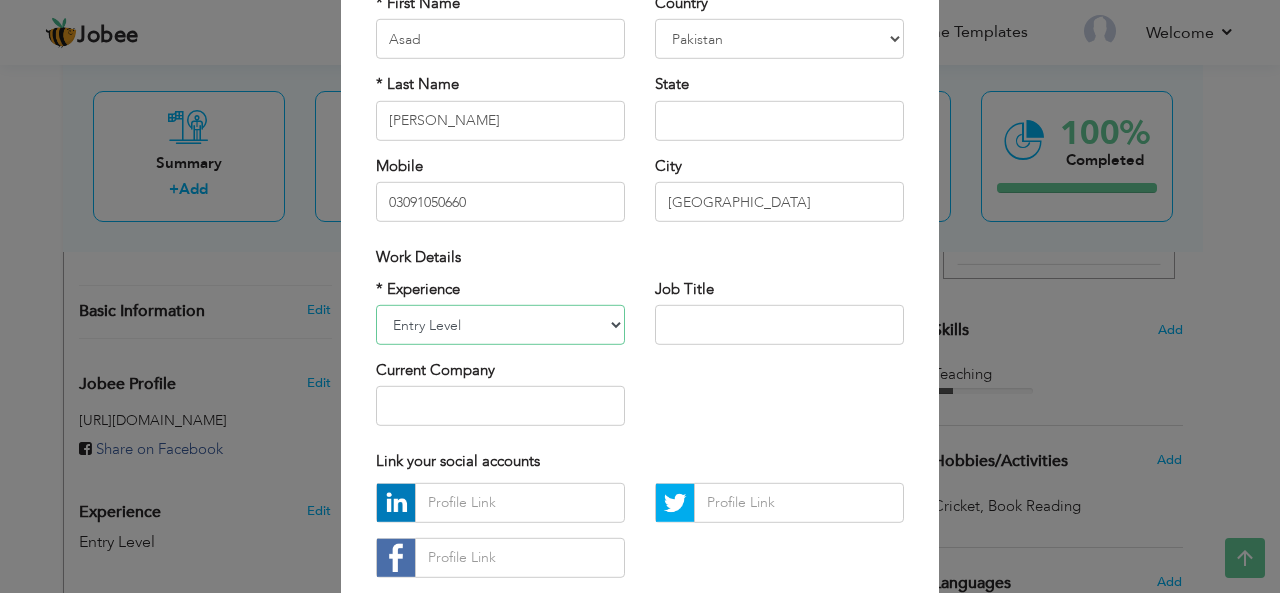 select on "number:2" 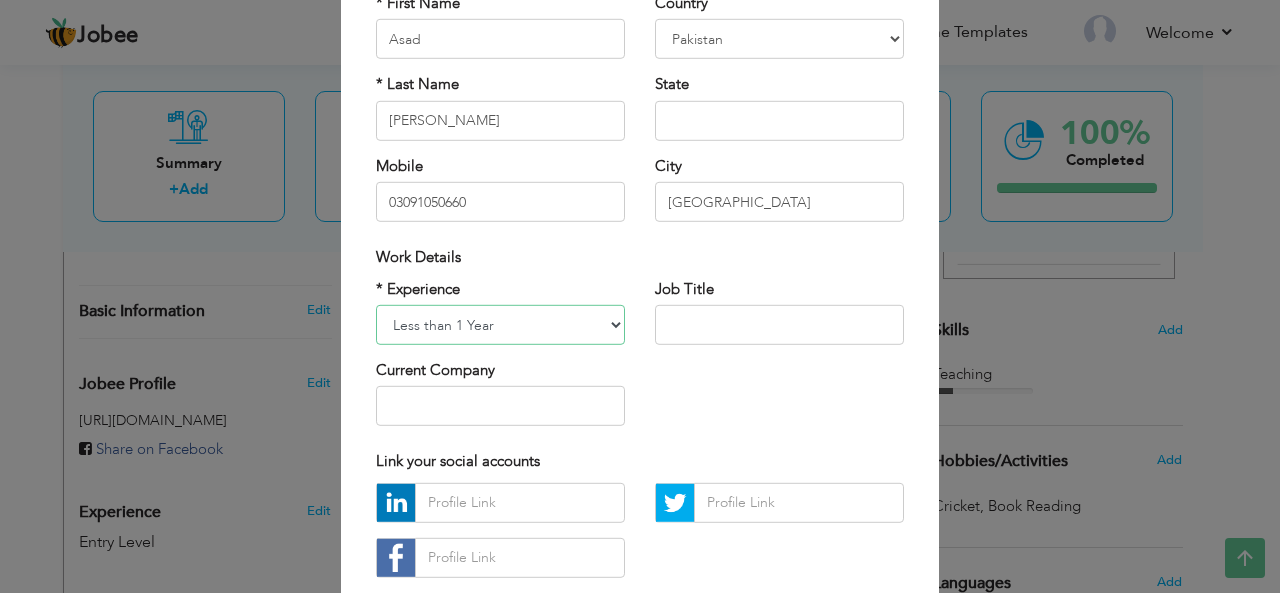 click on "Entry Level Less than 1 Year 1 Year 2 Years 3 Years 4 Years 5 Years 6 Years 7 Years 8 Years 9 Years 10 Years 11 Years 12 Years 13 Years 14 Years 15 Years 16 Years 17 Years 18 Years 19 Years 20 Years 21 Years 22 Years 23 Years 24 Years 25 Years 26 Years 27 Years 28 Years 29 Years 30 Years 31 Years 32 Years 33 Years 34 Years 35 Years More than 35 Years" at bounding box center [500, 325] 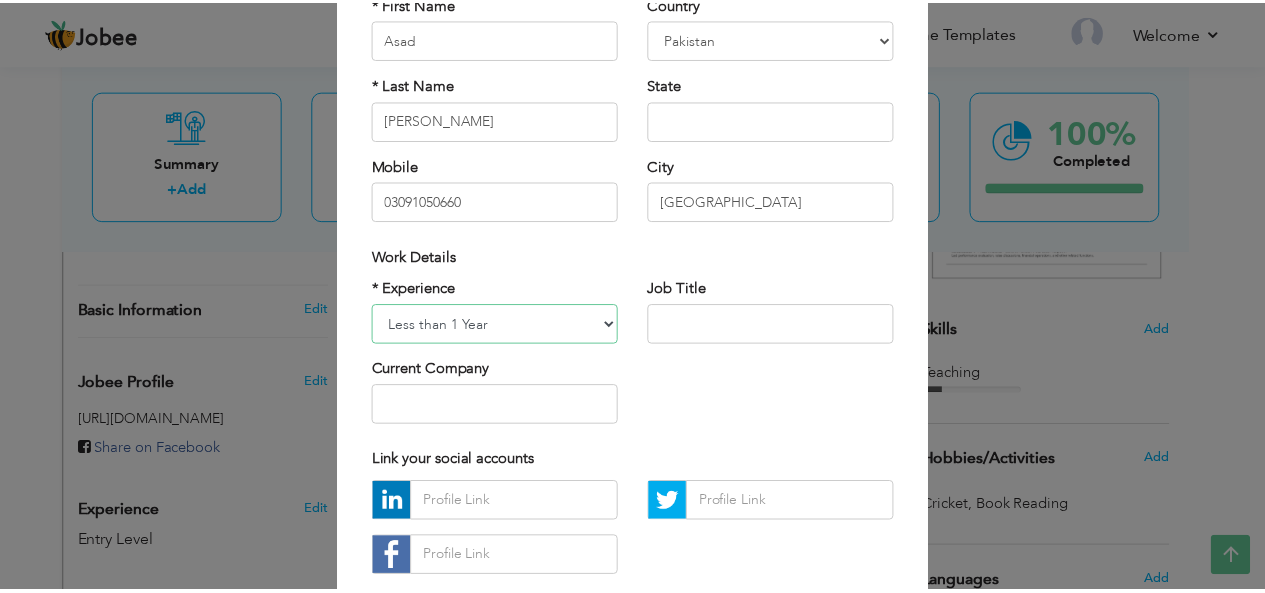 scroll, scrollTop: 304, scrollLeft: 0, axis: vertical 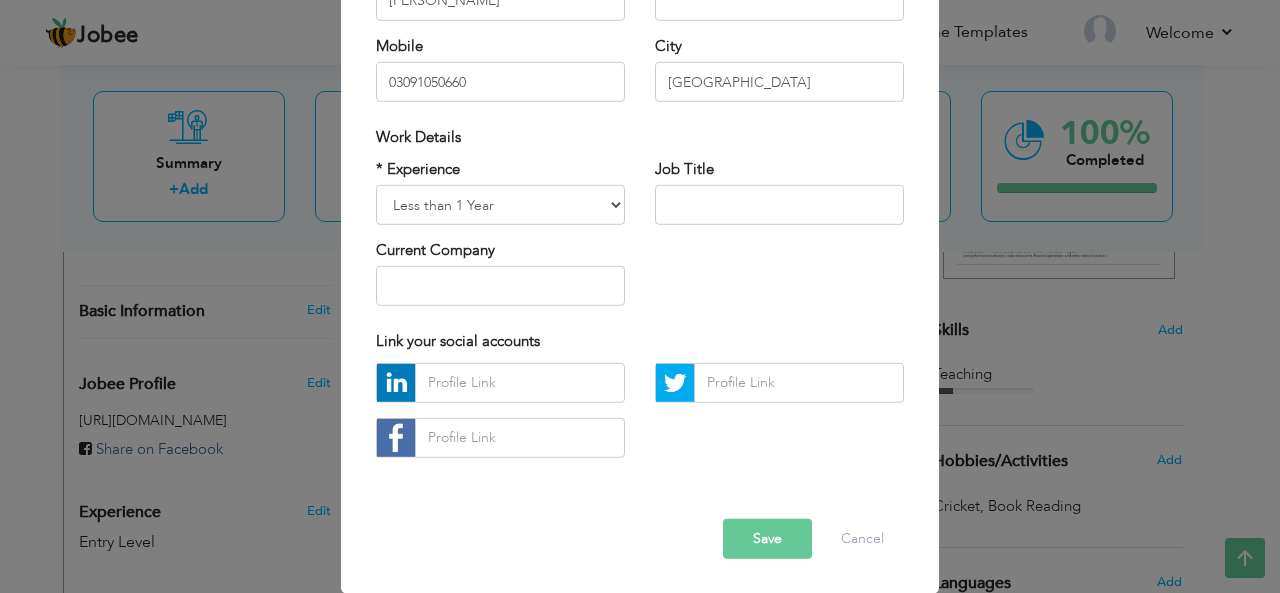 click on "Save" at bounding box center (767, 539) 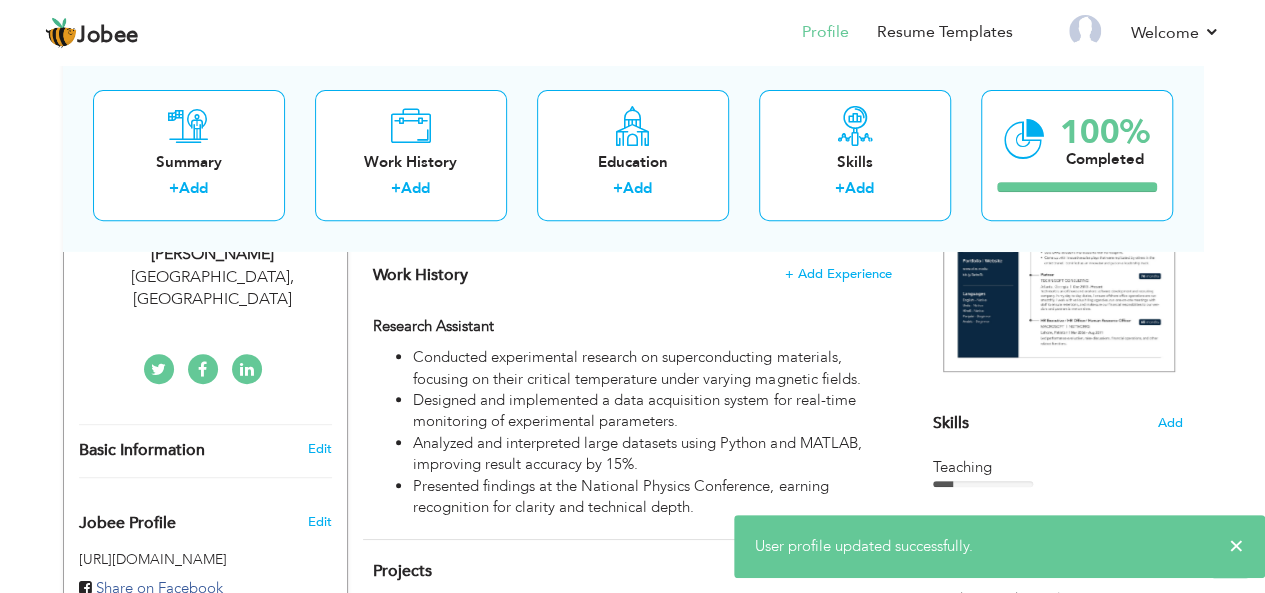 scroll, scrollTop: 0, scrollLeft: 0, axis: both 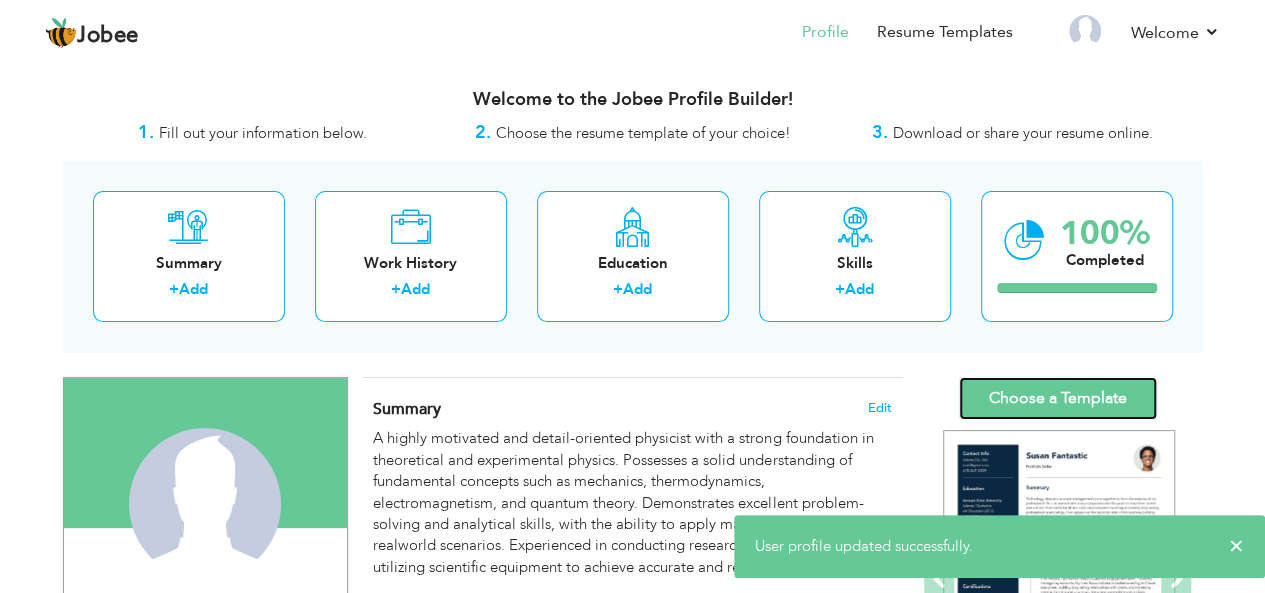 click on "Choose a Template" at bounding box center [1058, 398] 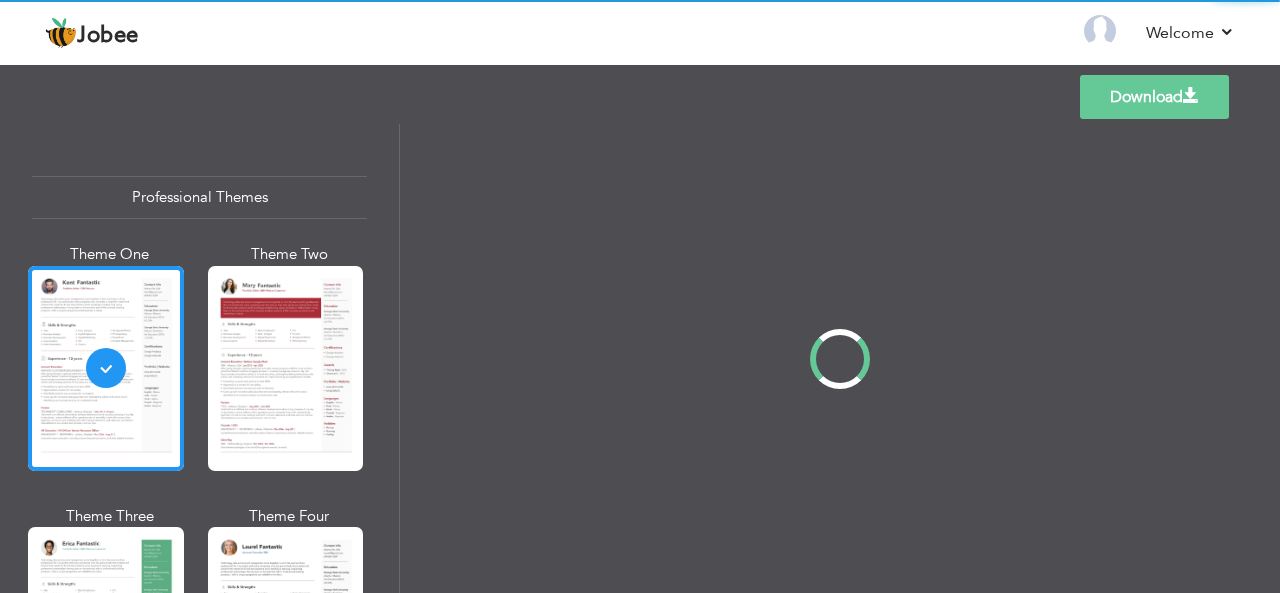 scroll, scrollTop: 0, scrollLeft: 0, axis: both 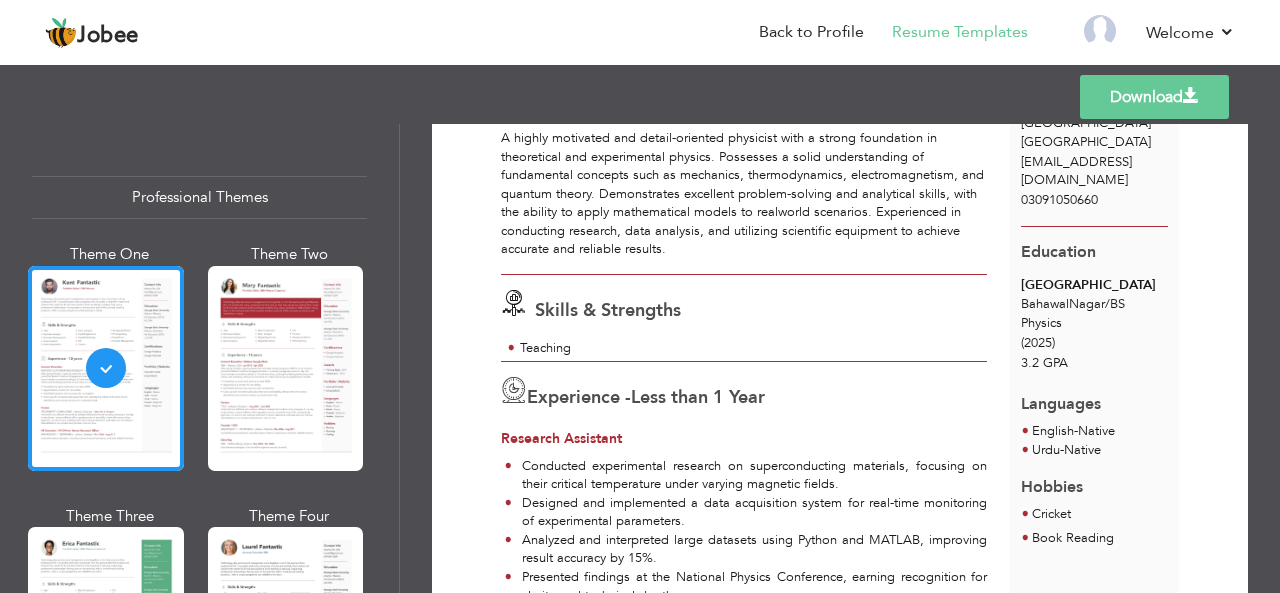click on "Download" at bounding box center (1154, 97) 